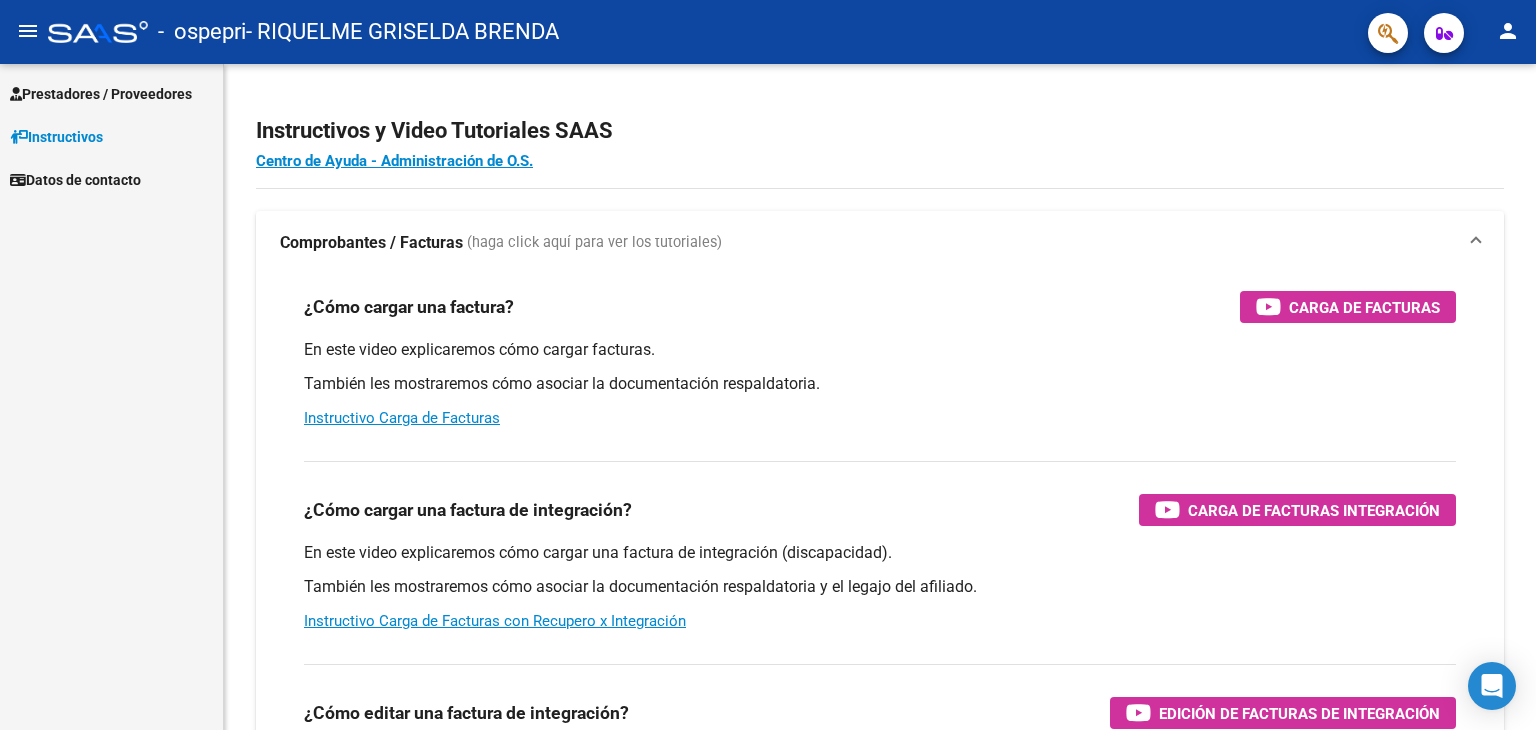 scroll, scrollTop: 0, scrollLeft: 0, axis: both 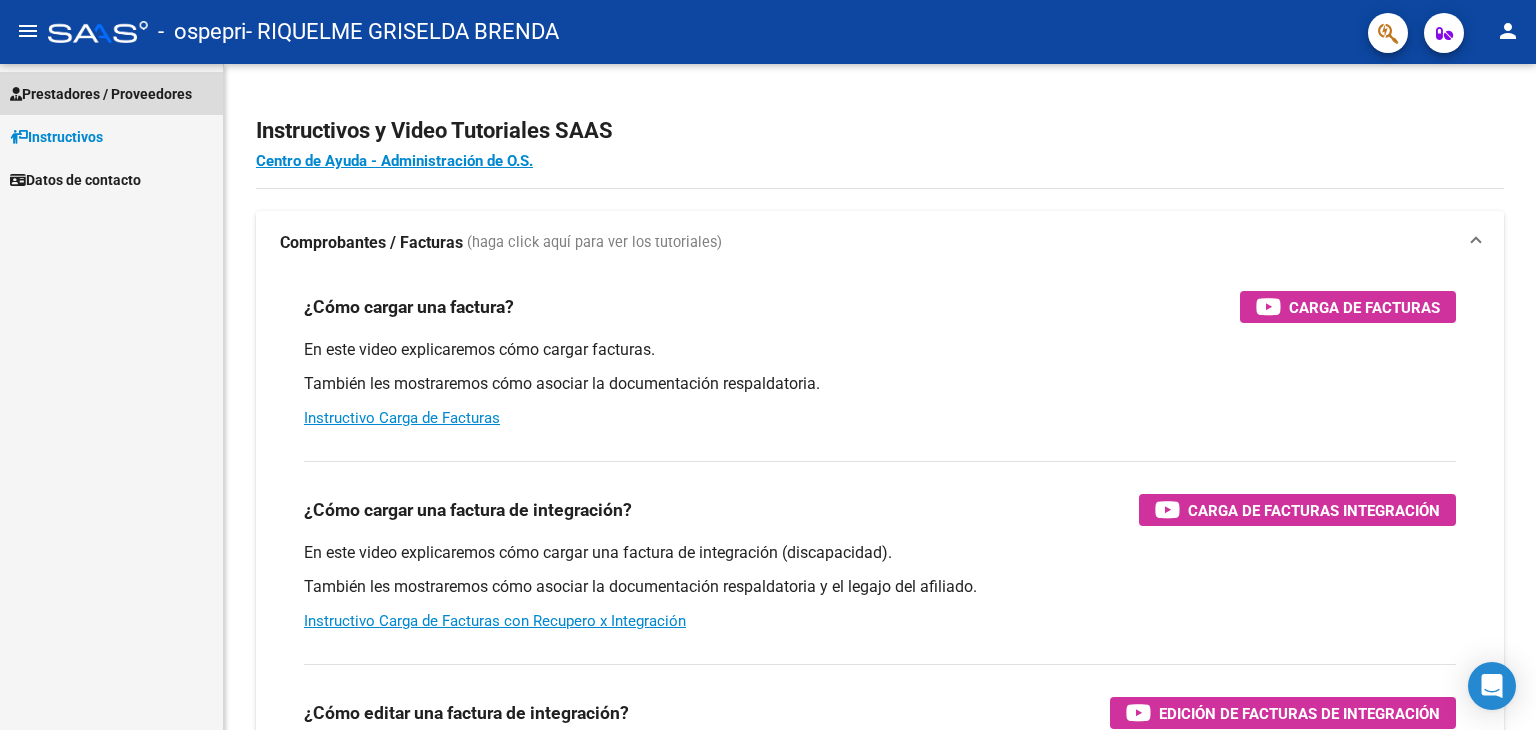 click on "Prestadores / Proveedores" at bounding box center (101, 94) 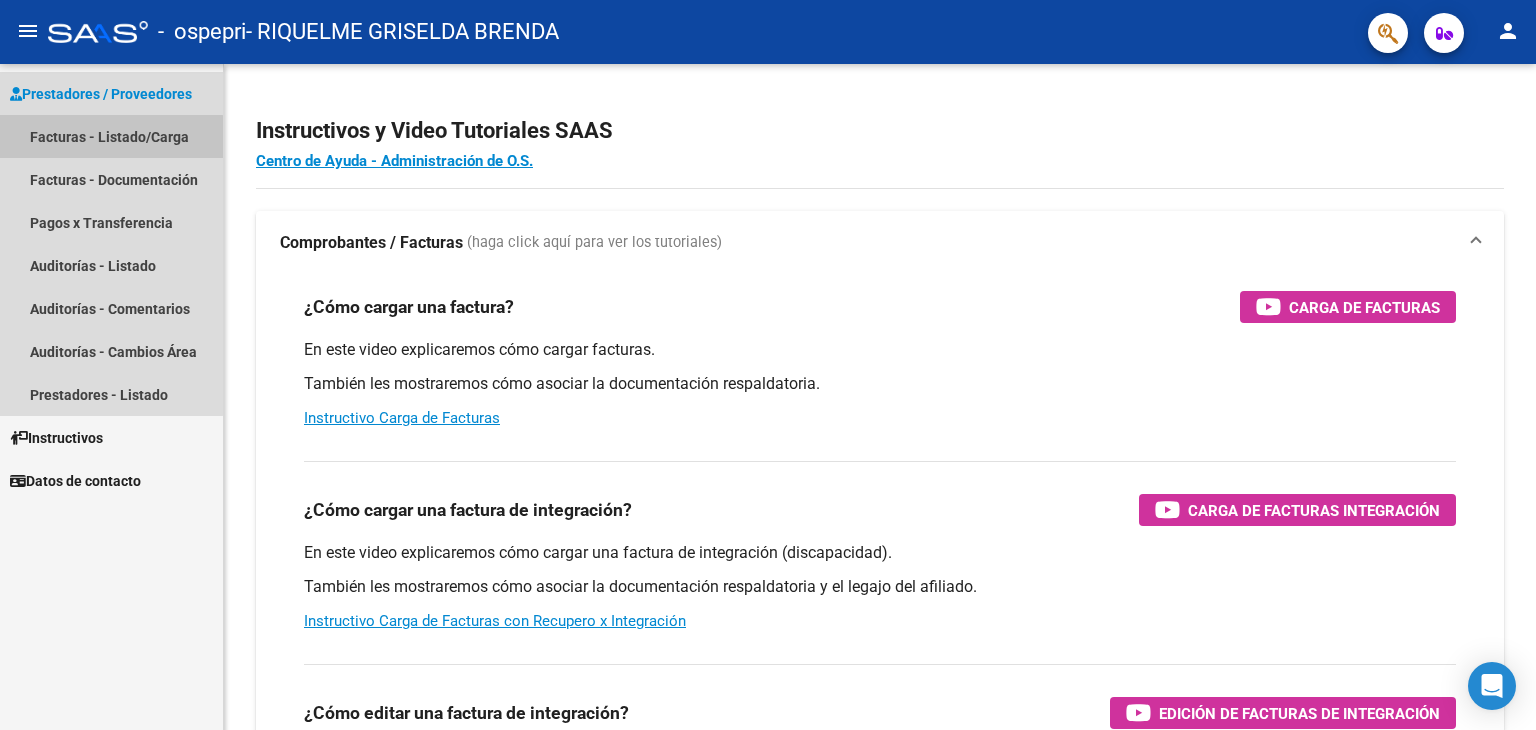 click on "Facturas - Listado/Carga" at bounding box center [111, 136] 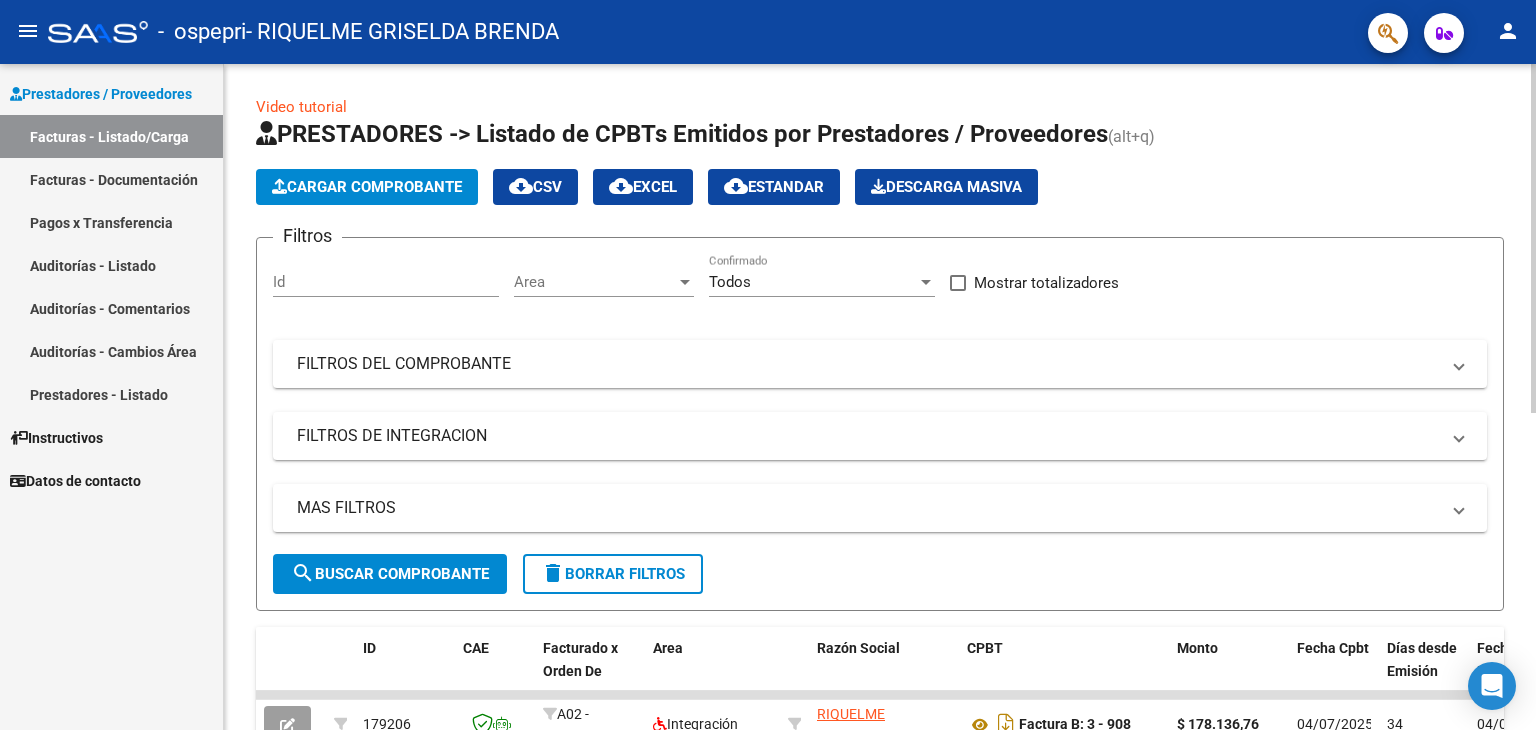 click on "Cargar Comprobante" 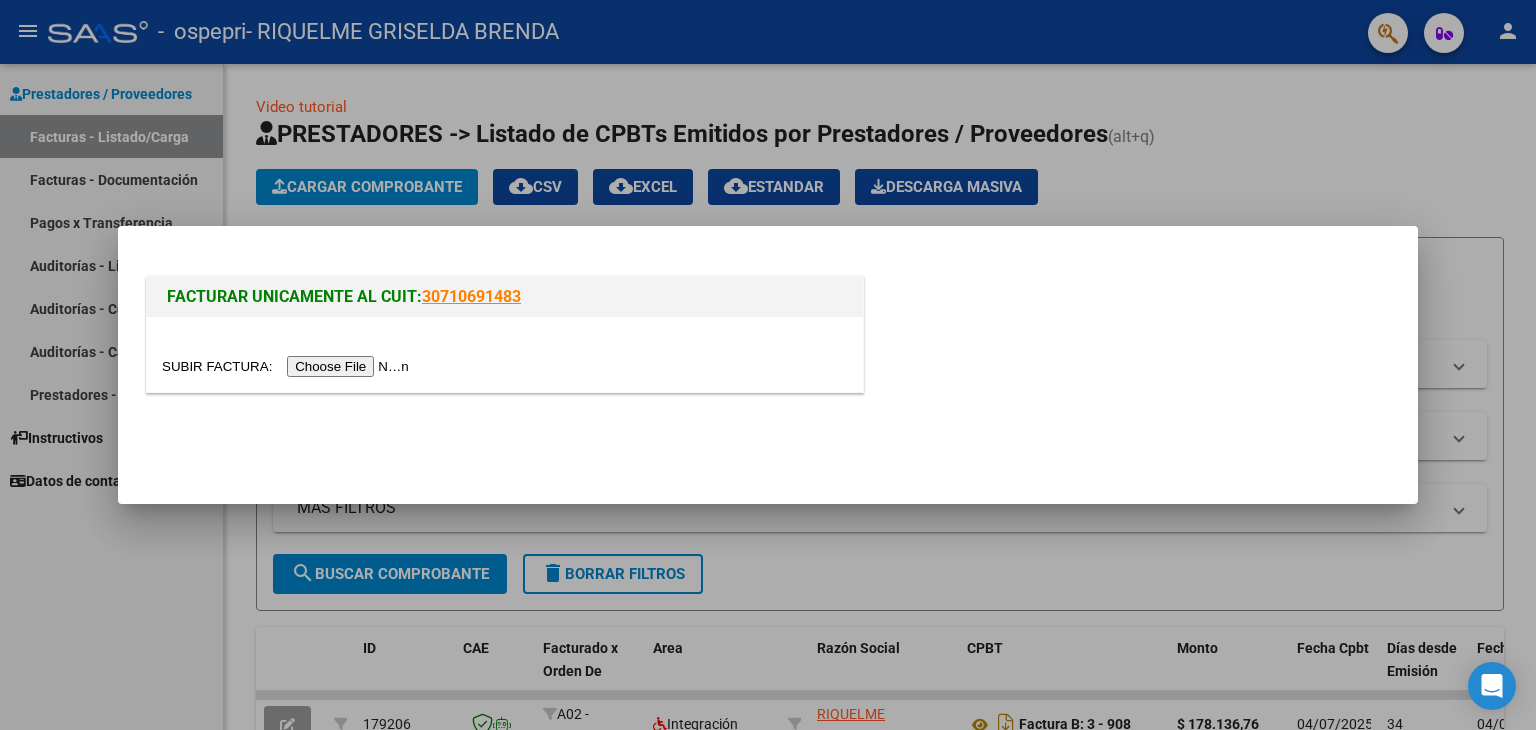 click on "FACTURAR UNICAMENTE AL CUIT:   30710691483" at bounding box center [768, 327] 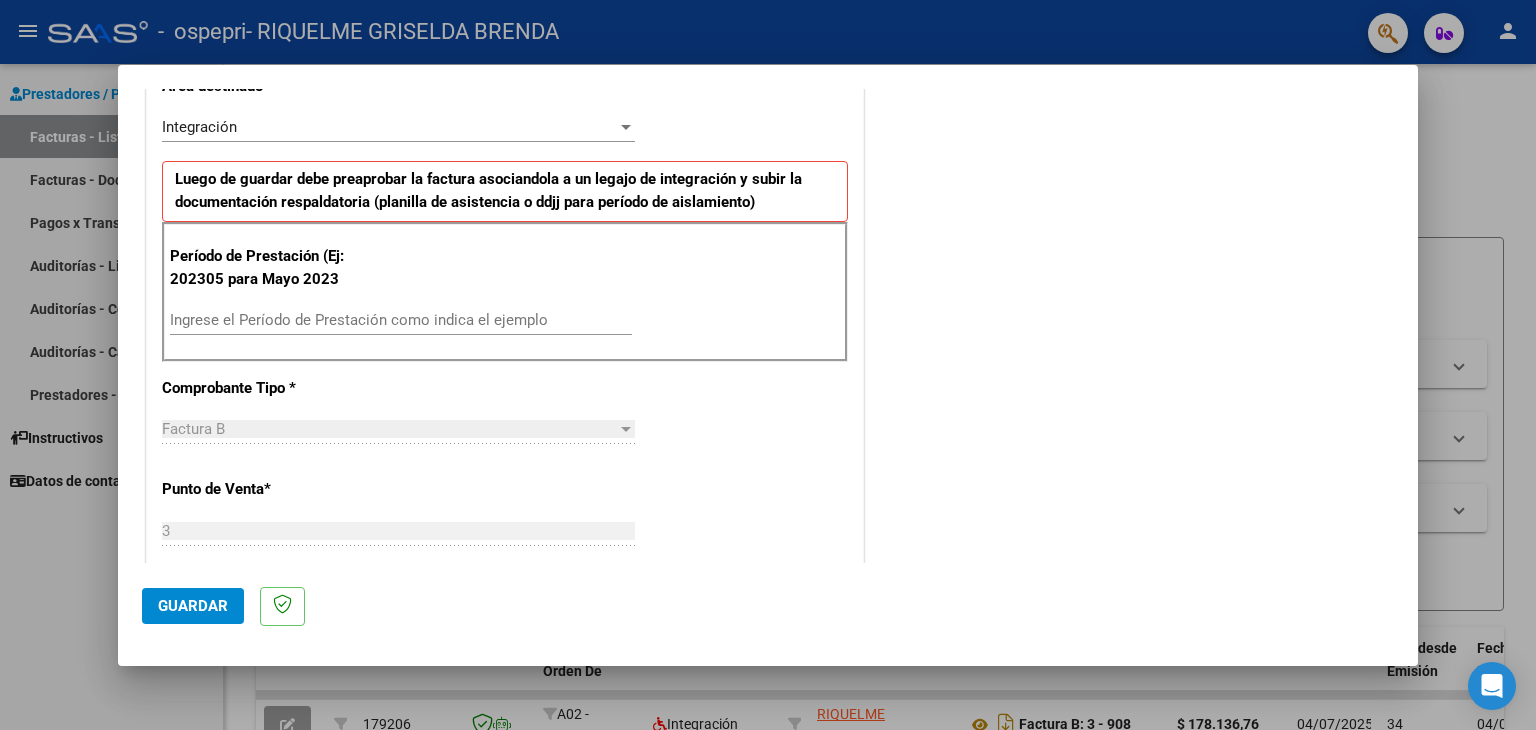 scroll, scrollTop: 420, scrollLeft: 0, axis: vertical 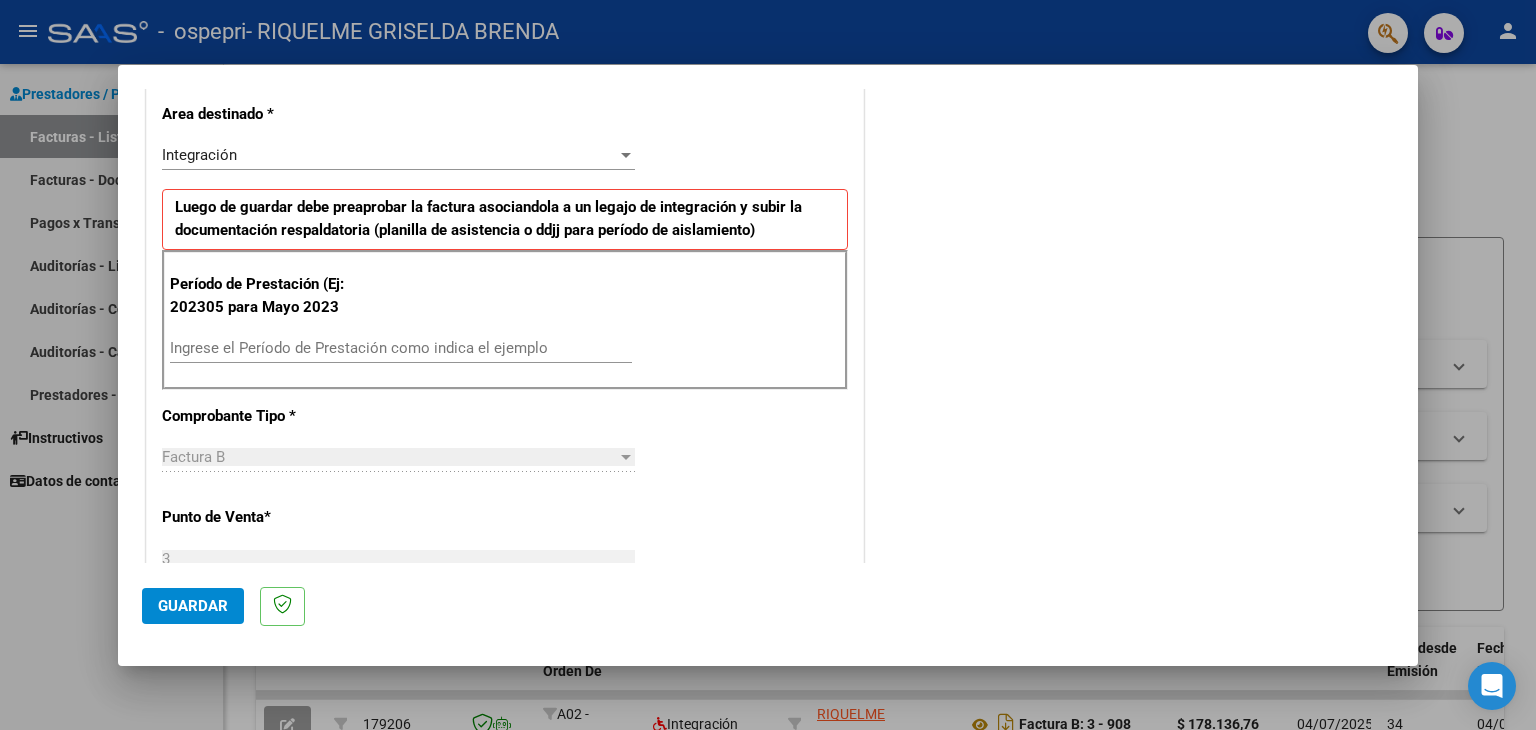 click on "Ingrese el Período de Prestación como indica el ejemplo" at bounding box center [401, 348] 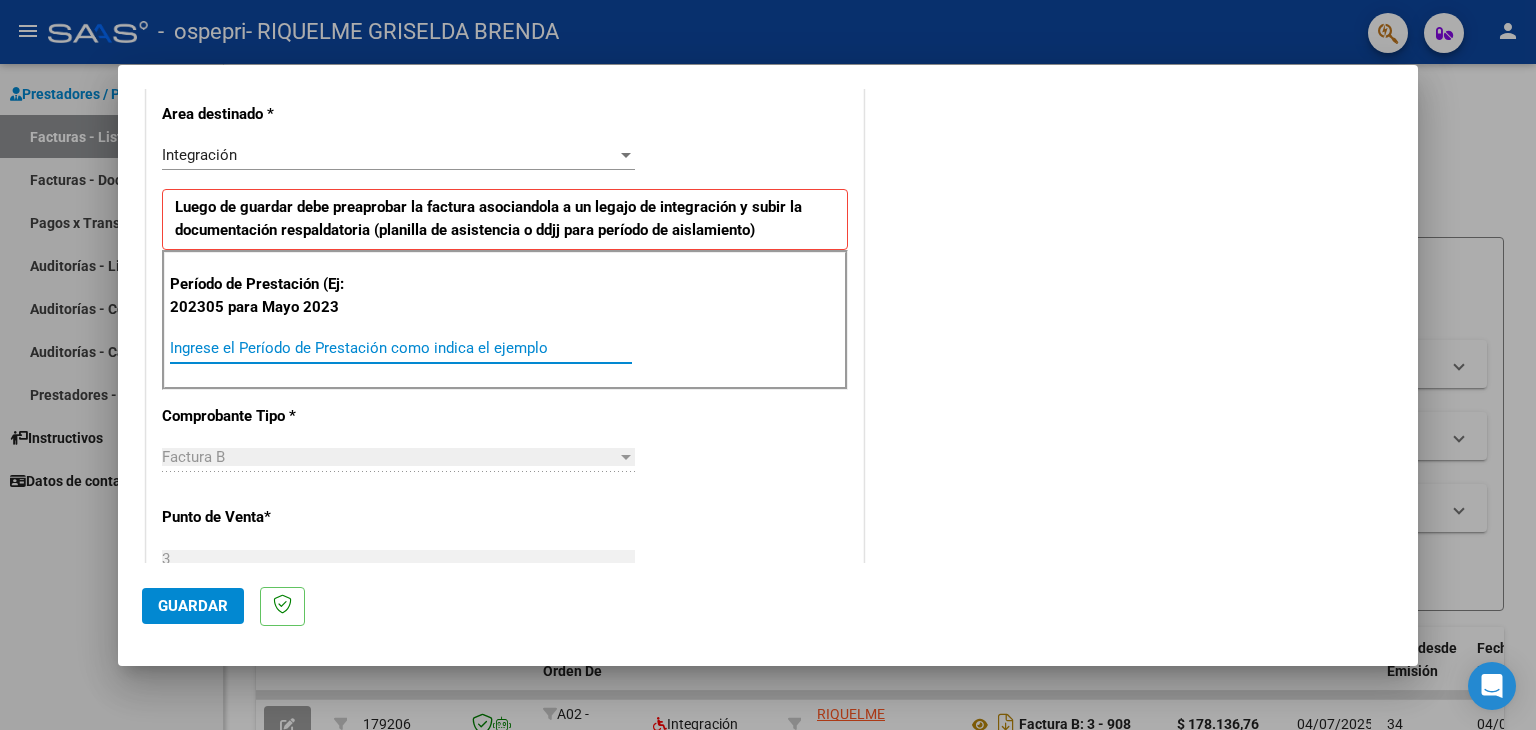 click on "Ingrese el Período de Prestación como indica el ejemplo" at bounding box center [401, 348] 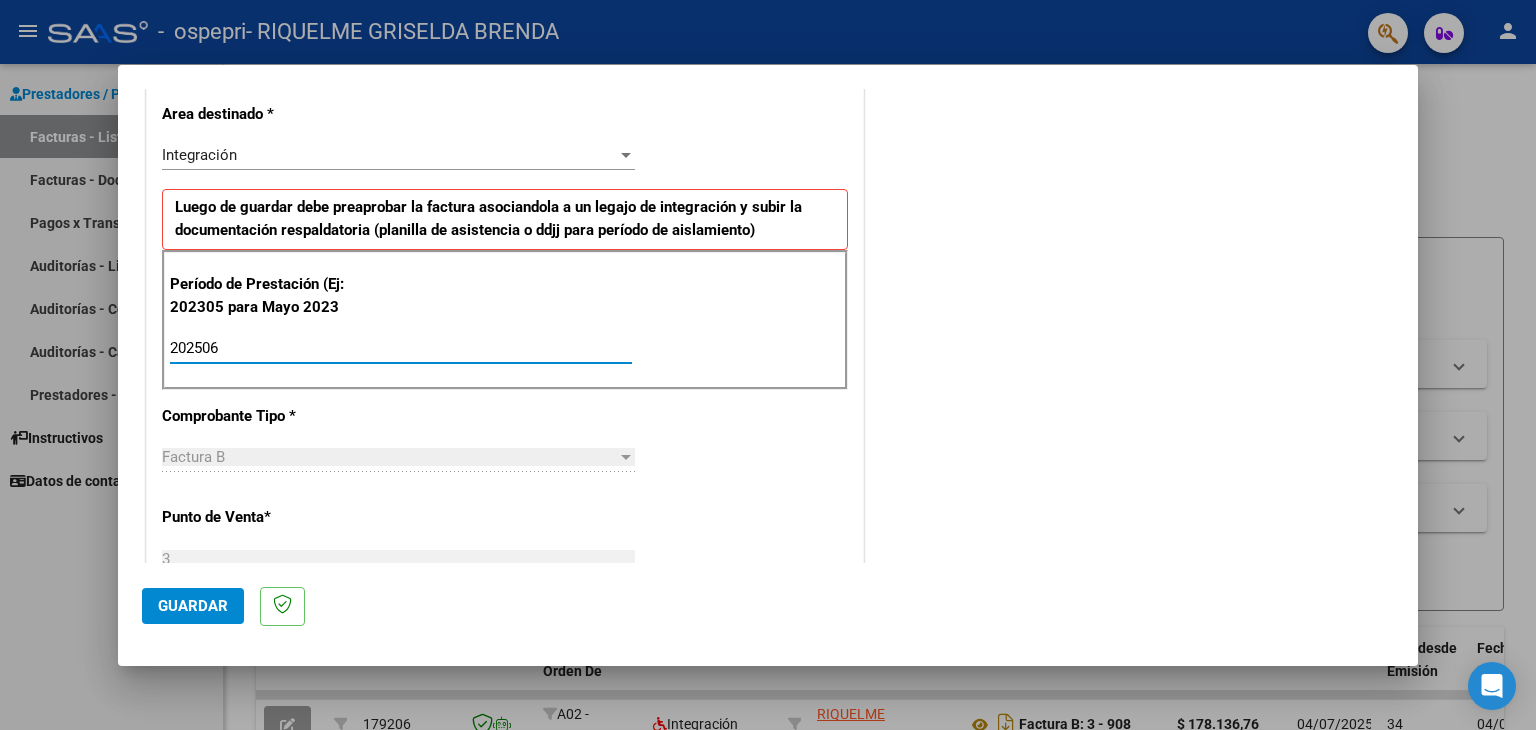 type on "202506" 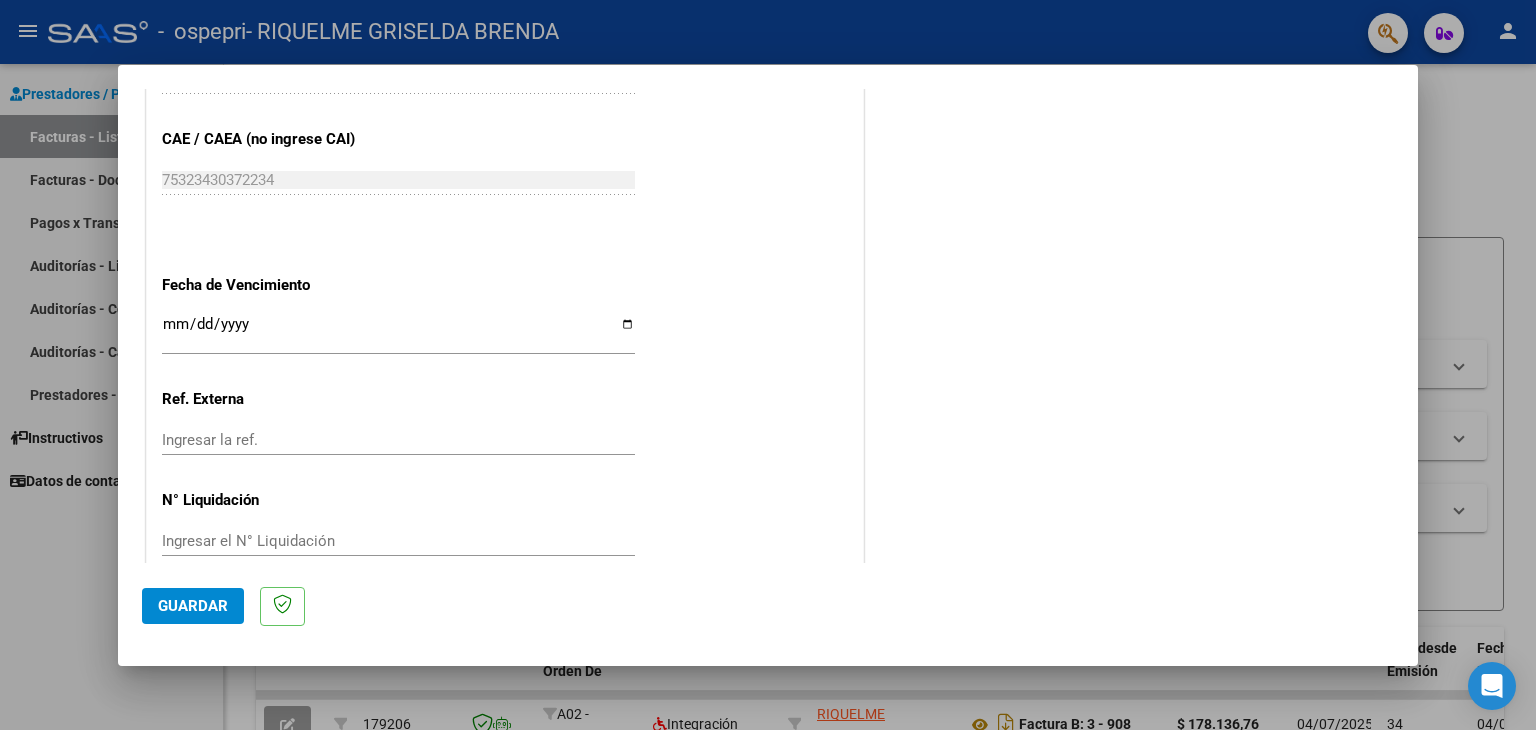 scroll, scrollTop: 1245, scrollLeft: 0, axis: vertical 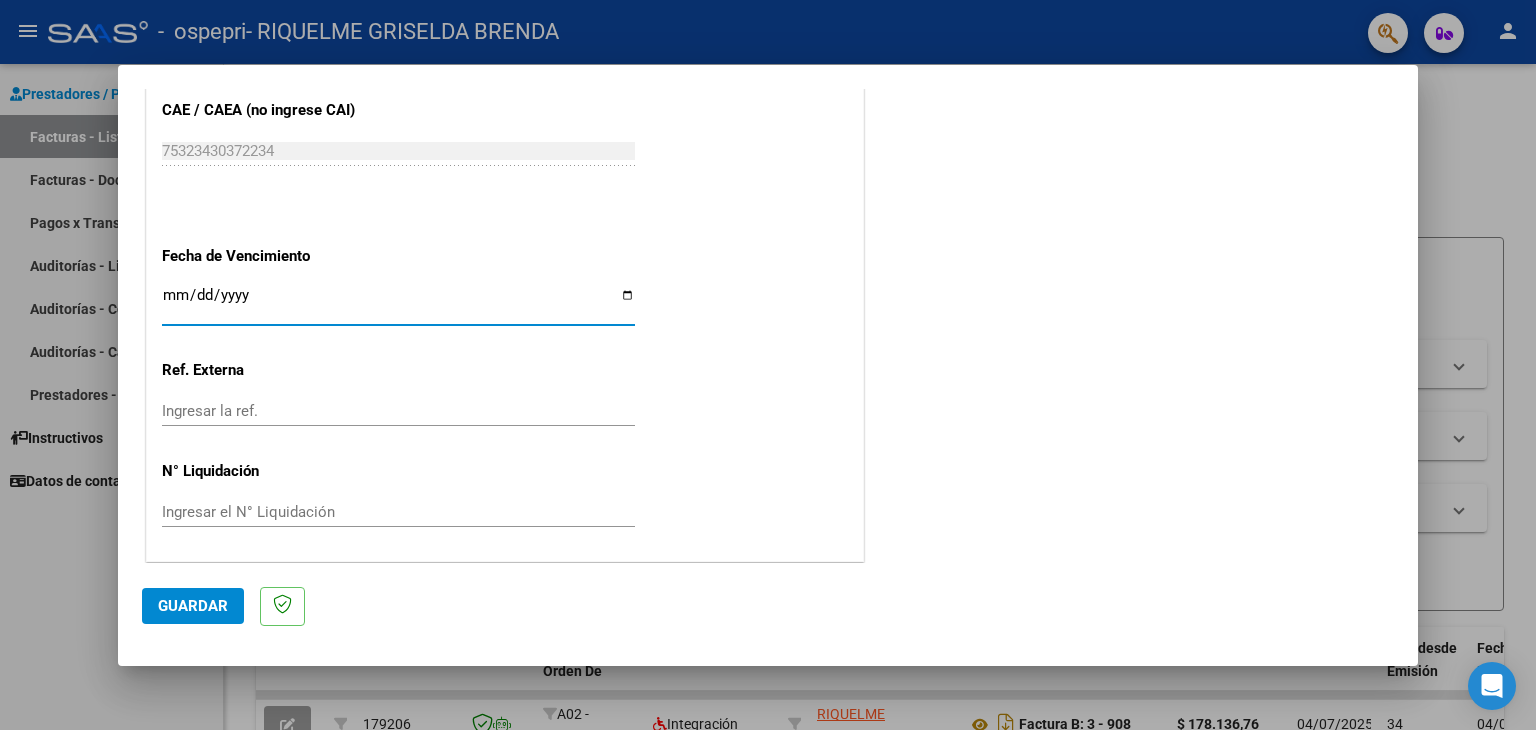 click on "Ingresar la fecha" at bounding box center (398, 303) 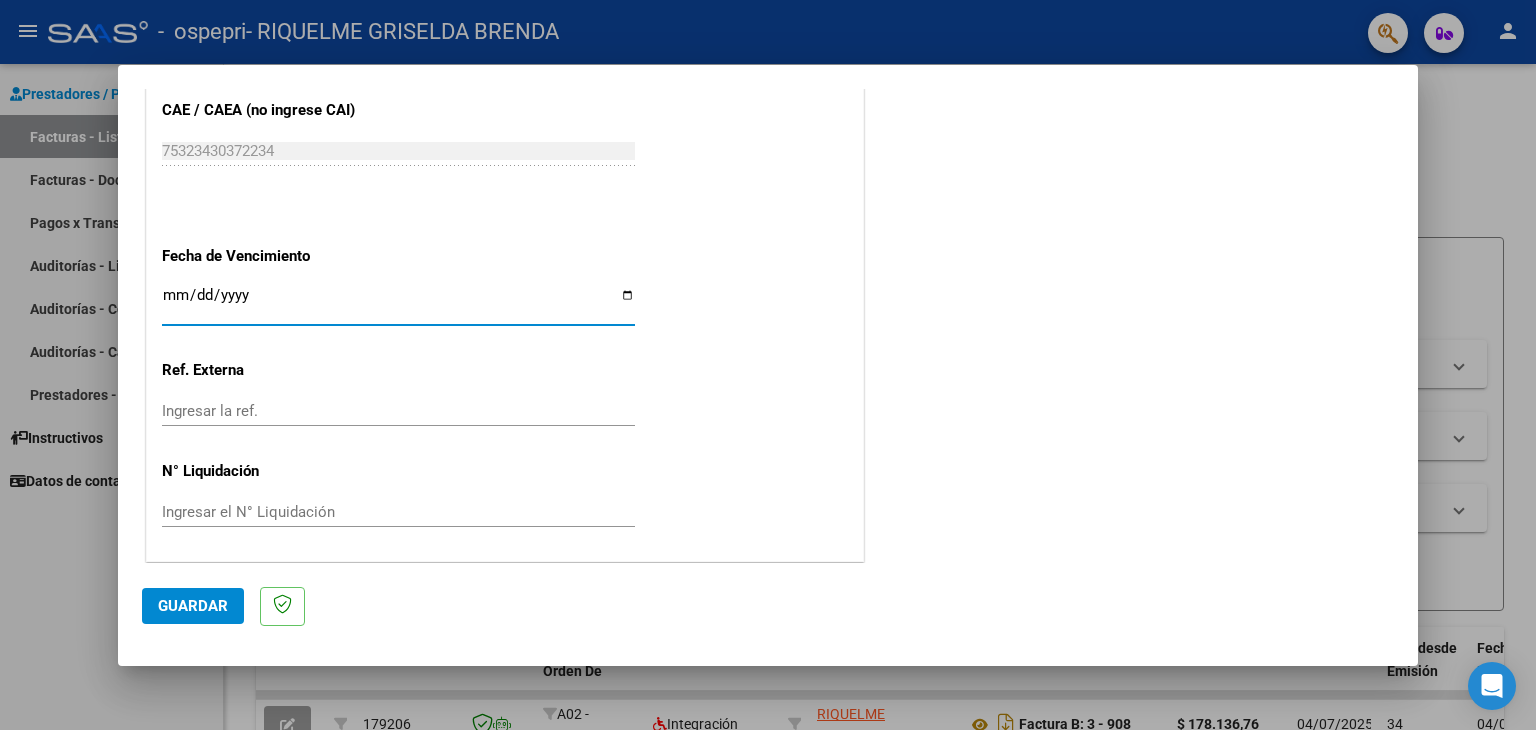 type on "2025-08-17" 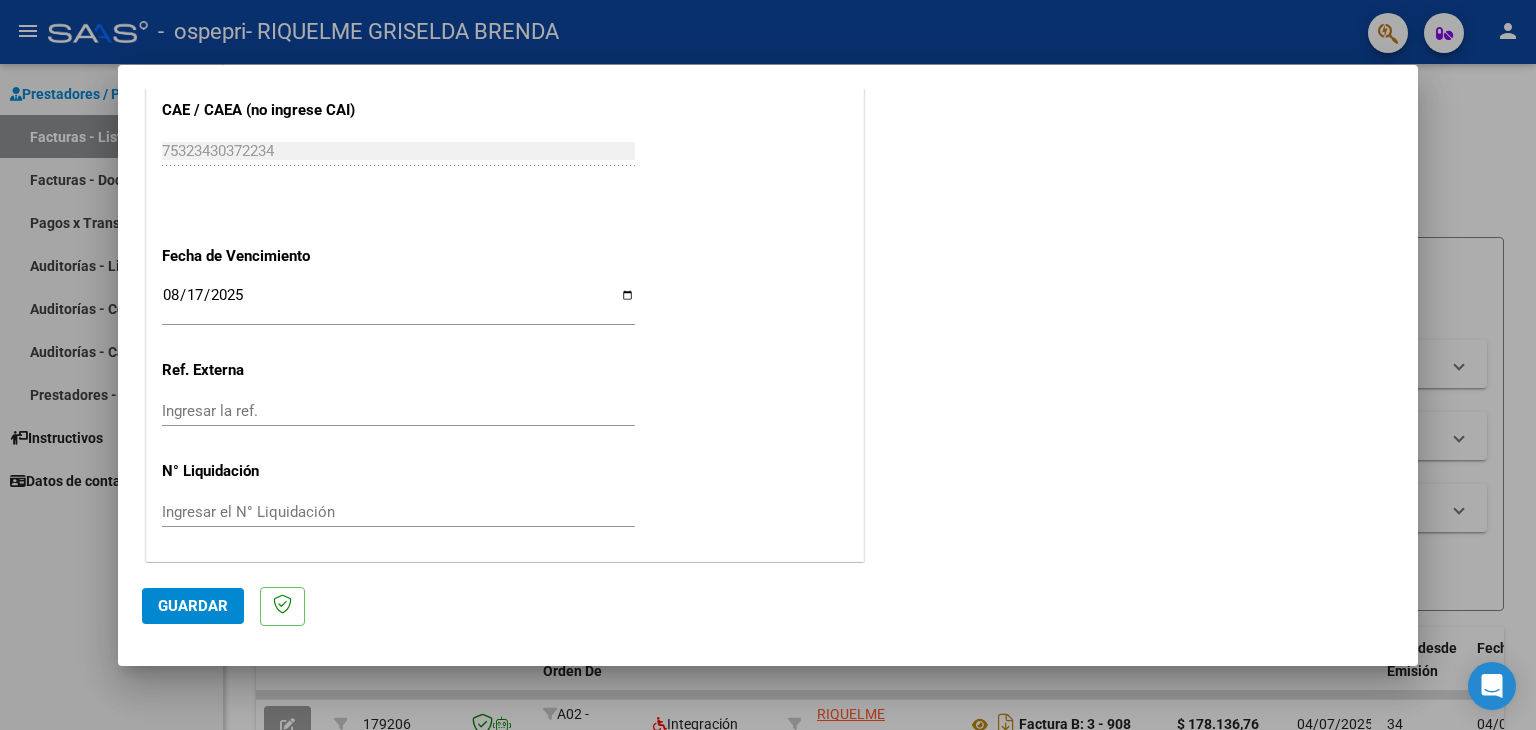 click on "CUIT  *   [CUIT] Ingresar CUIT  ANALISIS PRESTADOR  Area destinado * Integración Seleccionar Area Luego de guardar debe preaprobar la factura asociandola a un legajo de integración y subir la documentación respaldatoria (planilla de asistencia o ddjj para período de aislamiento)  Período de Prestación (Ej: 202305 para Mayo 2023    [DATE] Ingrese el Período de Prestación como indica el ejemplo   Comprobante Tipo * Factura B Seleccionar Tipo Punto de Venta  *   3 Ingresar el Nro.  Número  *   926 Ingresar el Nro.  Monto  *   $ 118.757,84 Ingresar el monto  Fecha del Cpbt.  *   2025-08-07 Ingresar la fecha  CAE / CAEA (no ingrese CAI)    75323430372234 Ingresar el CAE o CAEA (no ingrese CAI)  Fecha de Vencimiento    2025-08-17 Ingresar la fecha  Ref. Externa    Ingresar la ref.  N° Liquidación    Ingresar el N° Liquidación" at bounding box center [505, -173] 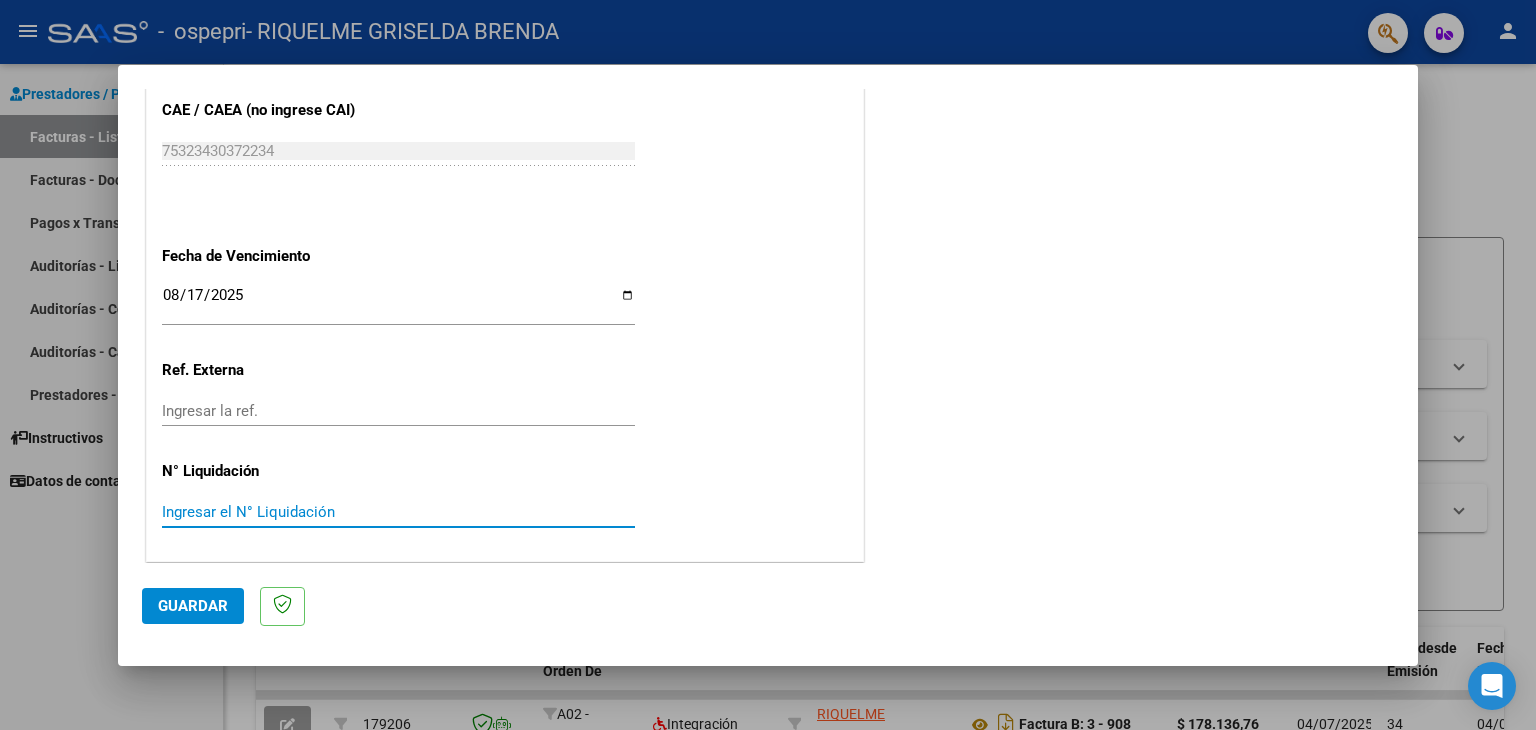paste on "266760" 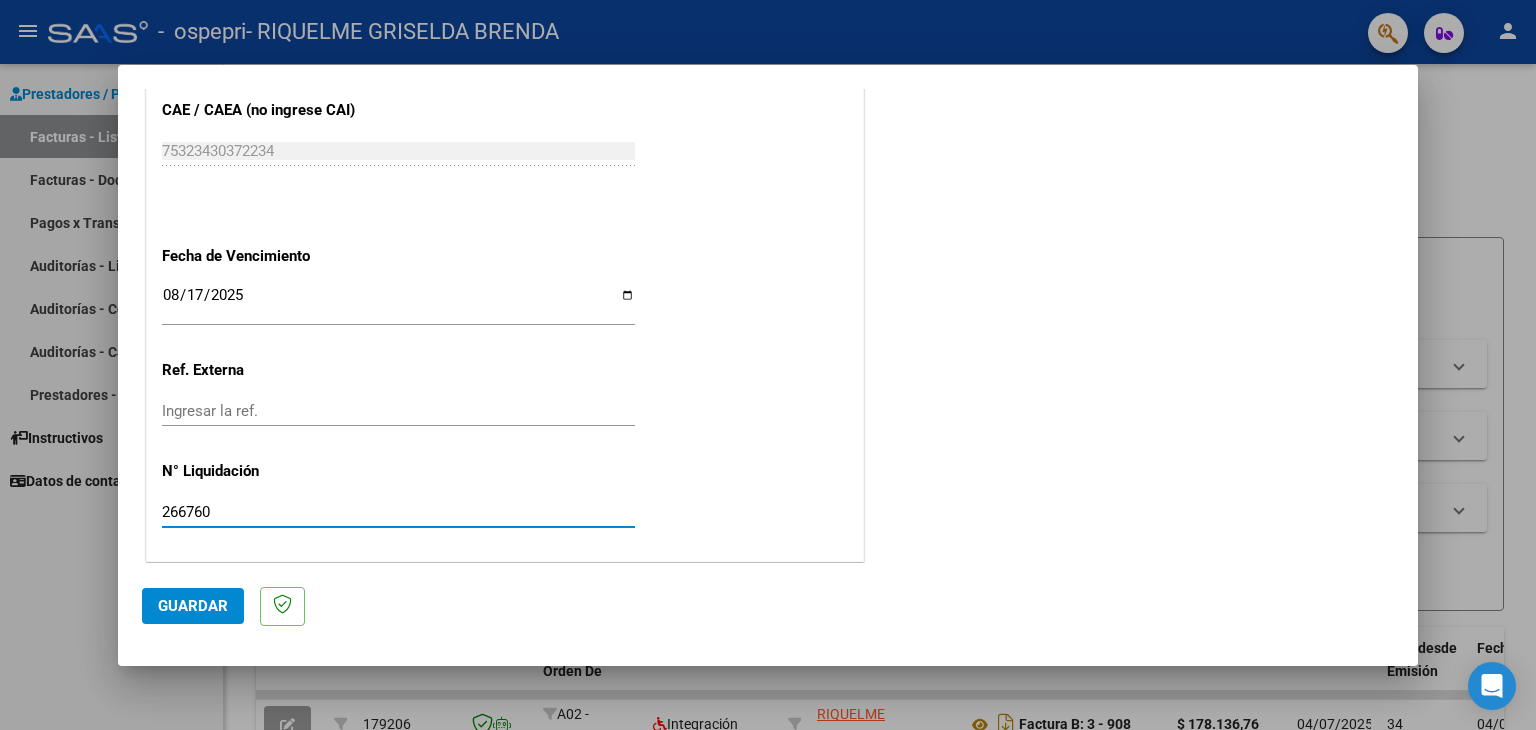 type on "266760" 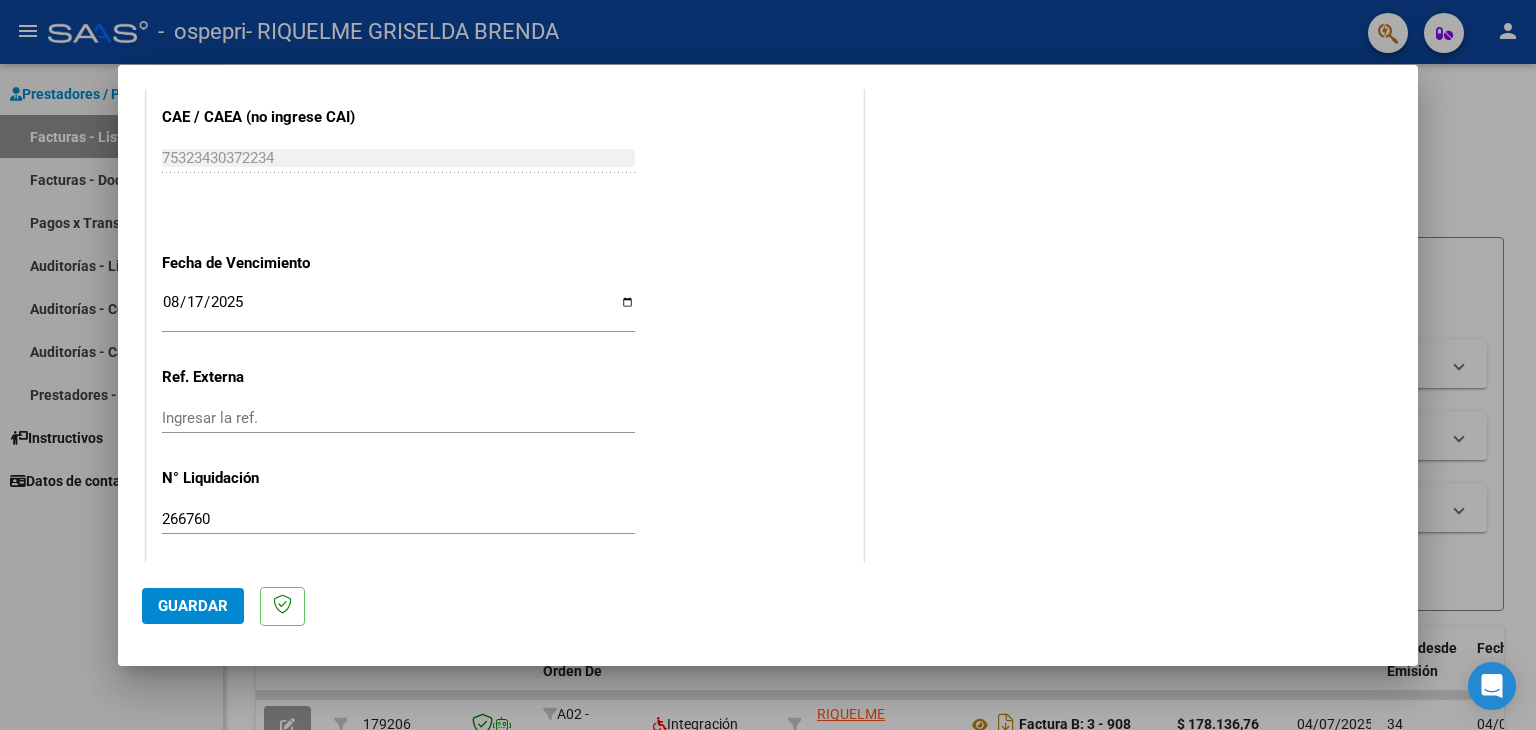 scroll, scrollTop: 1245, scrollLeft: 0, axis: vertical 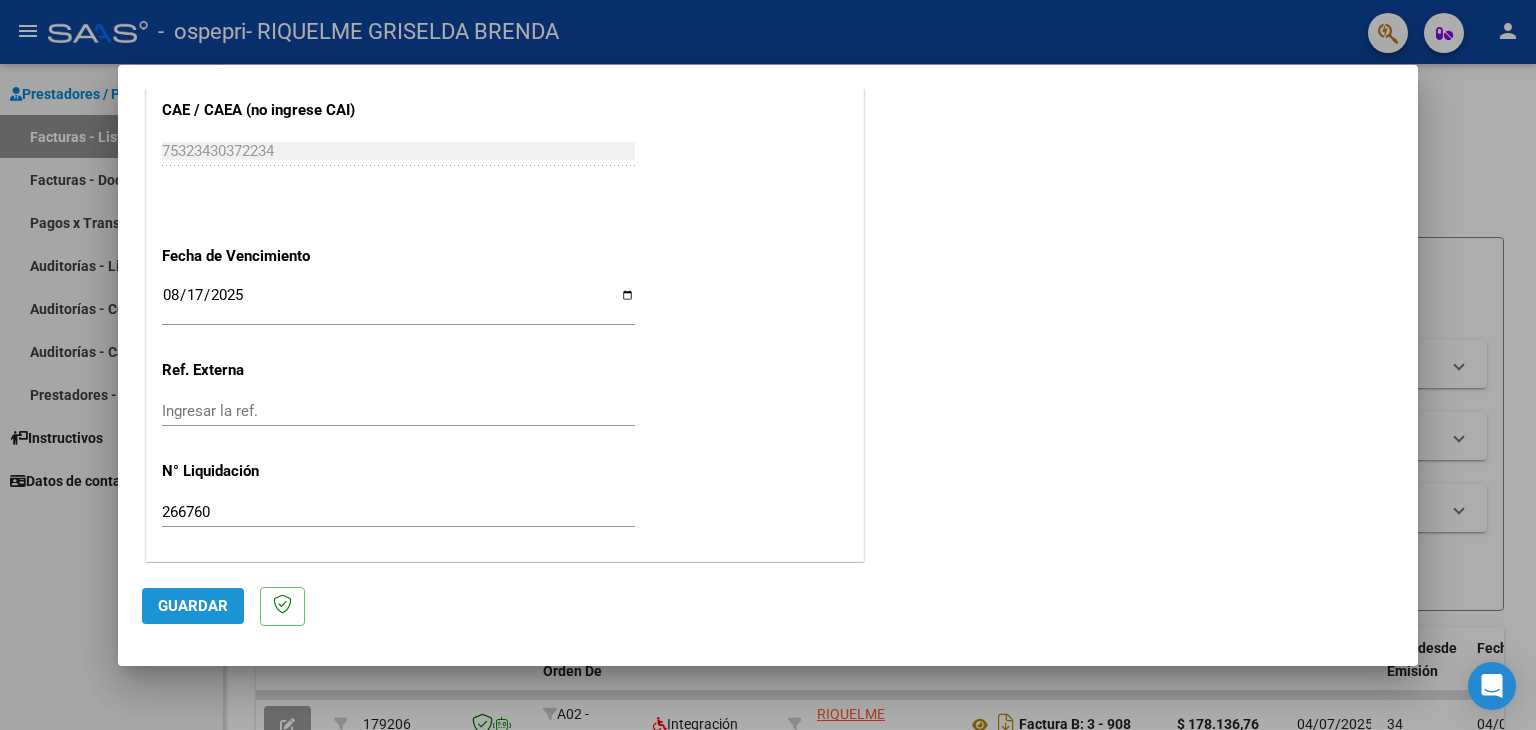 click on "Guardar" 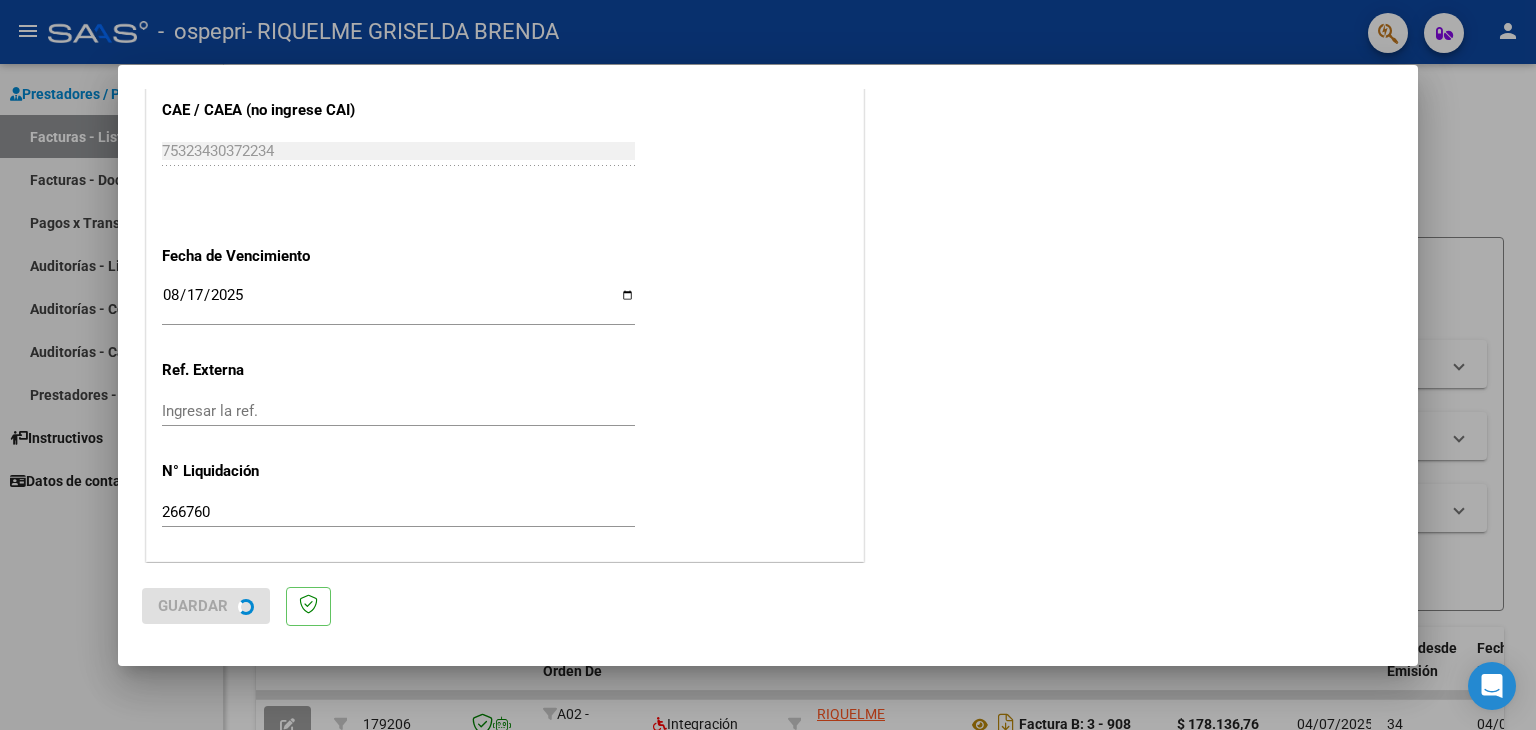 scroll, scrollTop: 0, scrollLeft: 0, axis: both 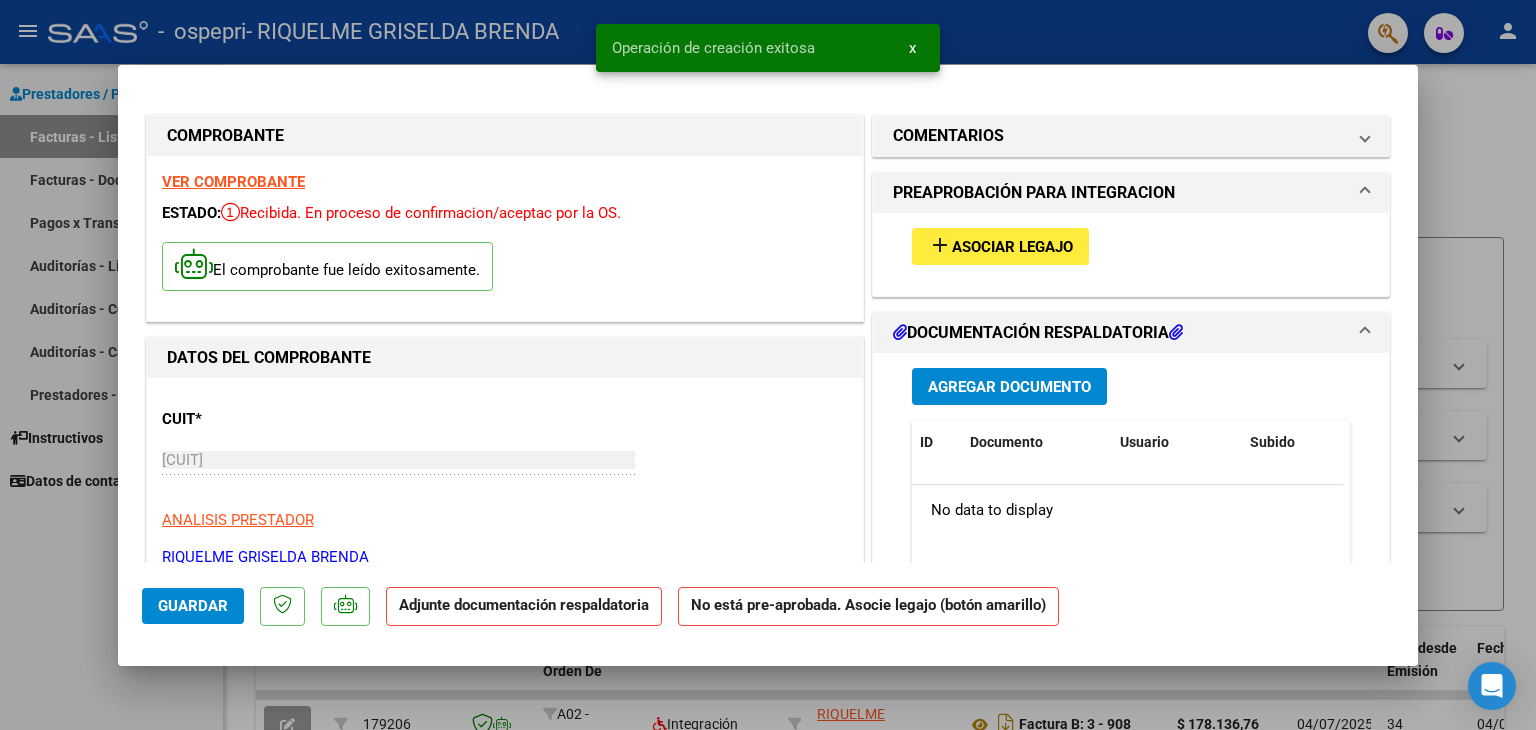 click on "Agregar Documento" at bounding box center (1009, 387) 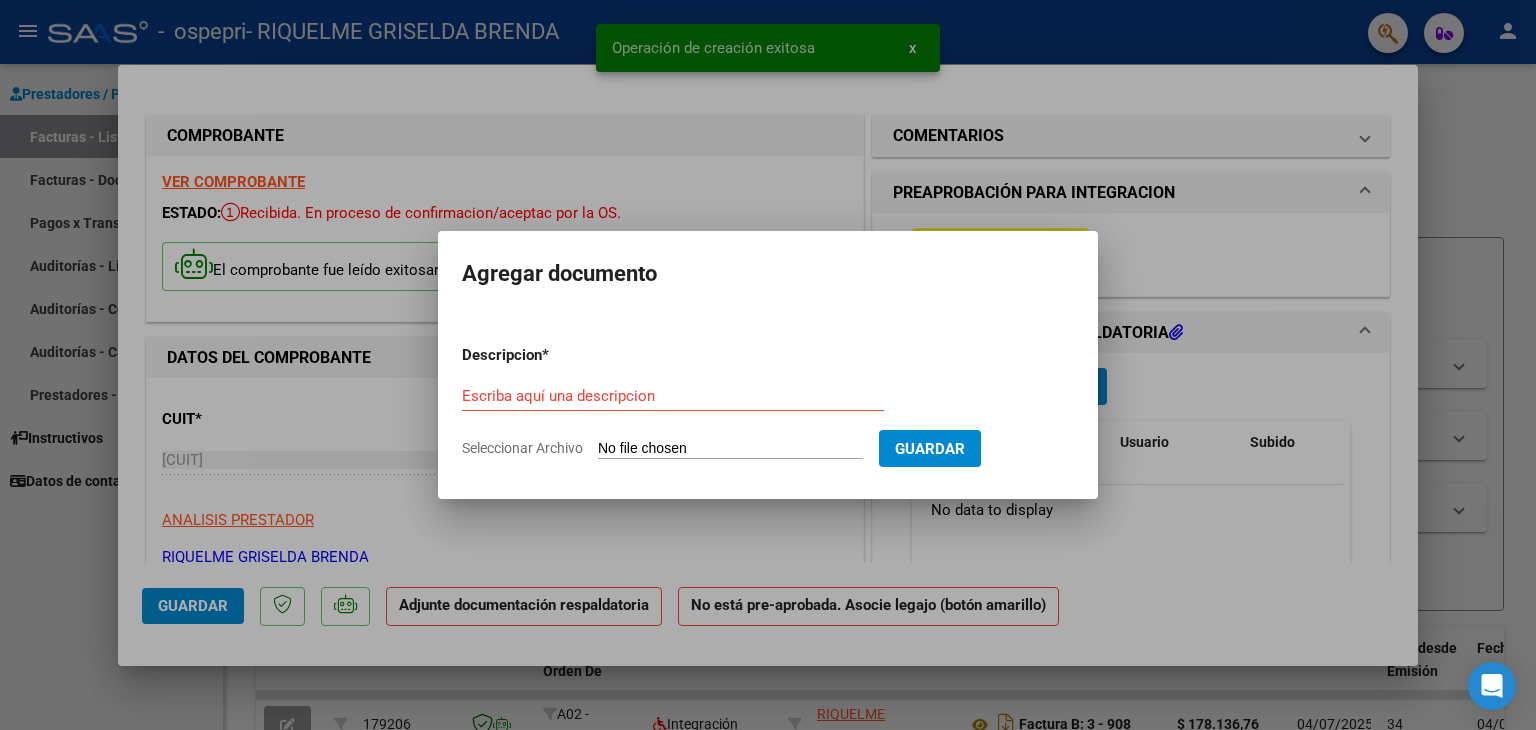 click on "Seleccionar Archivo" at bounding box center [730, 449] 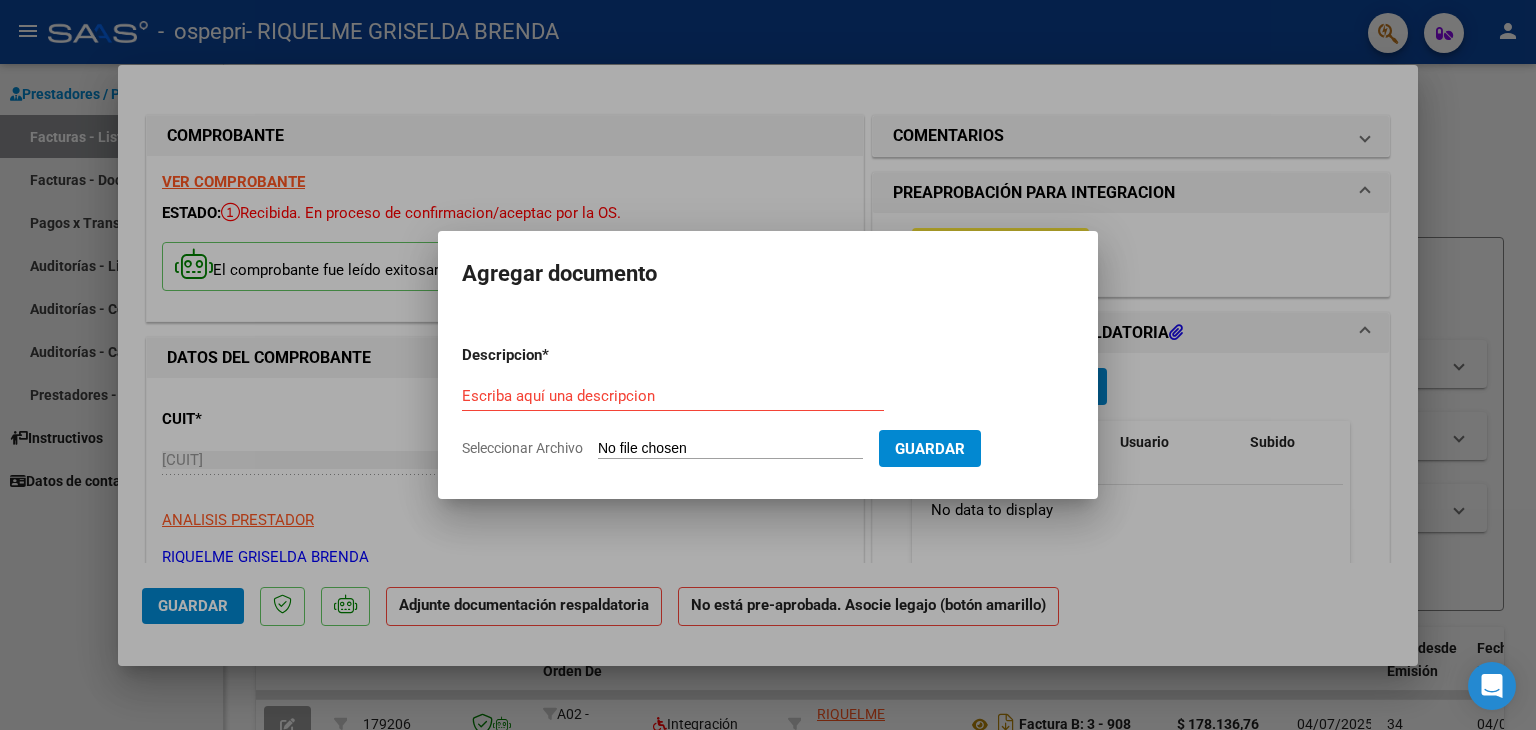type on "C:\fakepath\[CUIT]_006_00003_00000926 j.pdf" 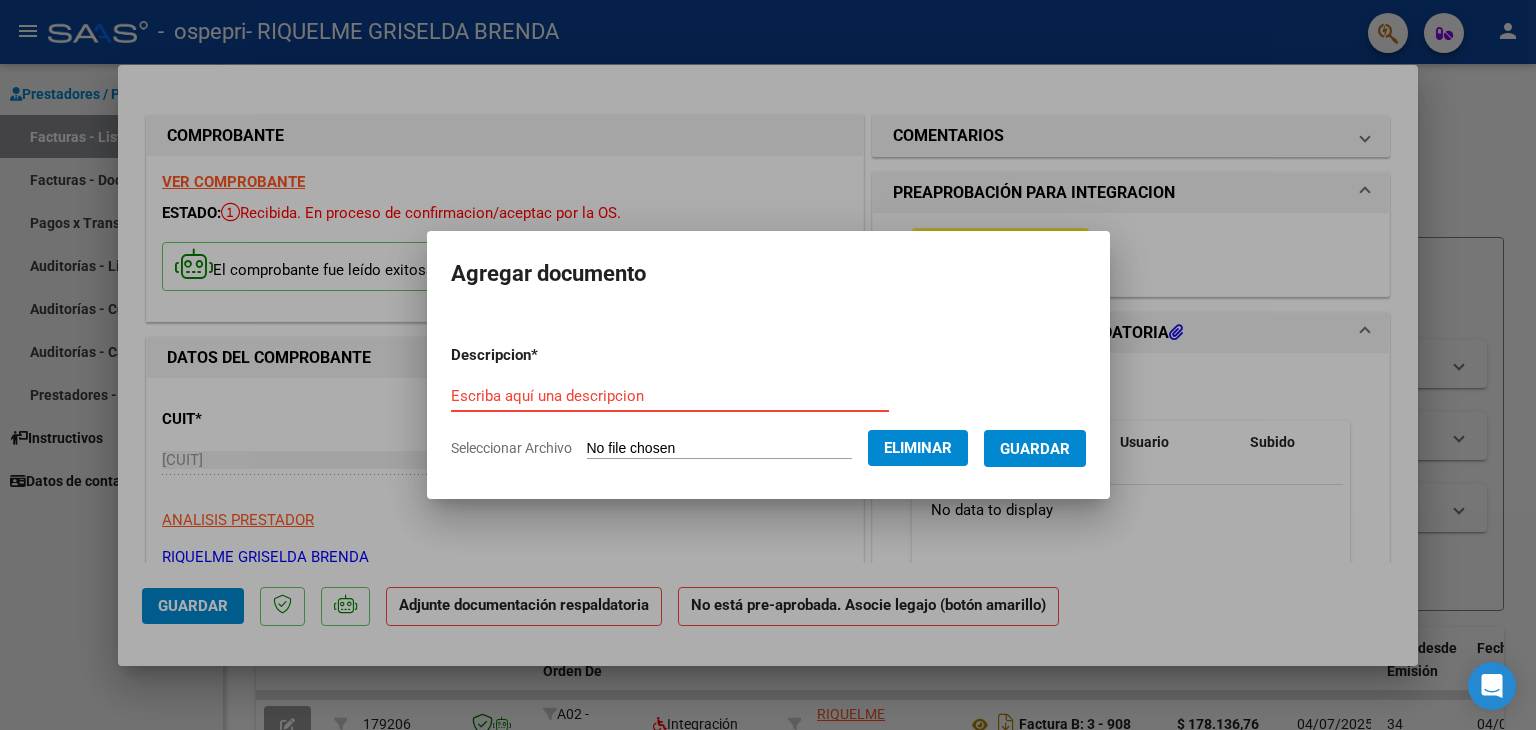 click on "Escriba aquí una descripcion" at bounding box center [670, 396] 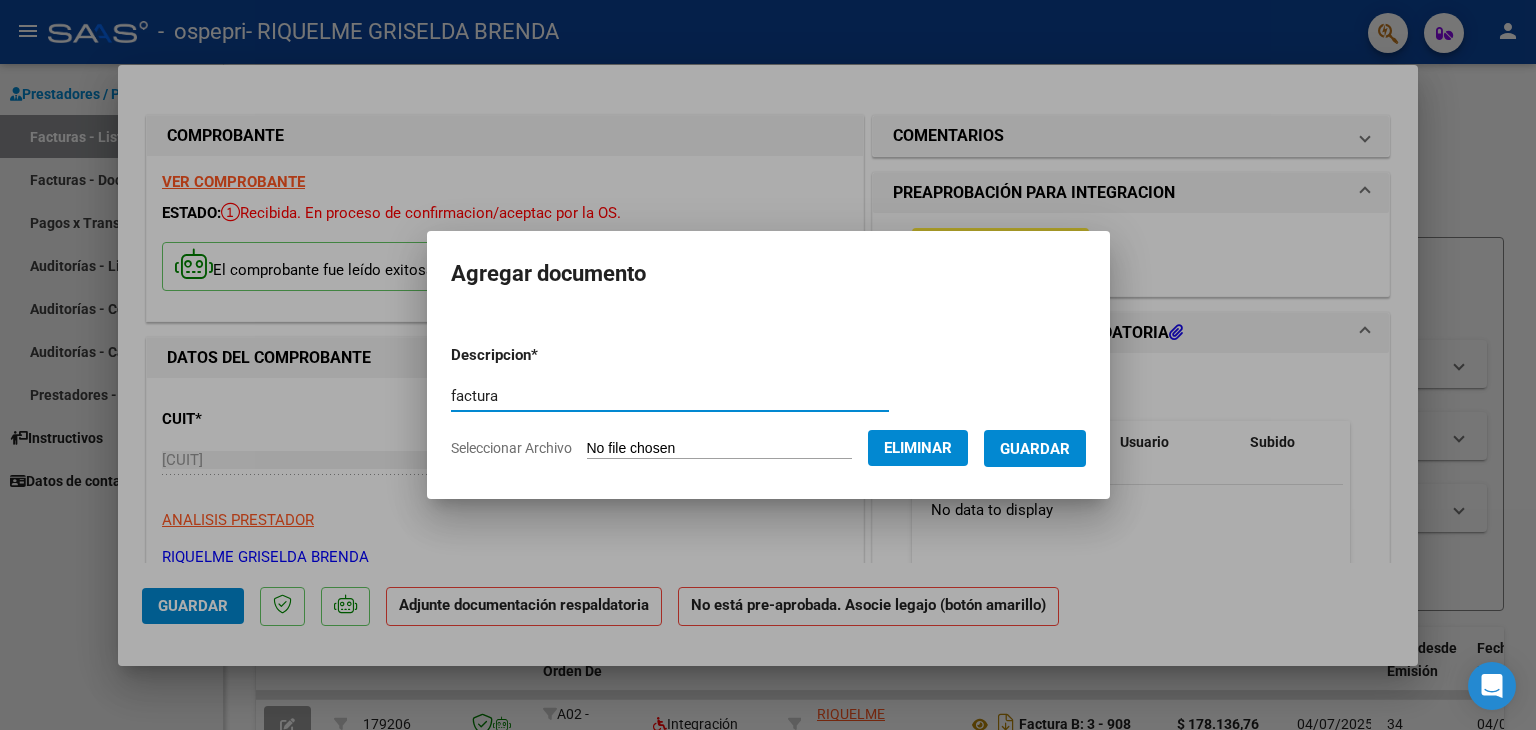 type on "factura" 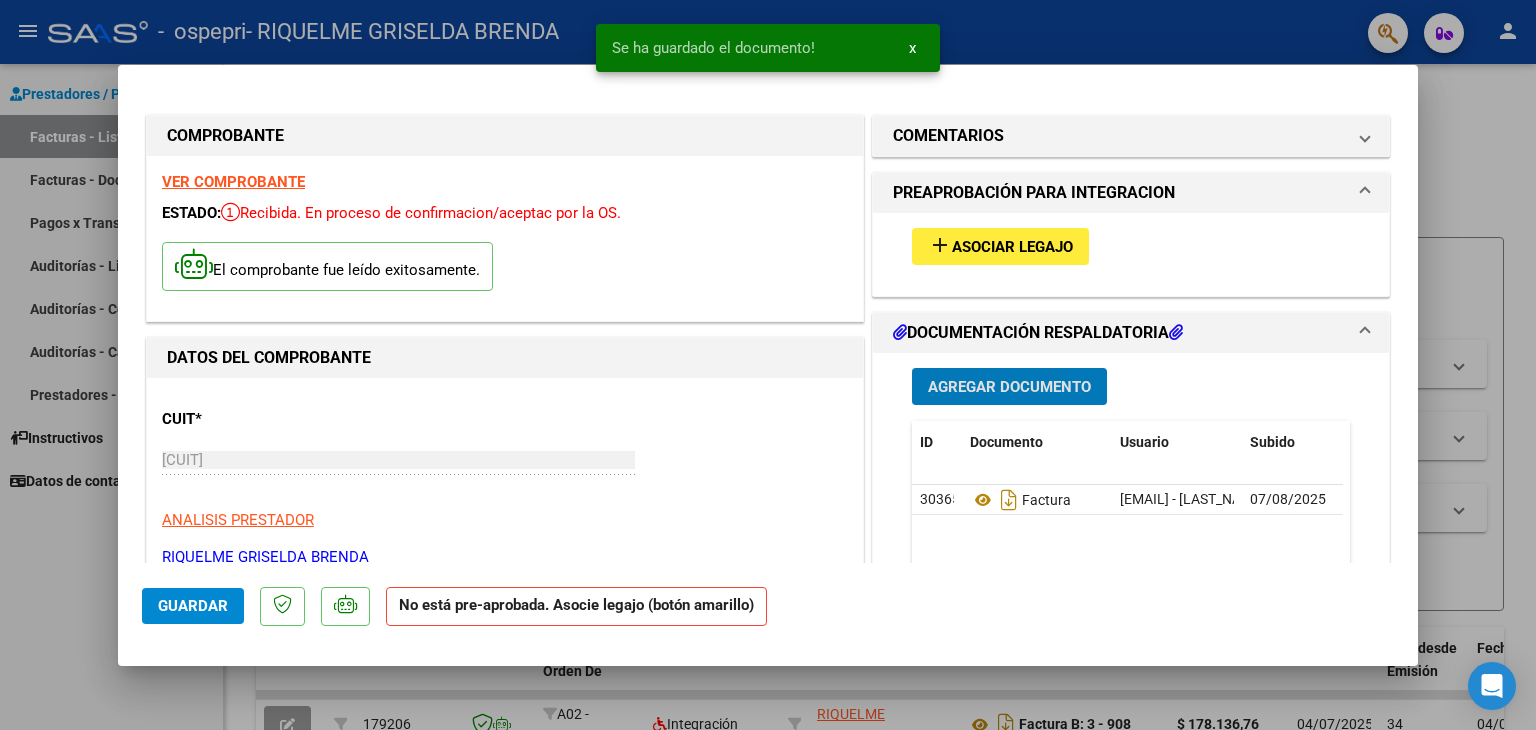 click on "Agregar Documento" at bounding box center (1009, 387) 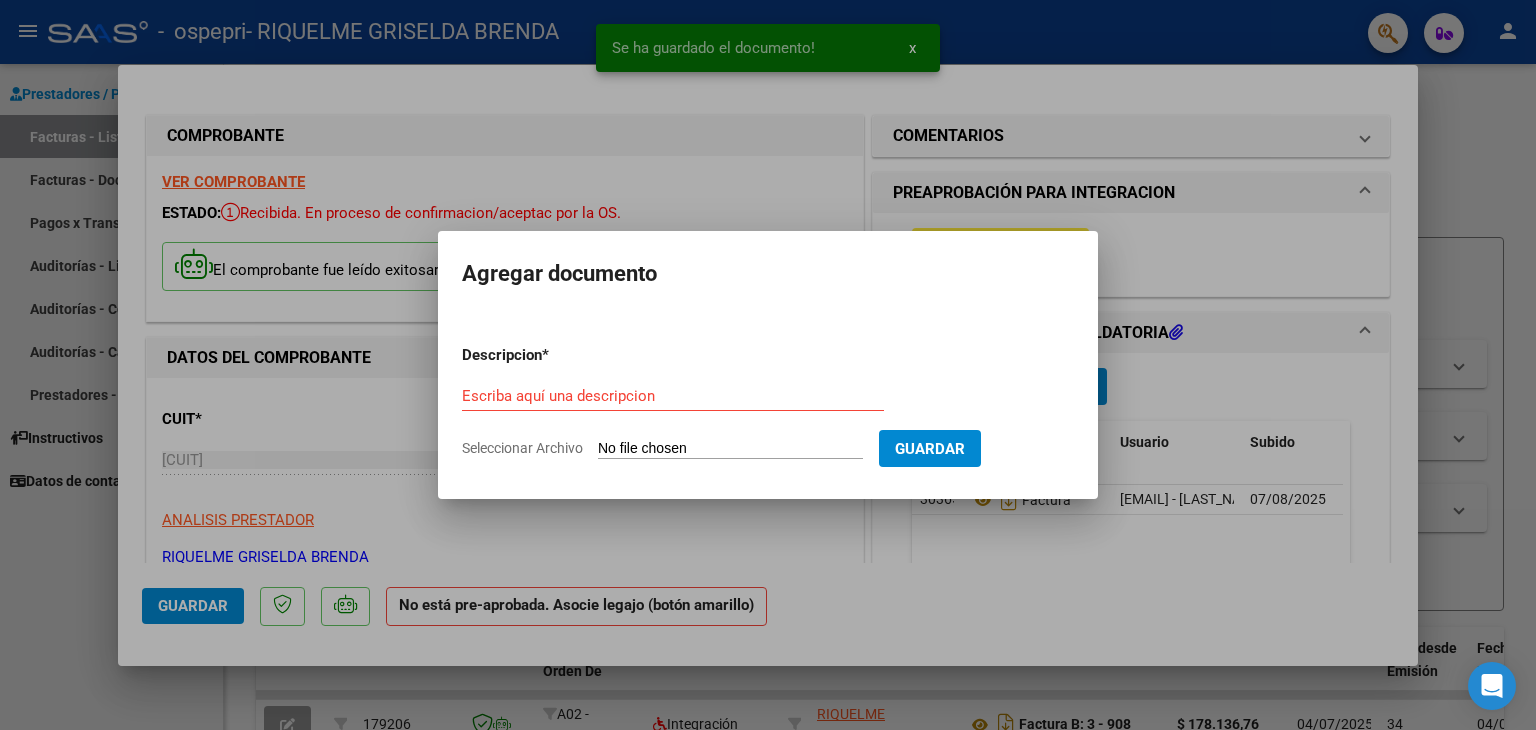 click on "Seleccionar Archivo" at bounding box center (730, 449) 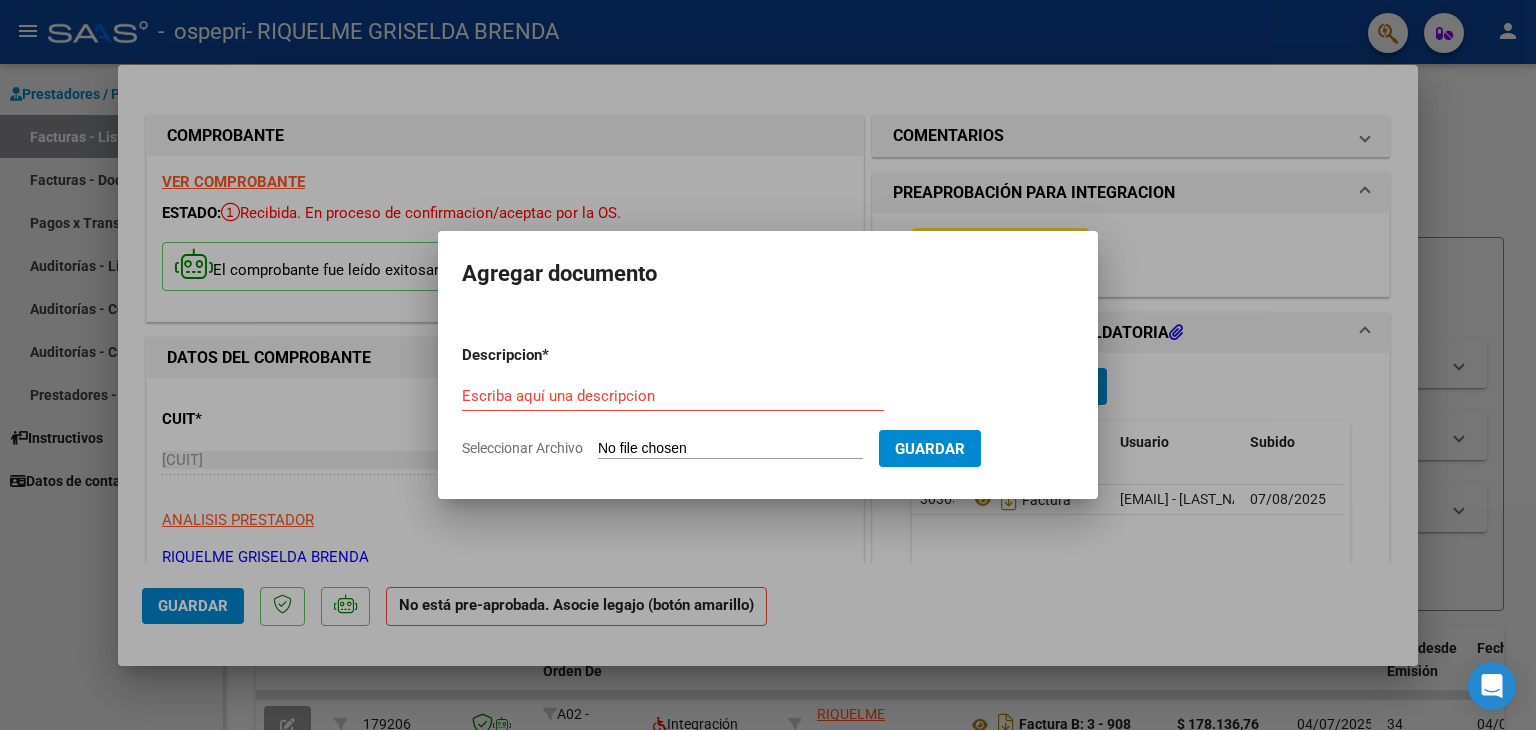 type on "C:\fakepath\asist junio [LAST NAME] .pdf" 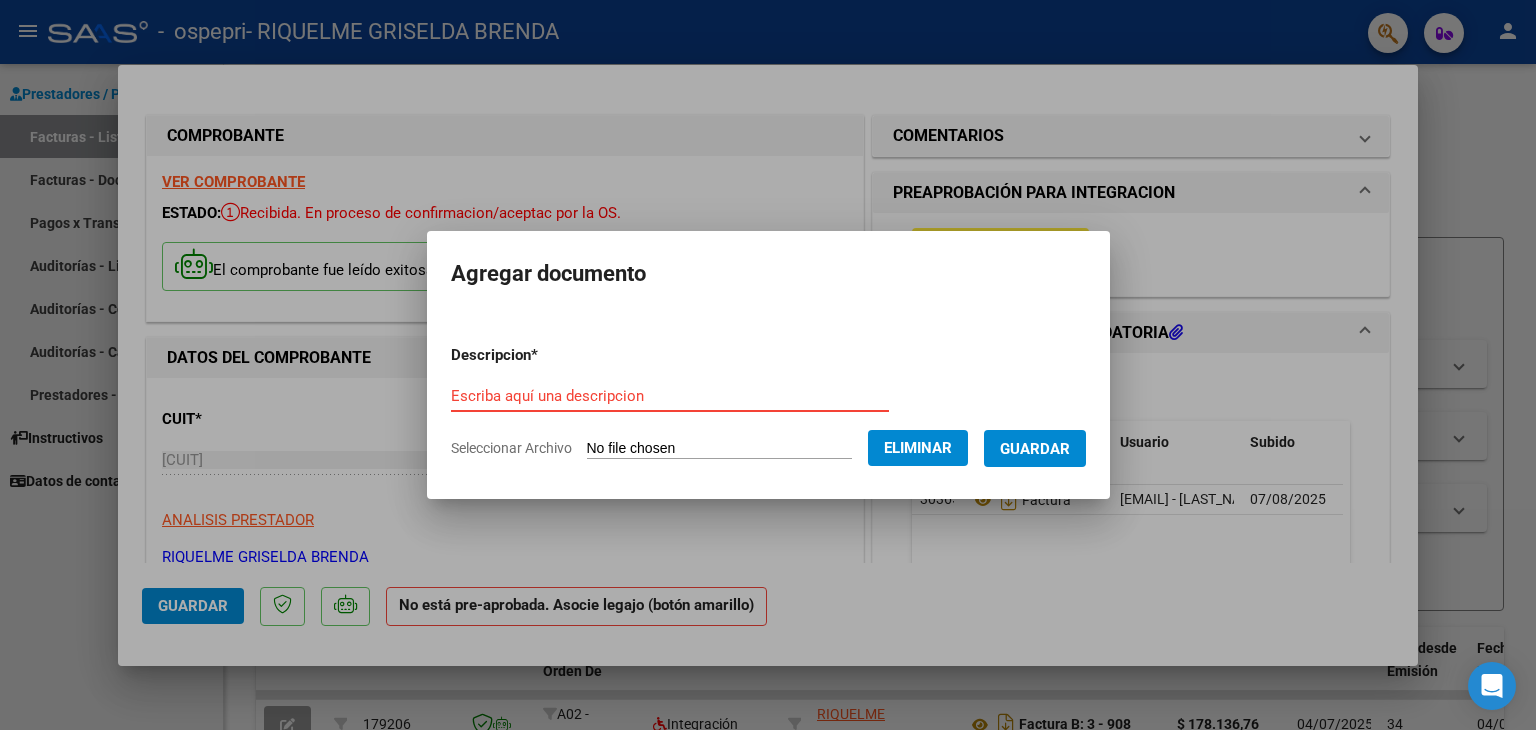 click on "Escriba aquí una descripcion" at bounding box center (670, 396) 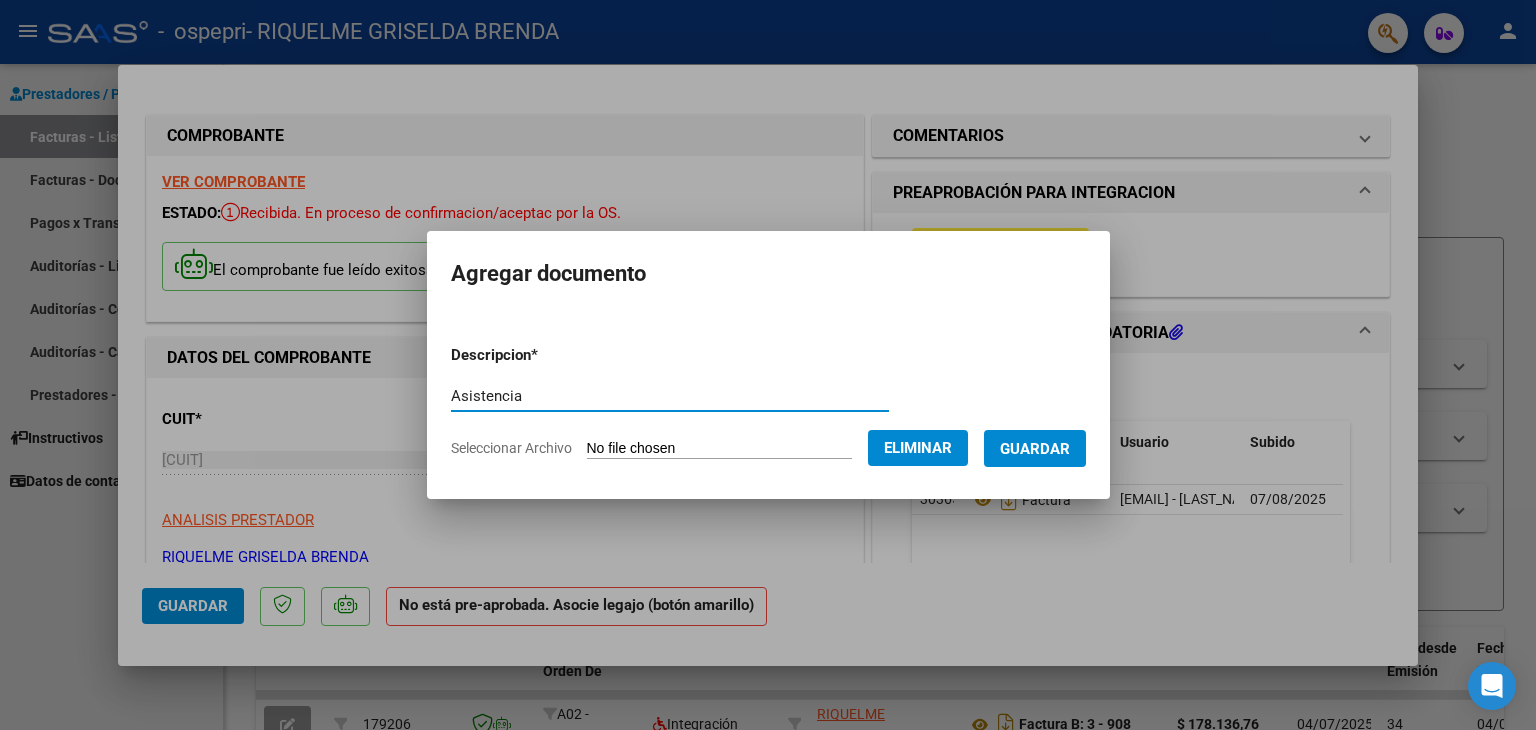 type on "Asistencia" 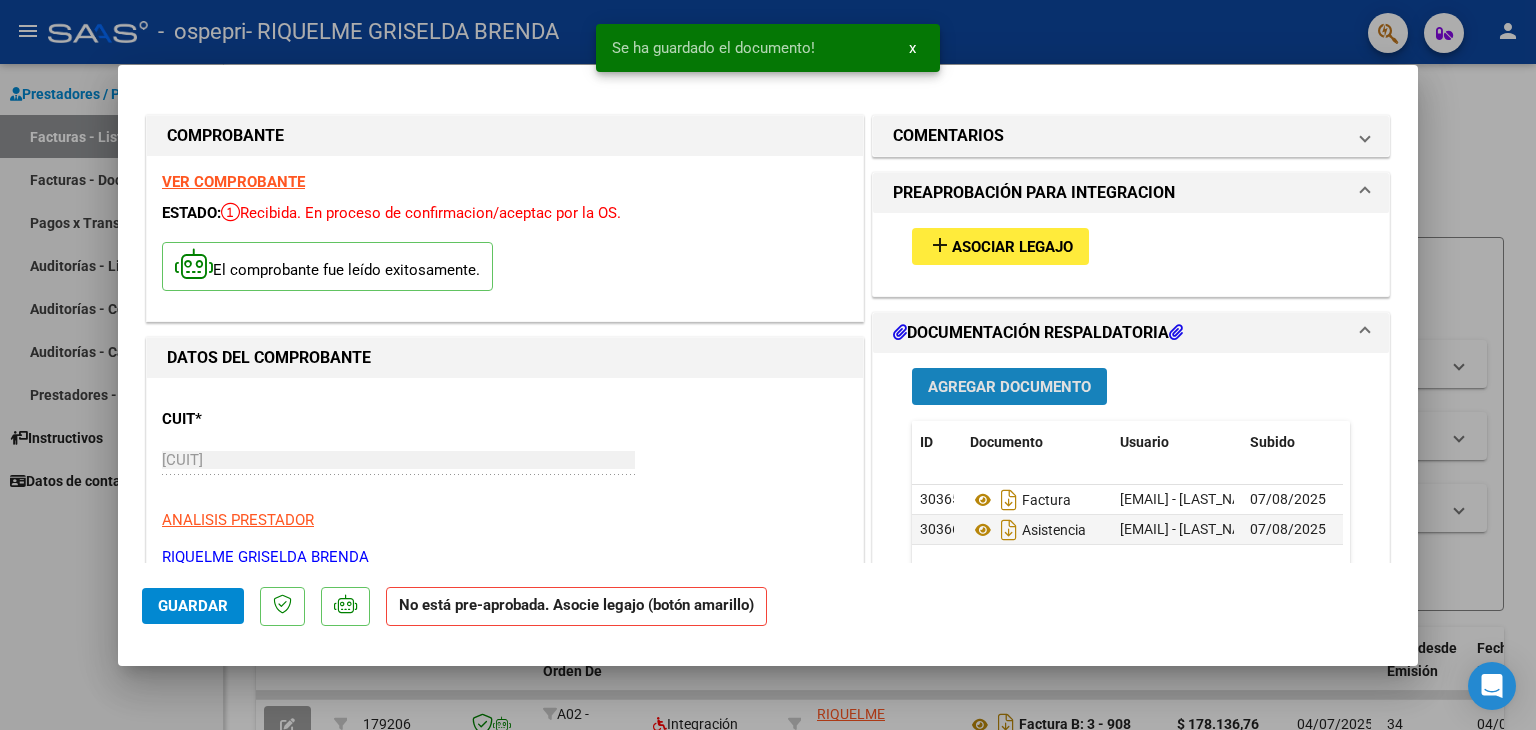 click on "Agregar Documento" at bounding box center (1009, 387) 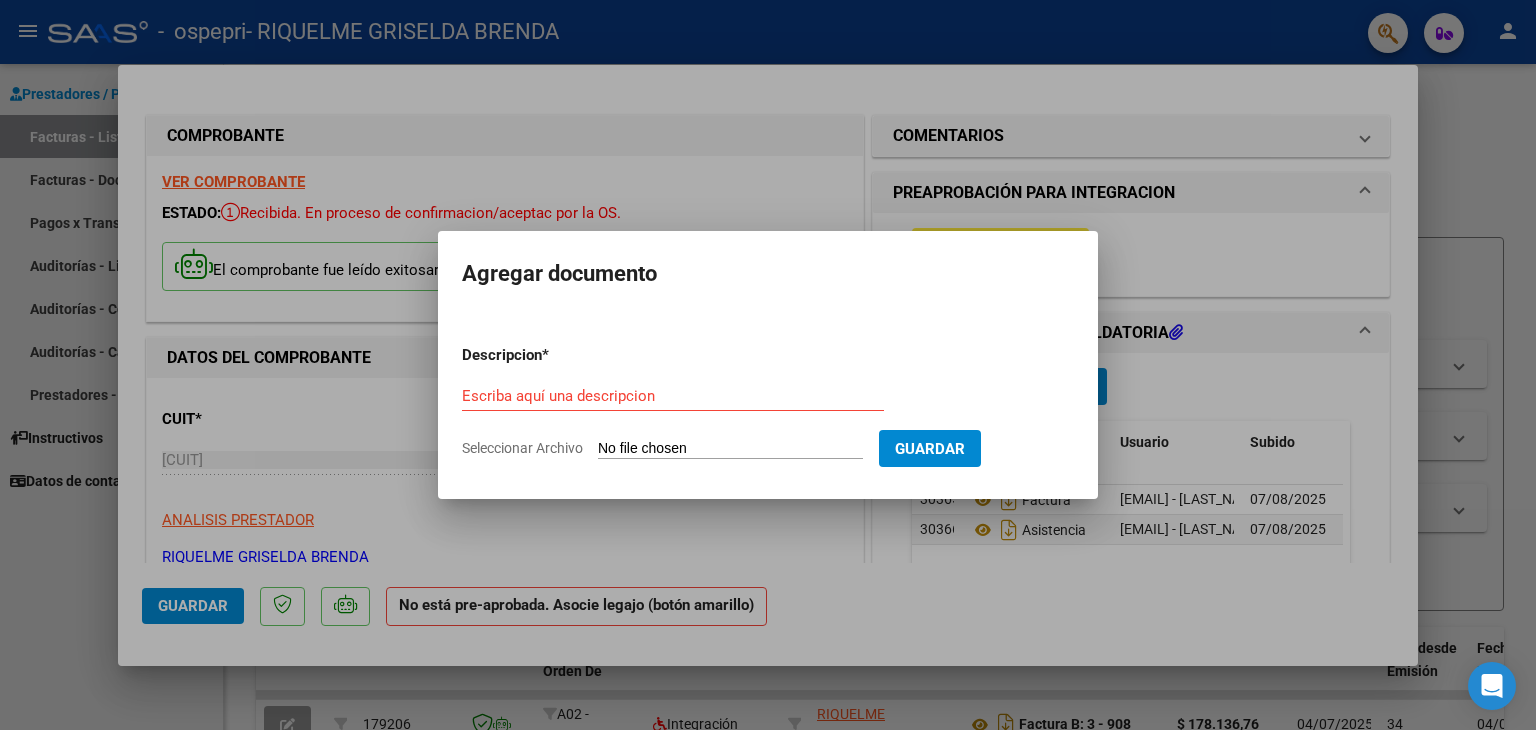 click on "Seleccionar Archivo" at bounding box center [730, 449] 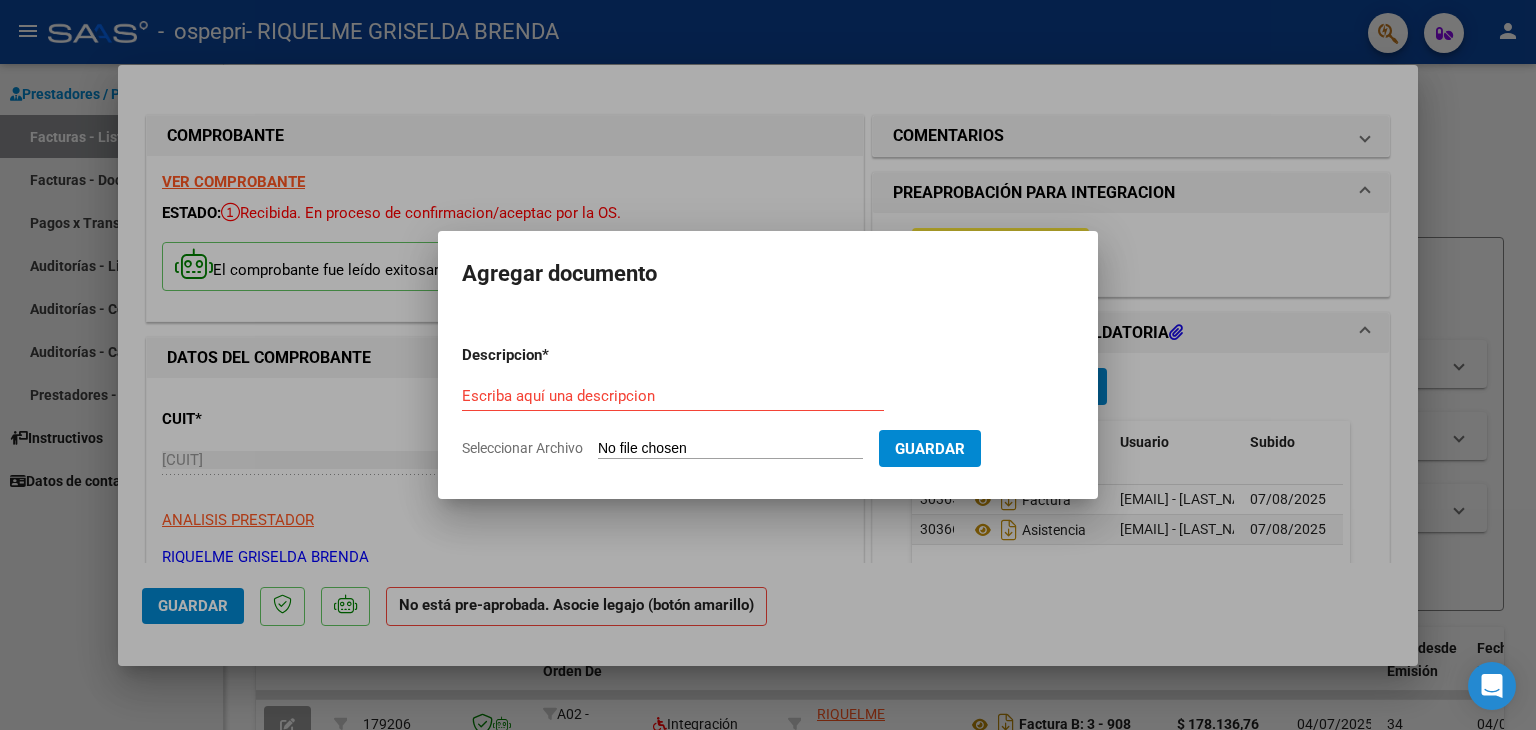 click on "Seleccionar Archivo" at bounding box center (730, 449) 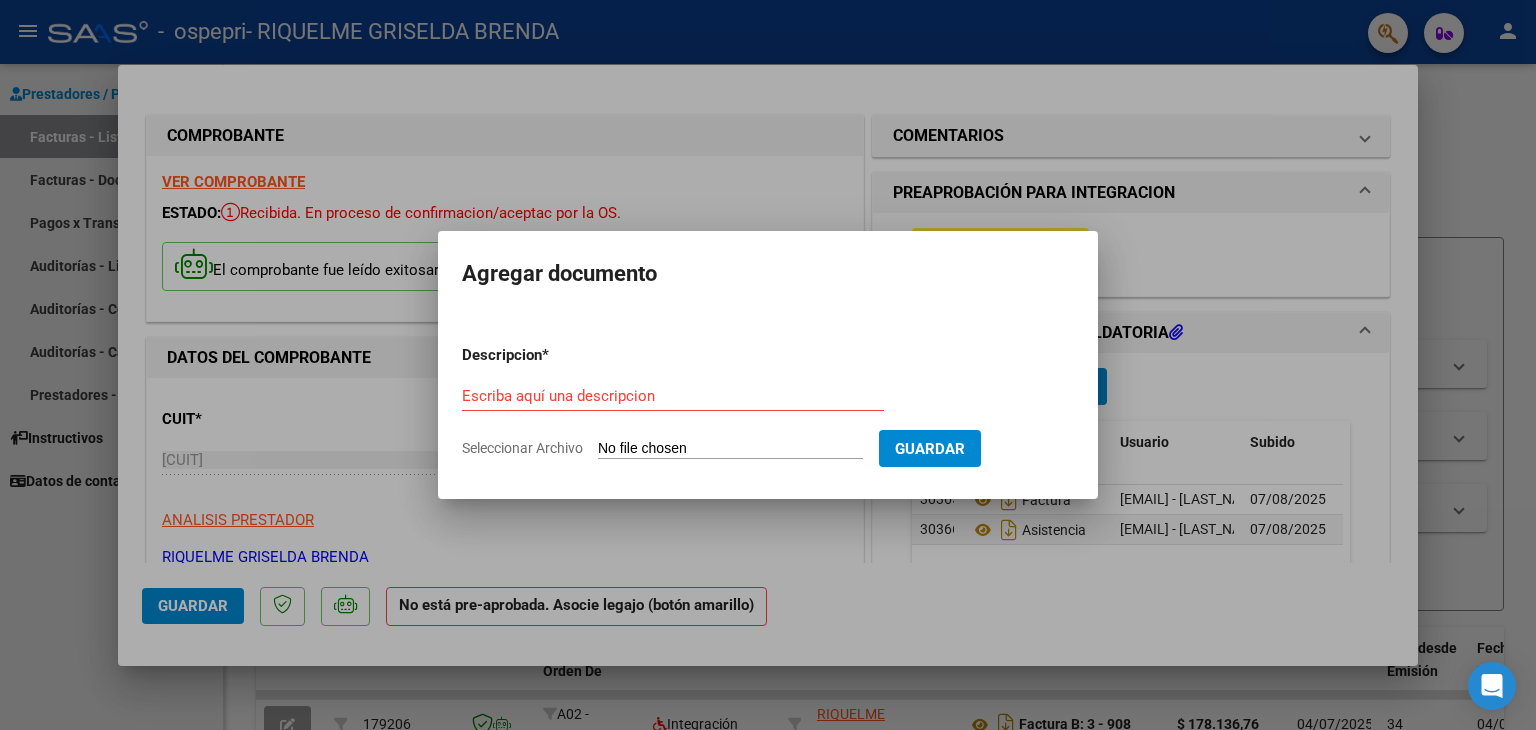 type on "C:\fakepath\apfmimpresionpreliq CARDOZO, JOSE VALENTINO [YEAR].pdf" 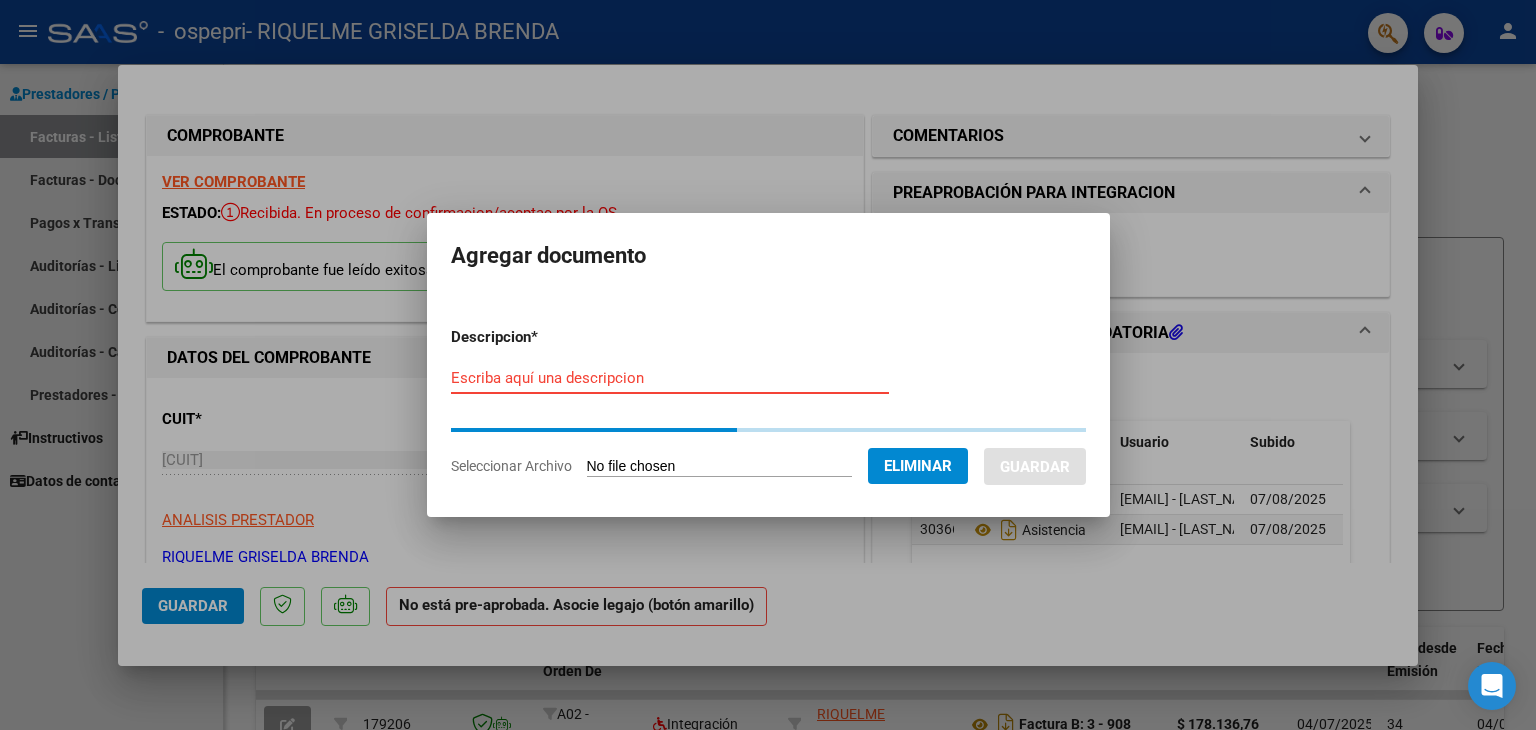 click on "Escriba aquí una descripcion" at bounding box center [670, 378] 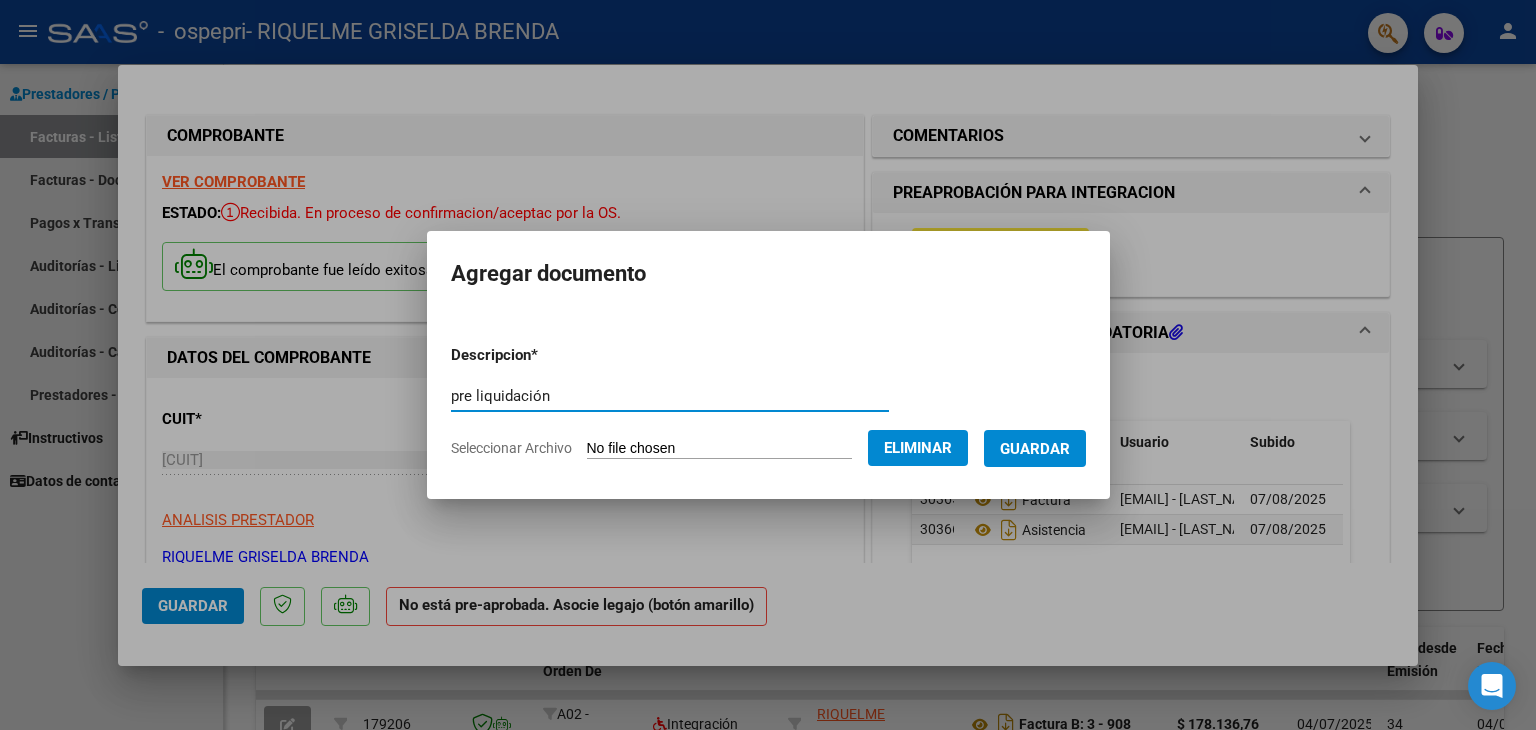 type on "pre liquidación" 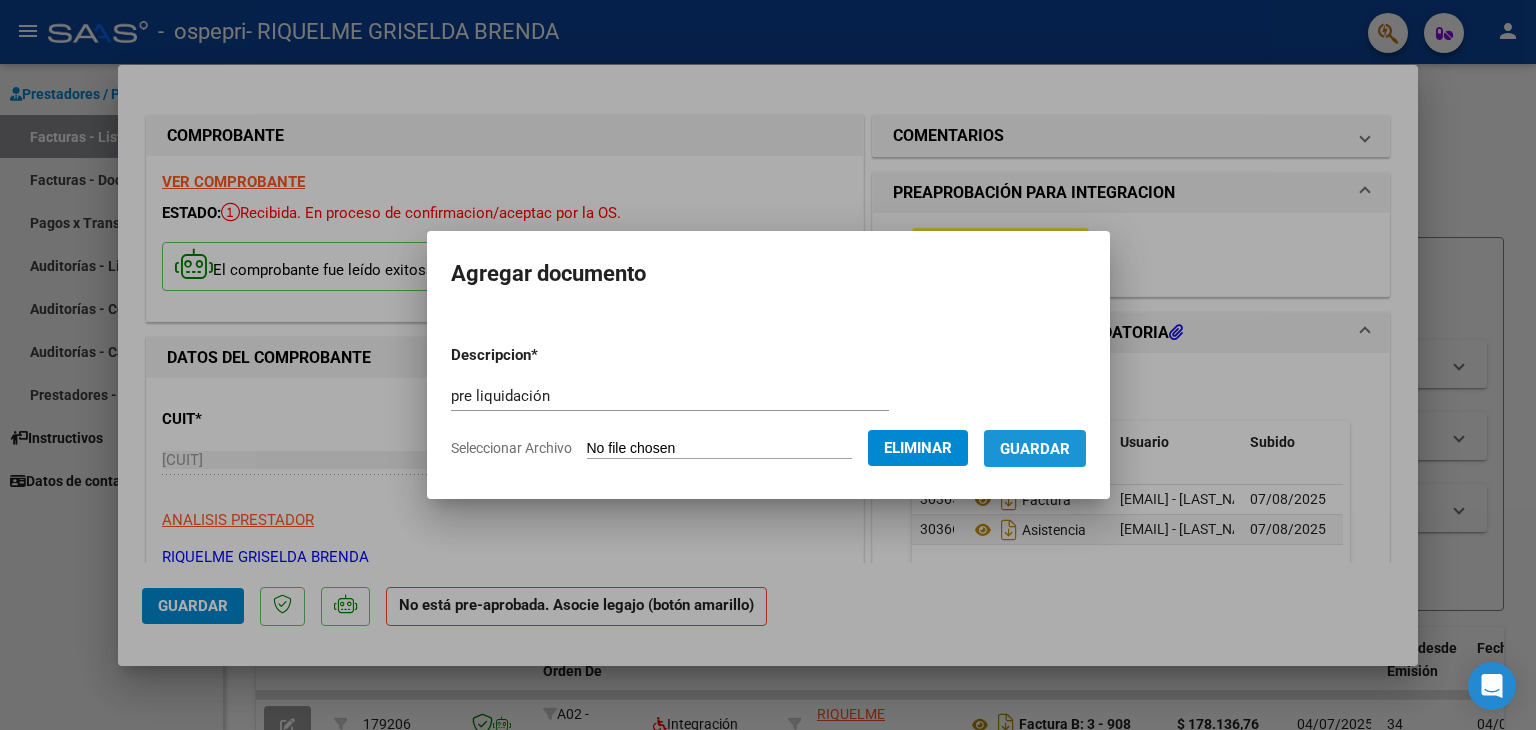click on "Guardar" at bounding box center [1035, 448] 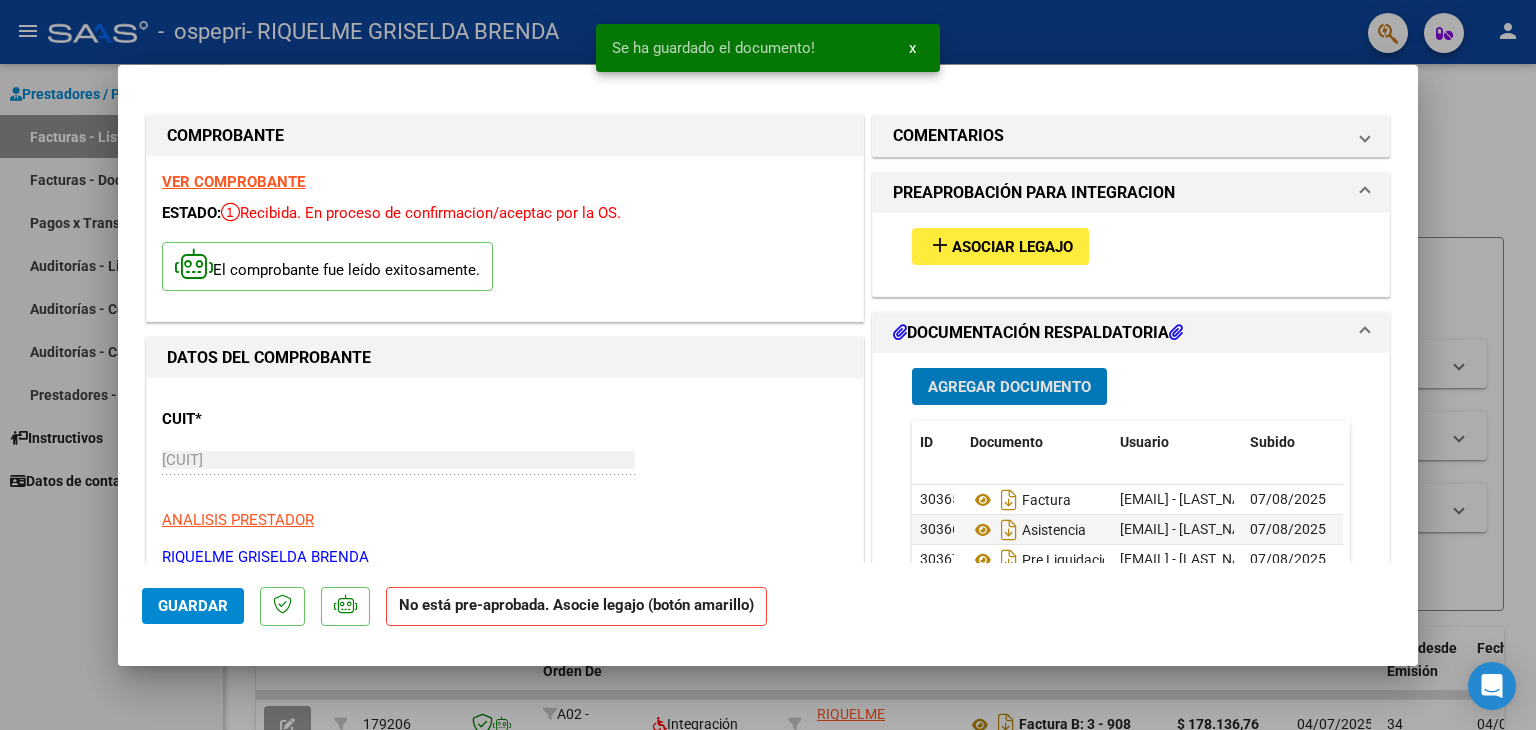 click on "Asociar Legajo" at bounding box center (1012, 247) 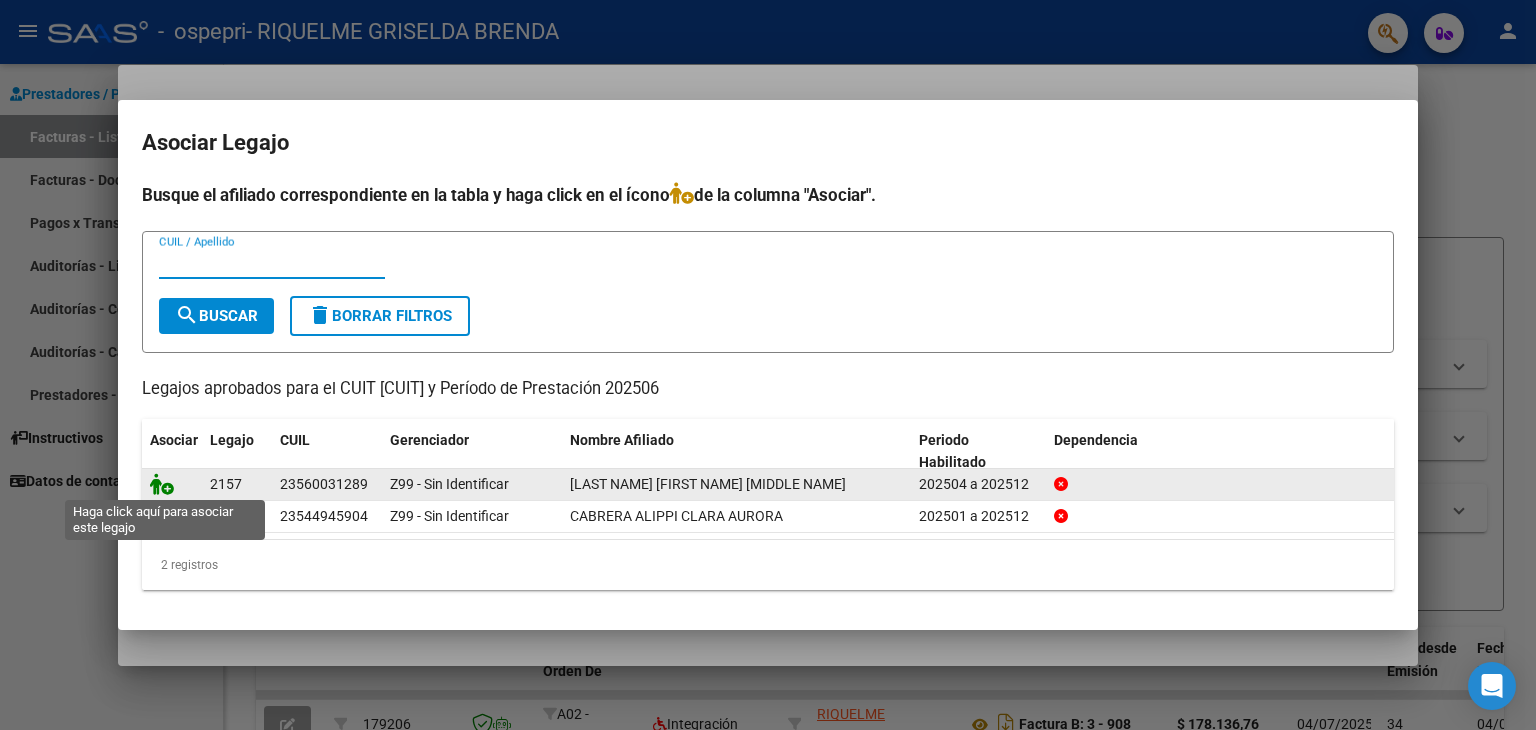 click 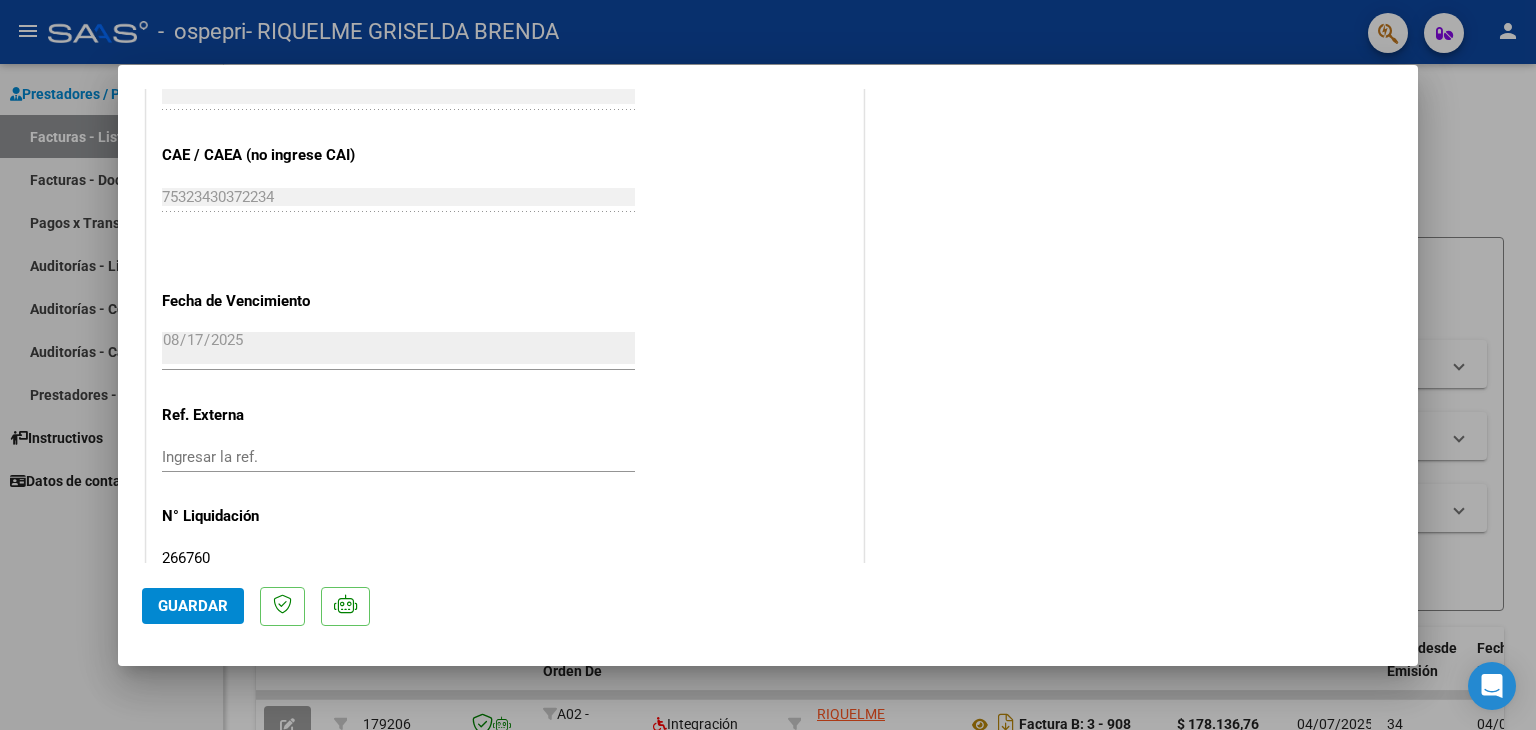 scroll, scrollTop: 0, scrollLeft: 0, axis: both 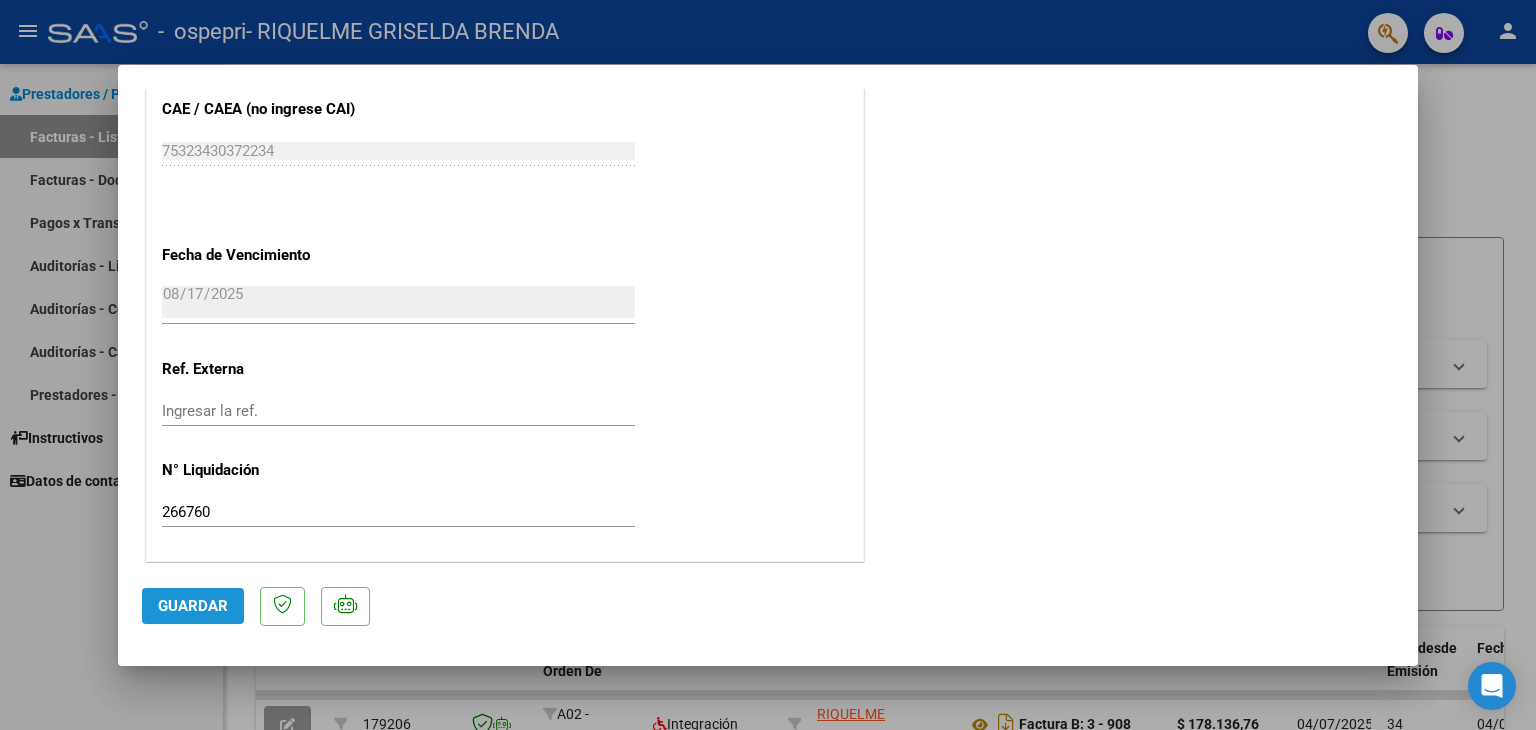 click on "Guardar" 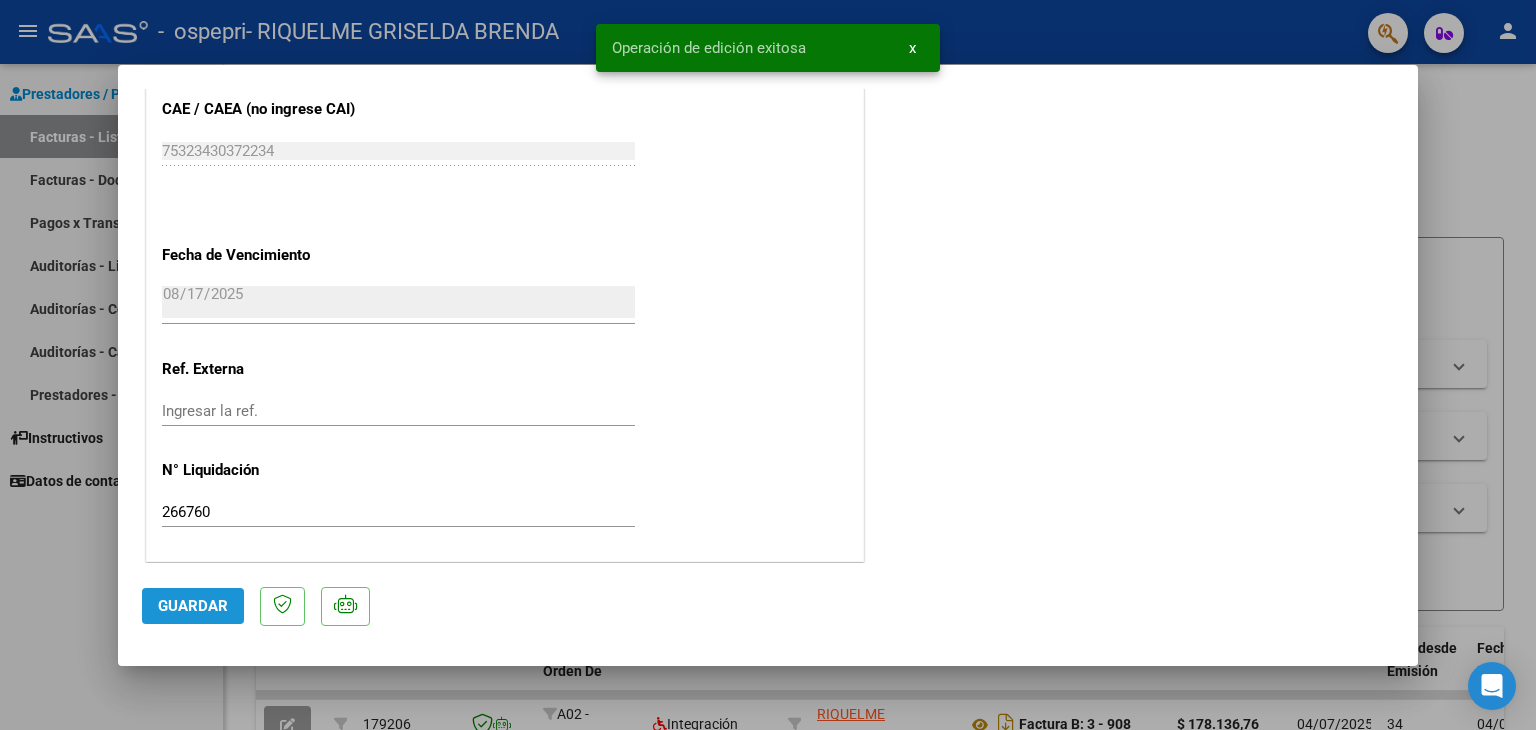 click on "Guardar" 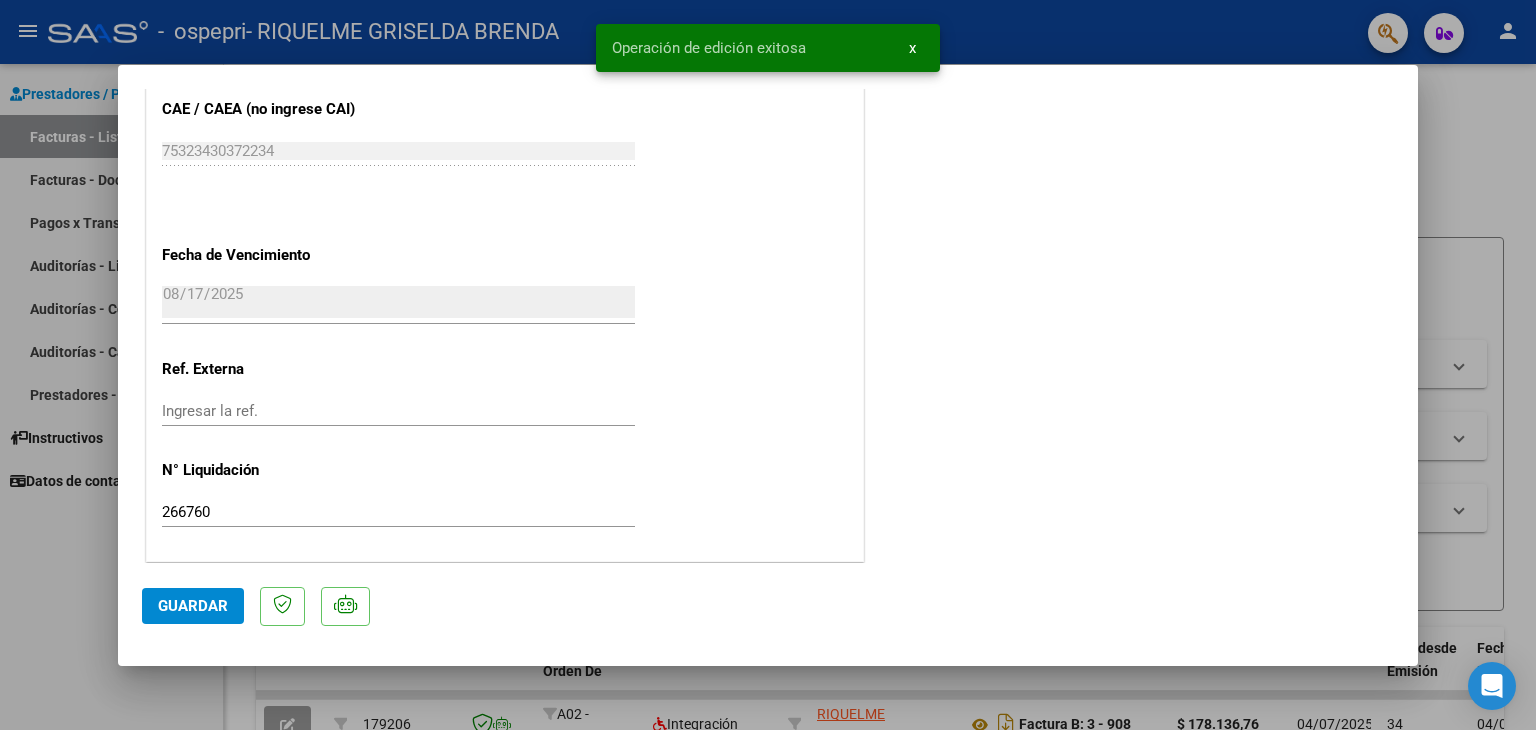 click at bounding box center [768, 365] 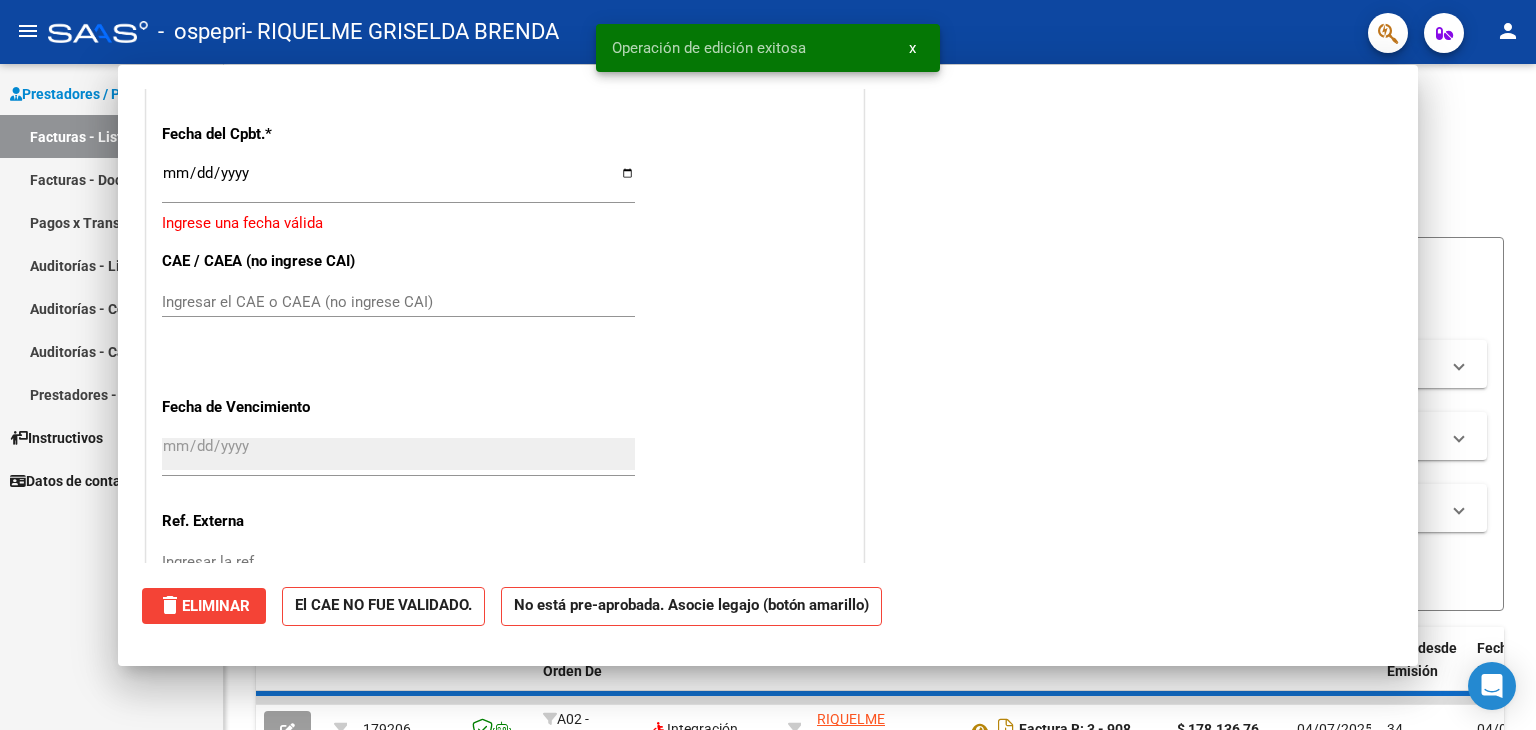 scroll, scrollTop: 0, scrollLeft: 0, axis: both 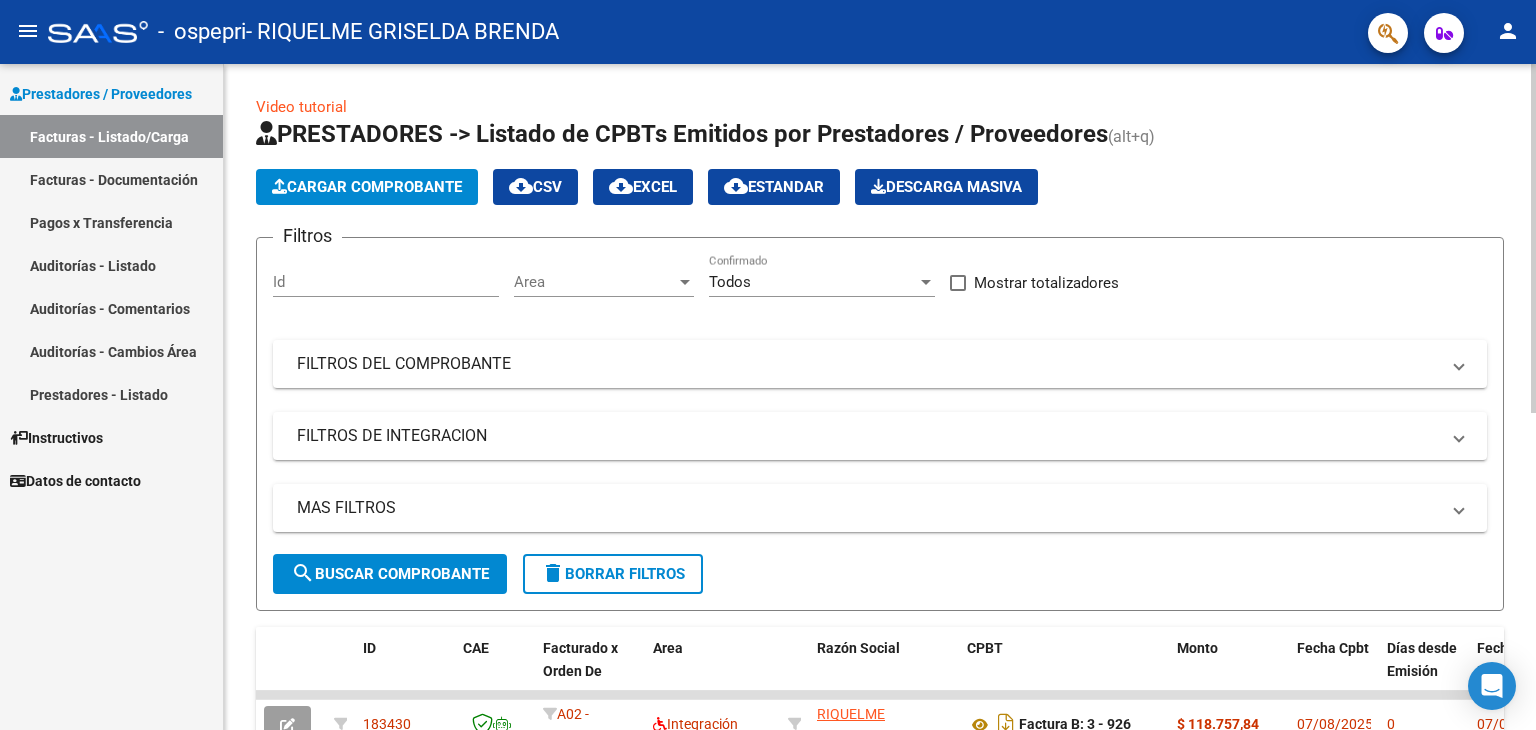 click on "Cargar Comprobante" 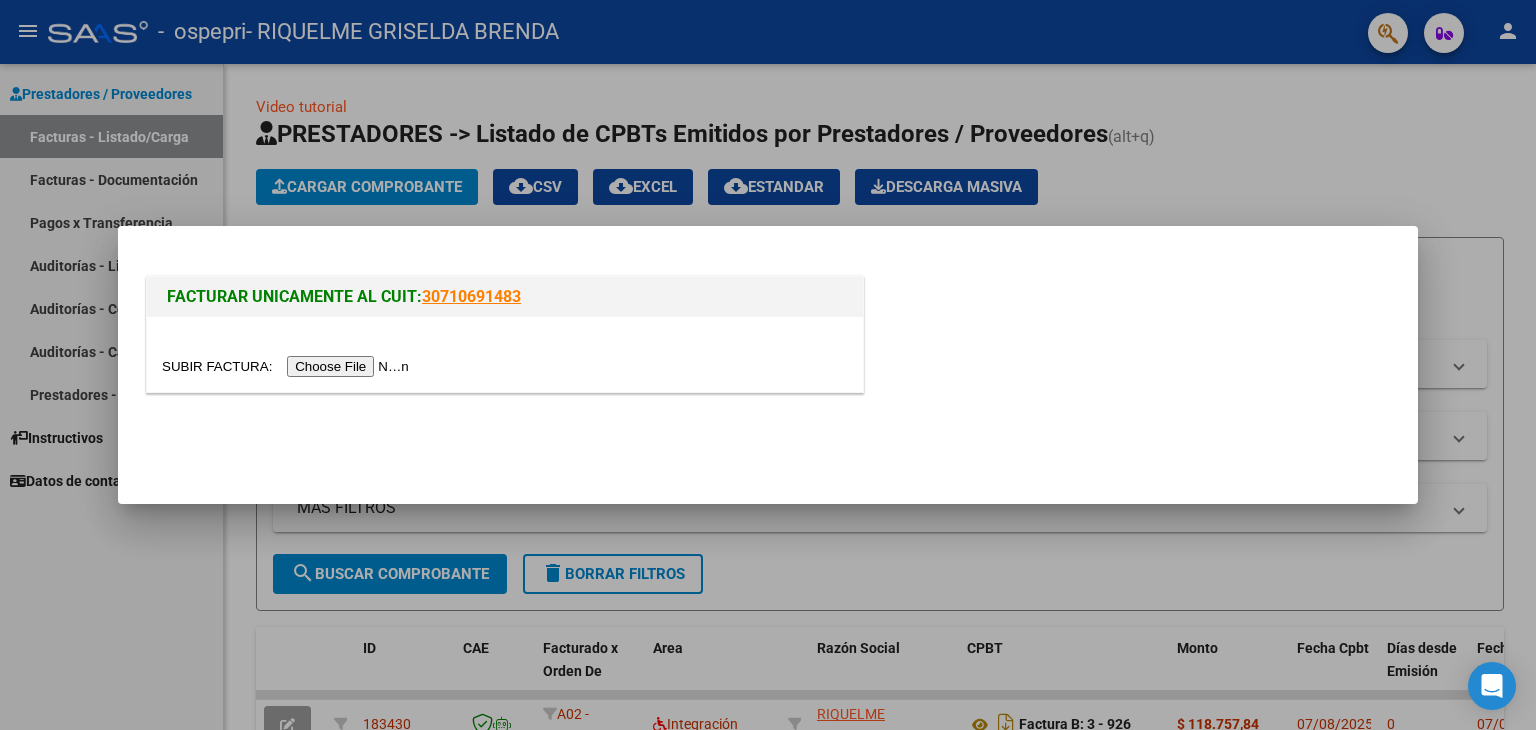 click at bounding box center (288, 366) 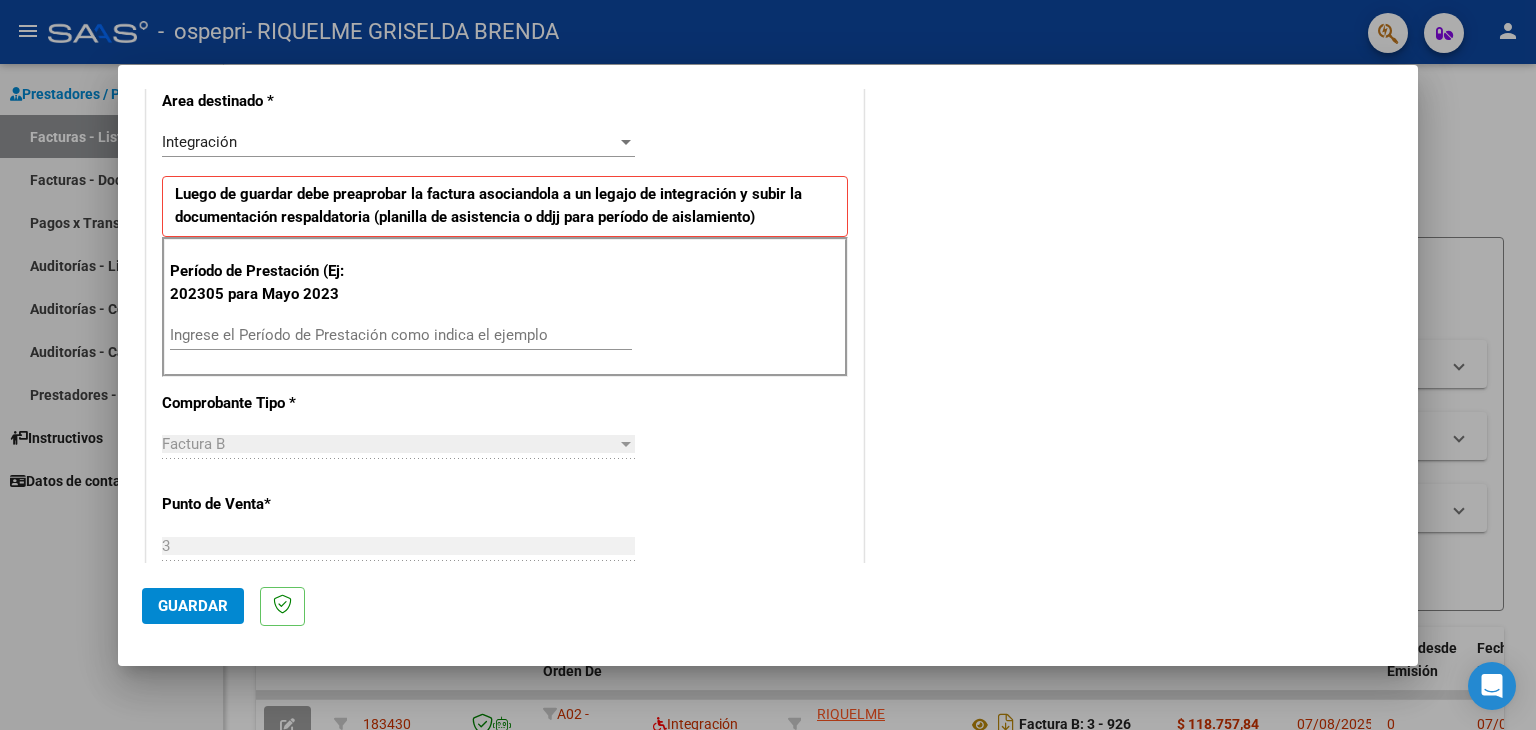 scroll, scrollTop: 442, scrollLeft: 0, axis: vertical 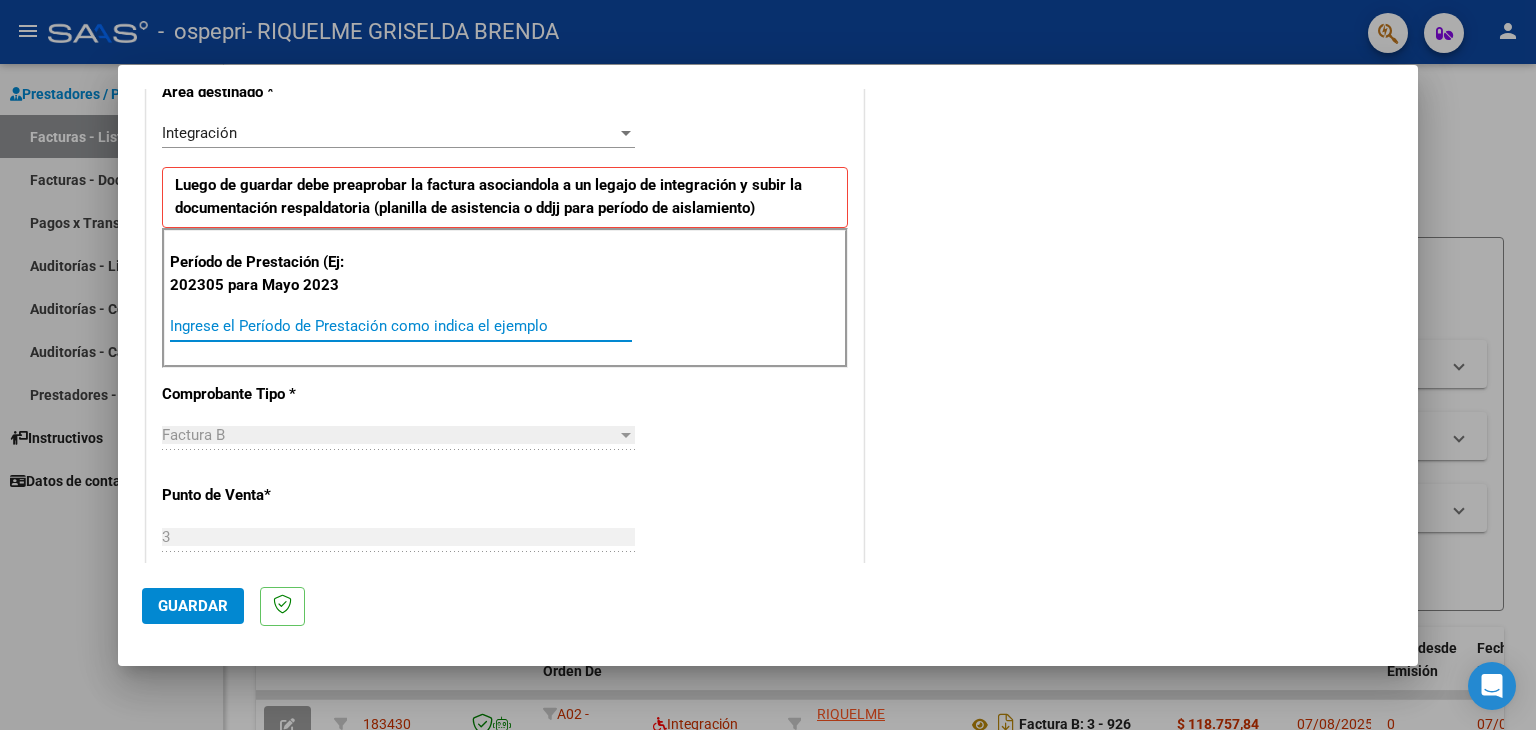 click on "Ingrese el Período de Prestación como indica el ejemplo" at bounding box center (401, 326) 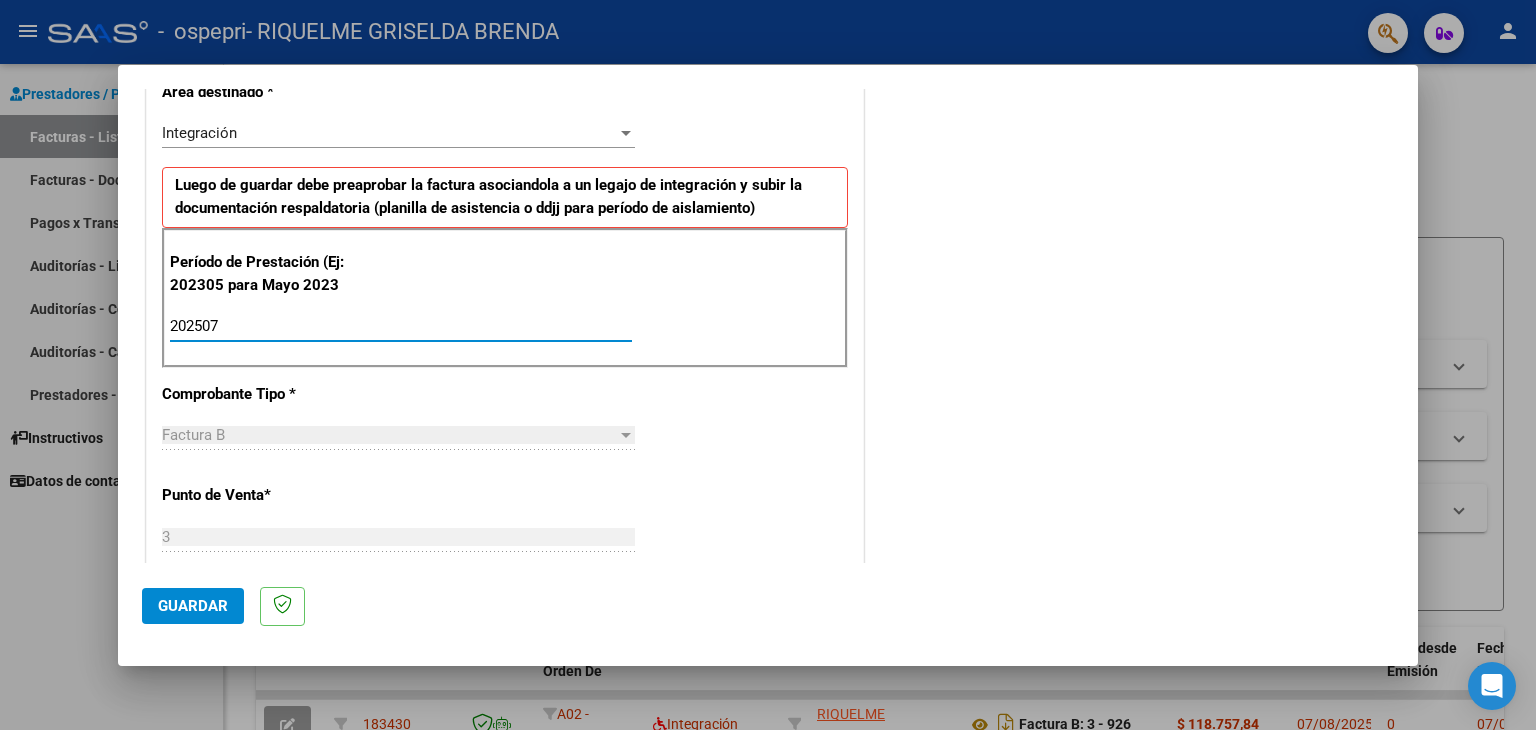 type on "202507" 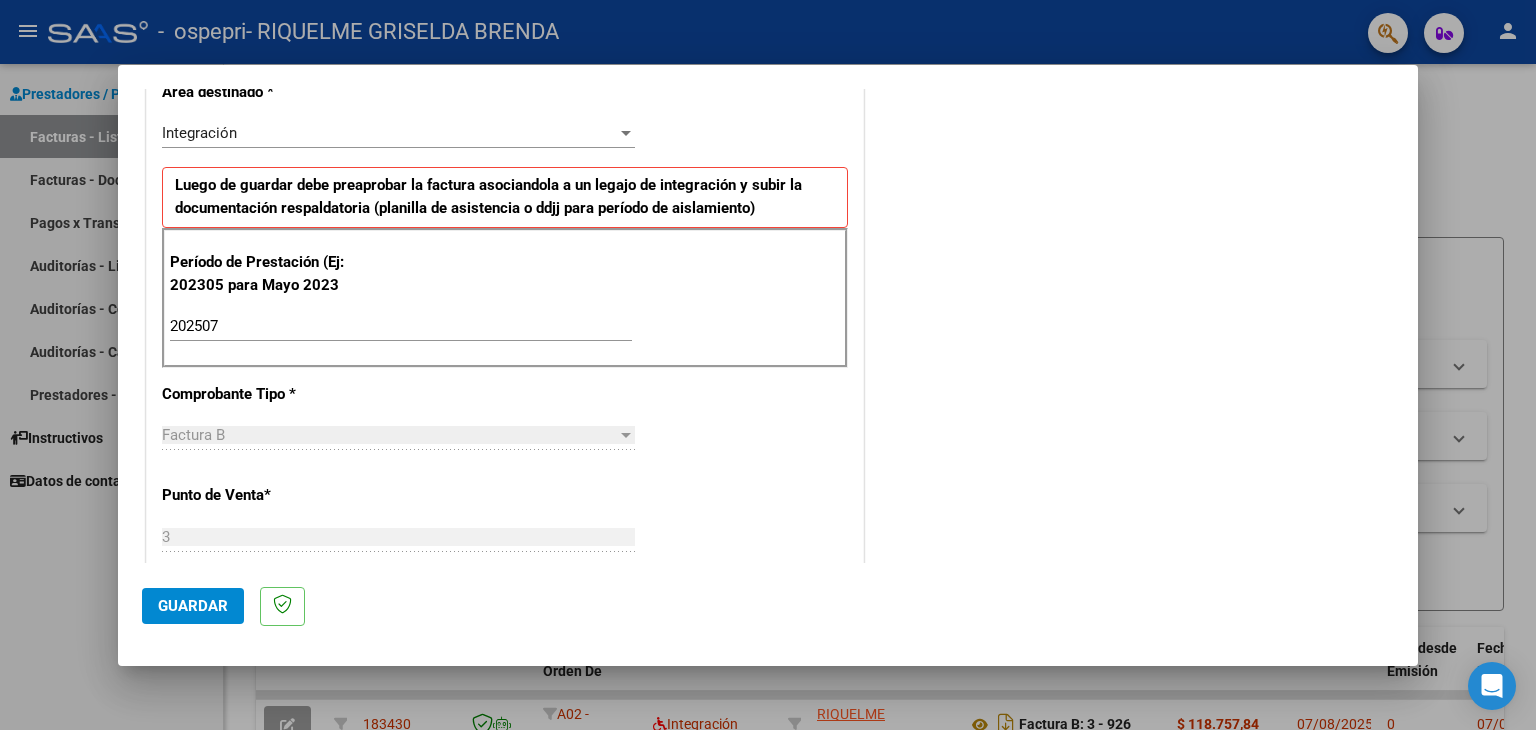 click on "COMENTARIOS Comentarios del Prestador / Gerenciador:" at bounding box center [1131, 519] 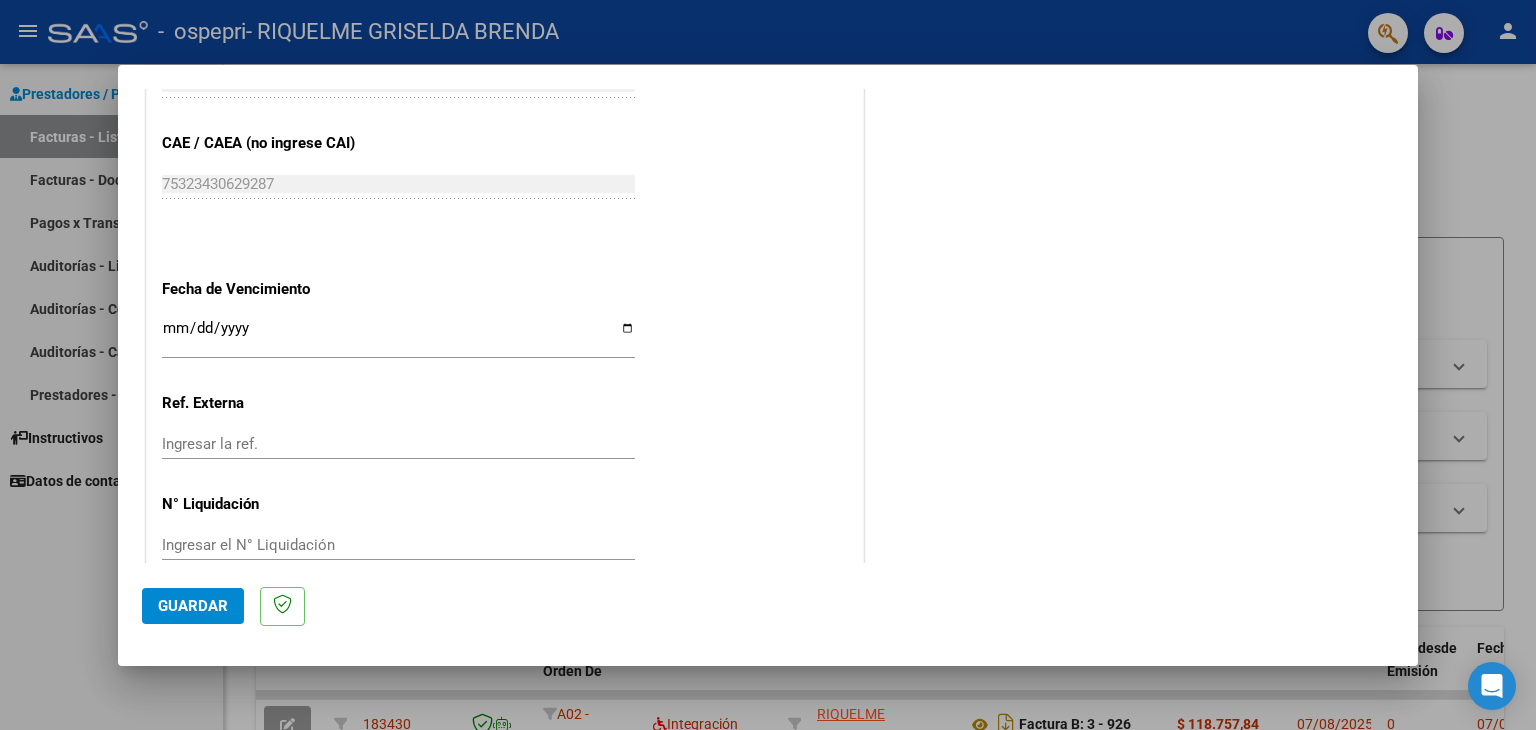 scroll, scrollTop: 1245, scrollLeft: 0, axis: vertical 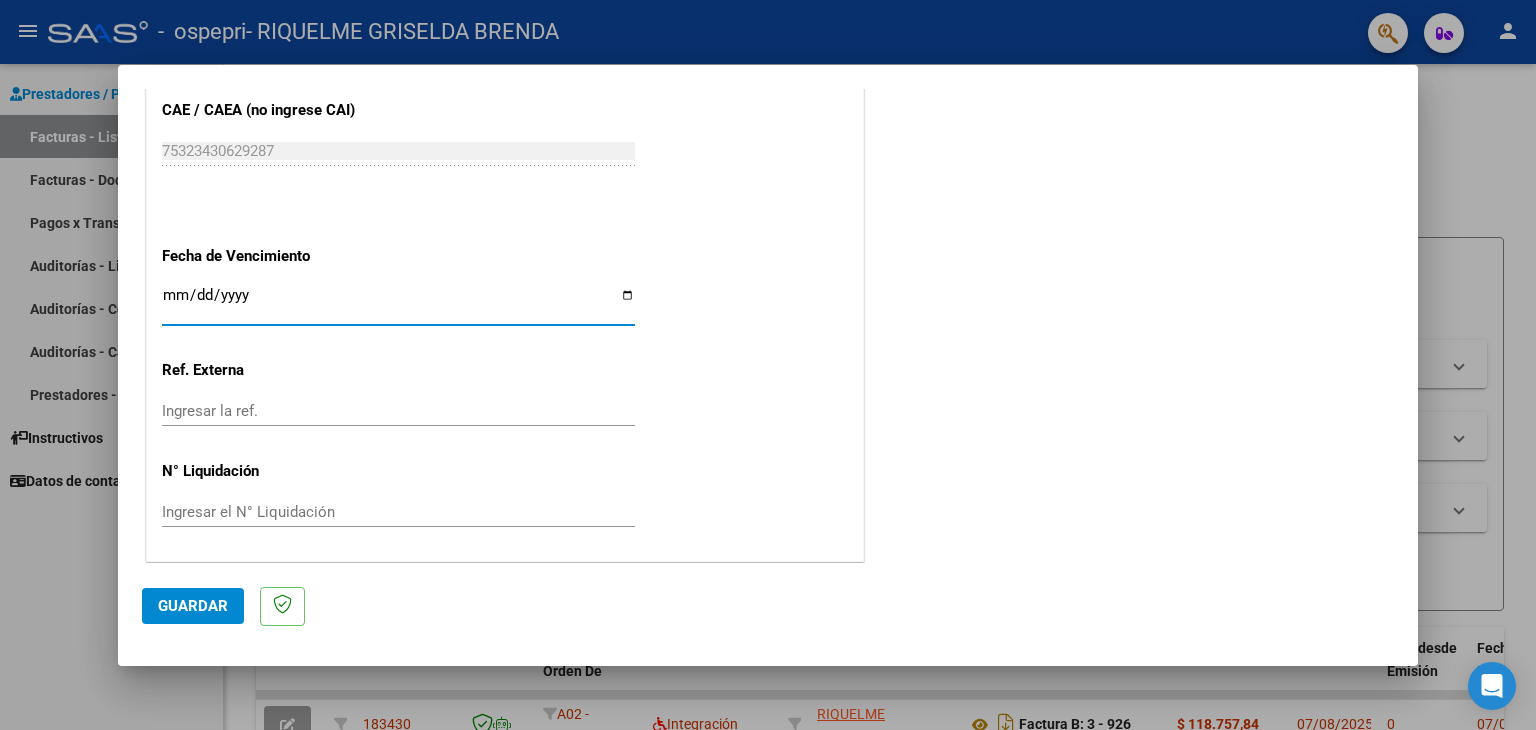 click on "Ingresar la fecha" at bounding box center (398, 303) 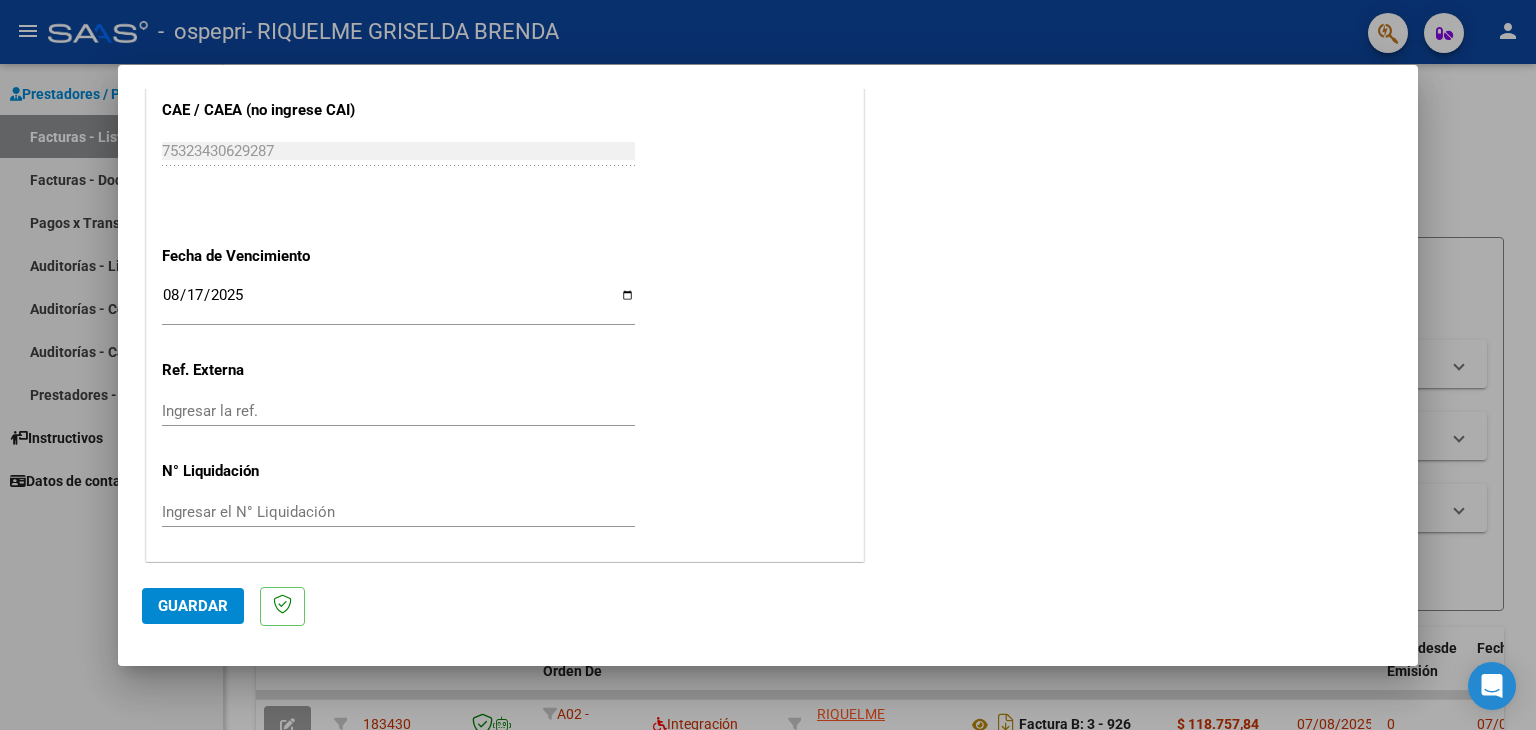 click on "Ingresar la ref." 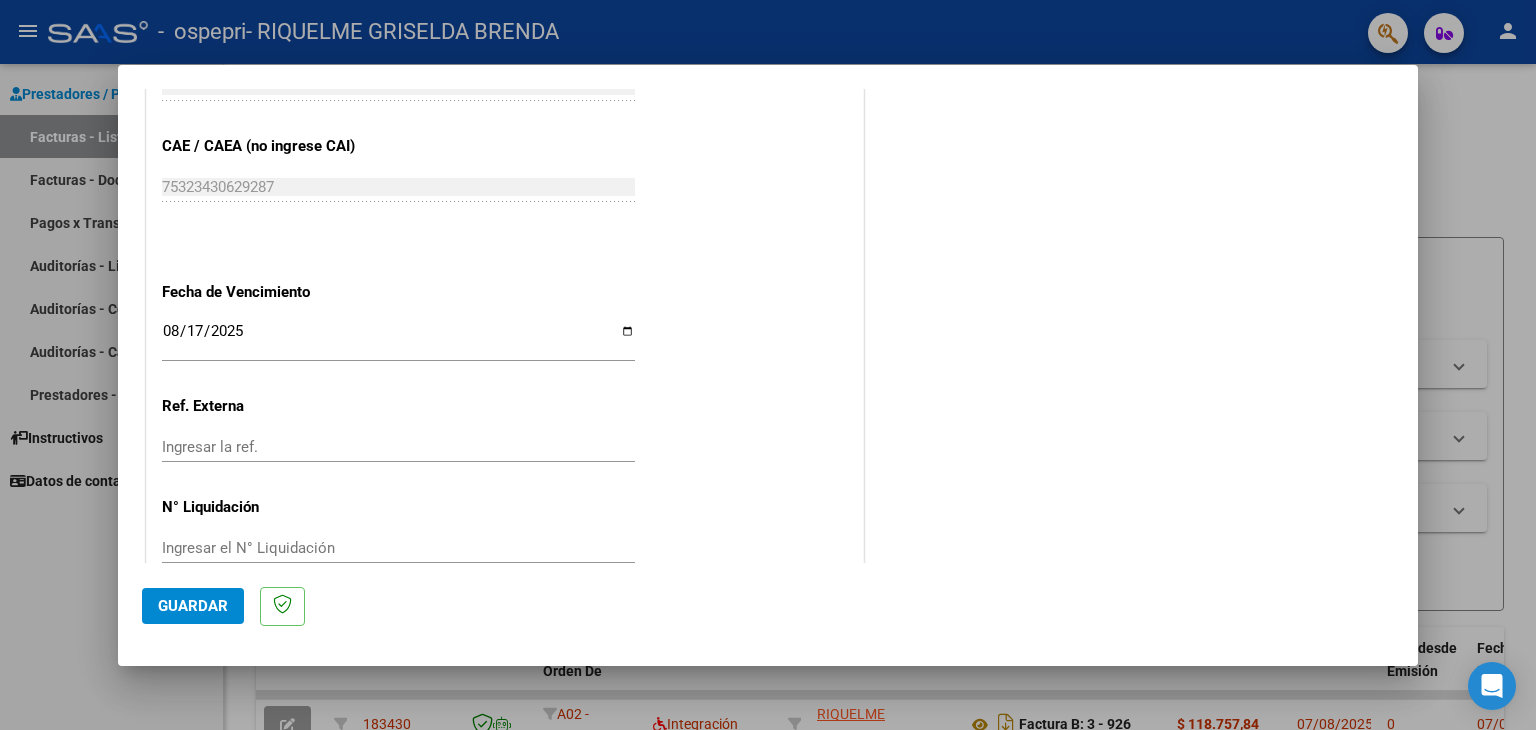 scroll, scrollTop: 1196, scrollLeft: 0, axis: vertical 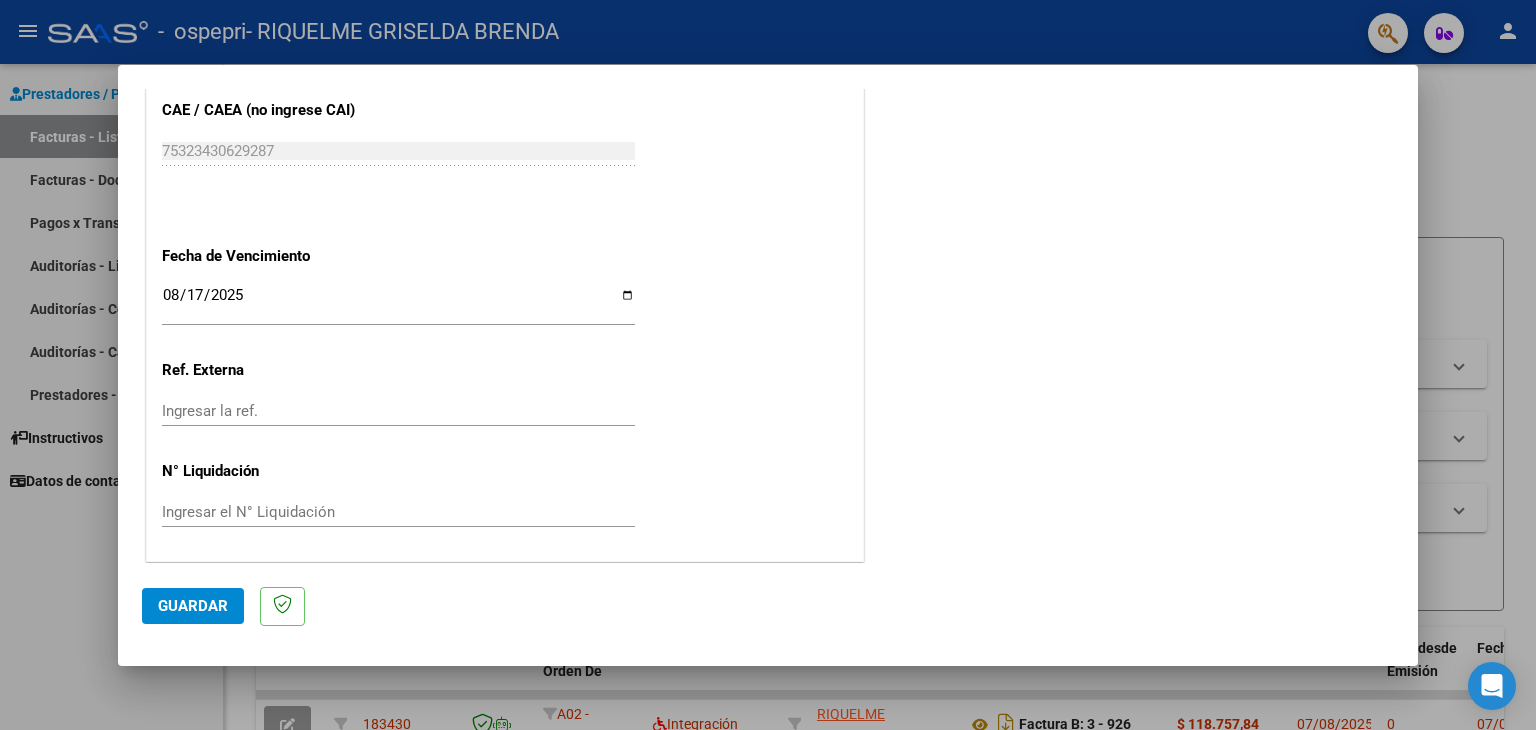click on "Ingresar el N° Liquidación" 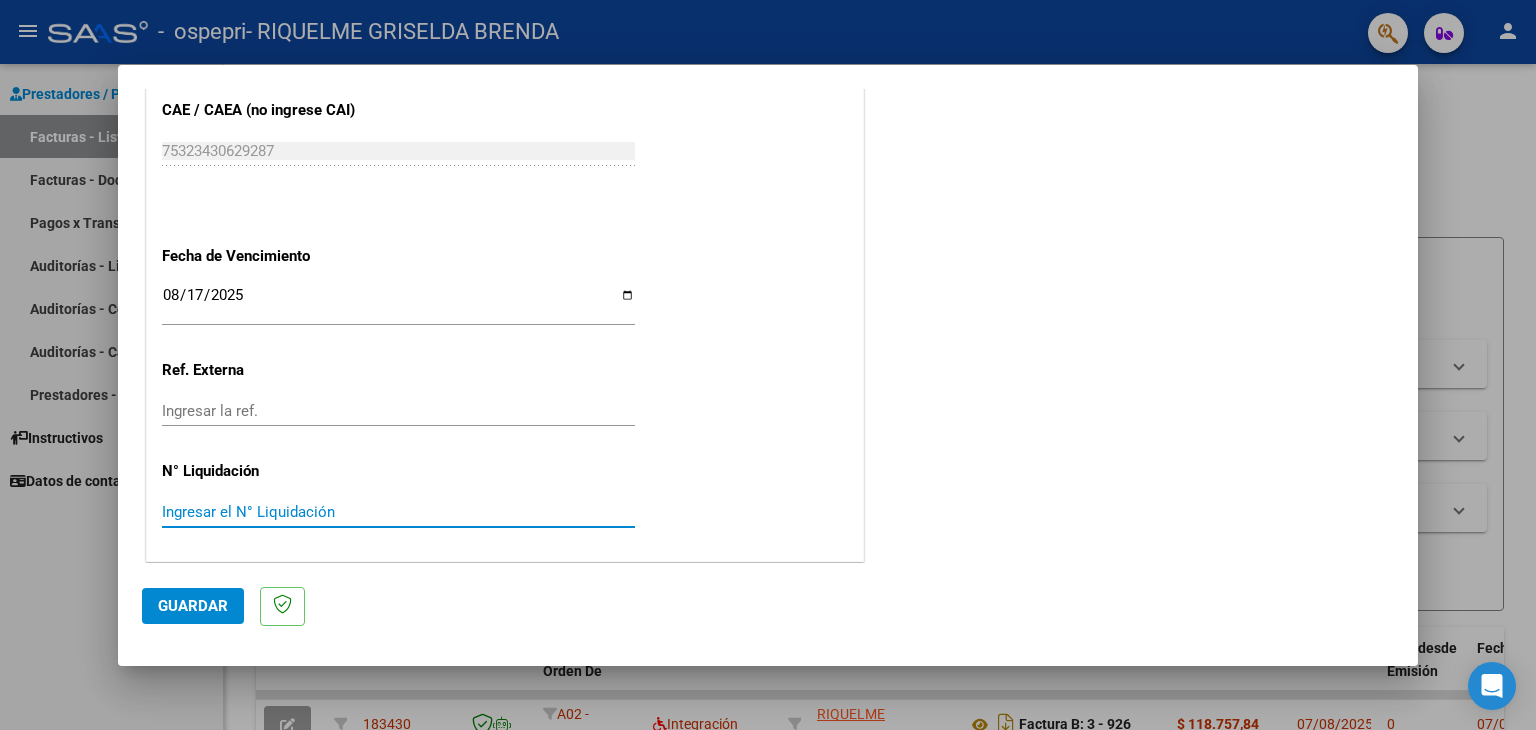 paste on "266761" 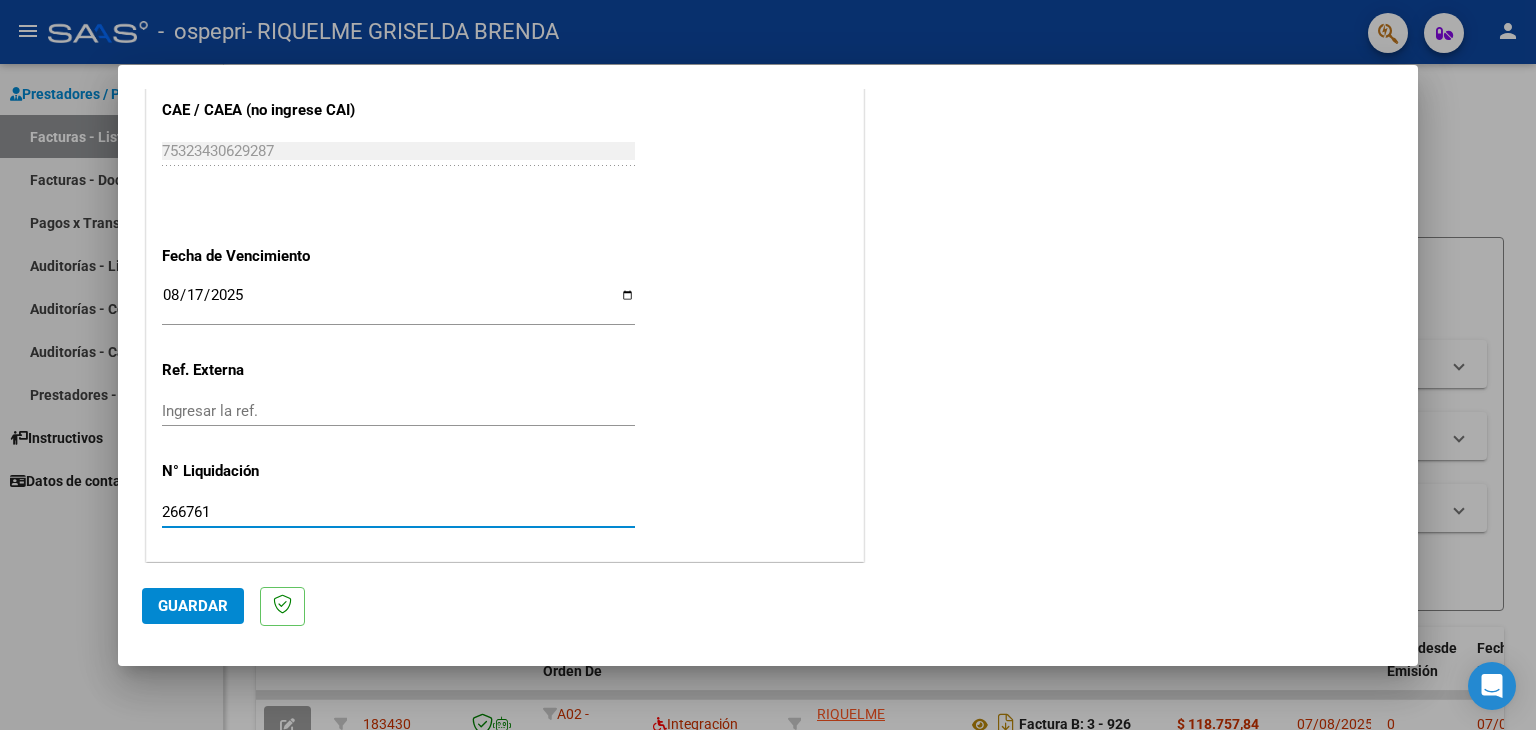 type on "266761" 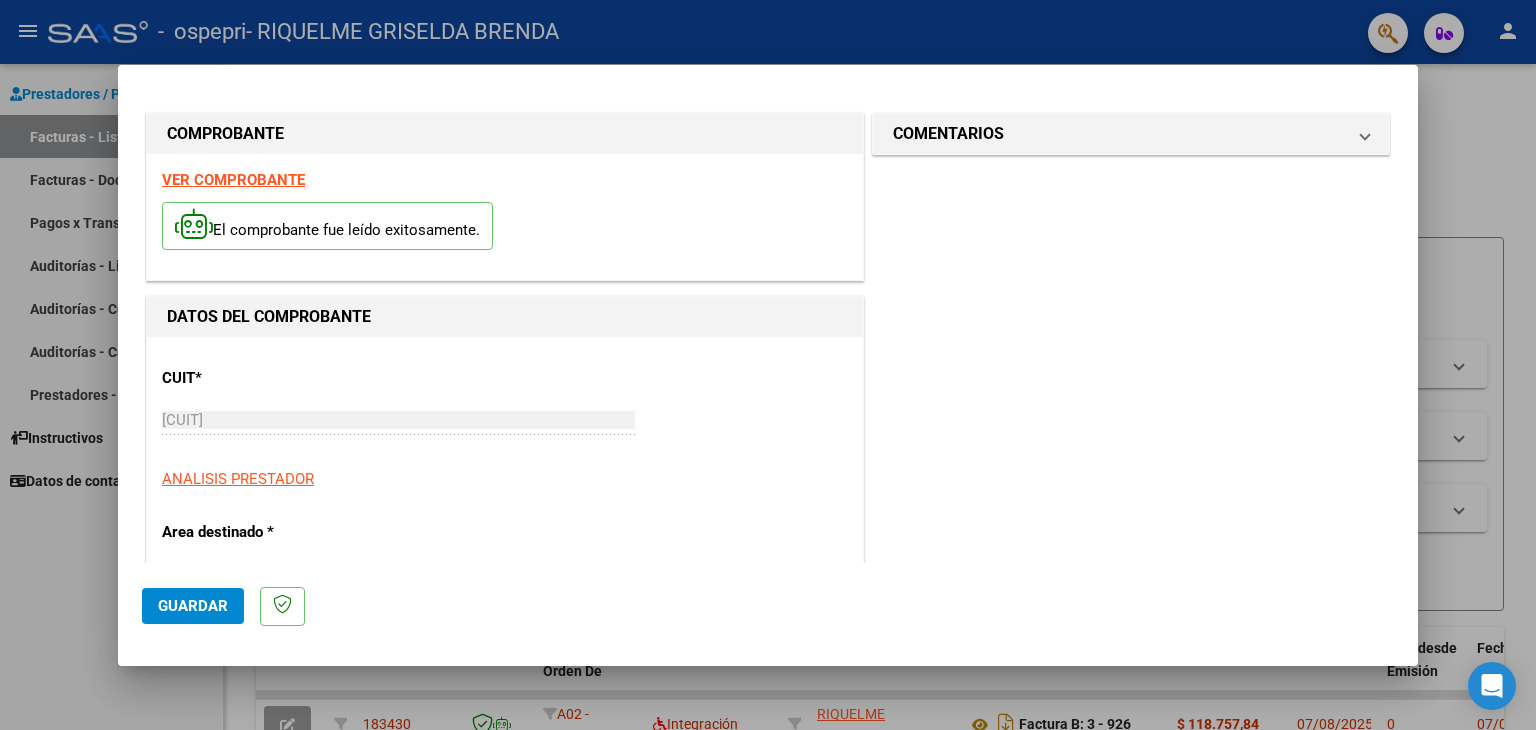 scroll, scrollTop: 0, scrollLeft: 0, axis: both 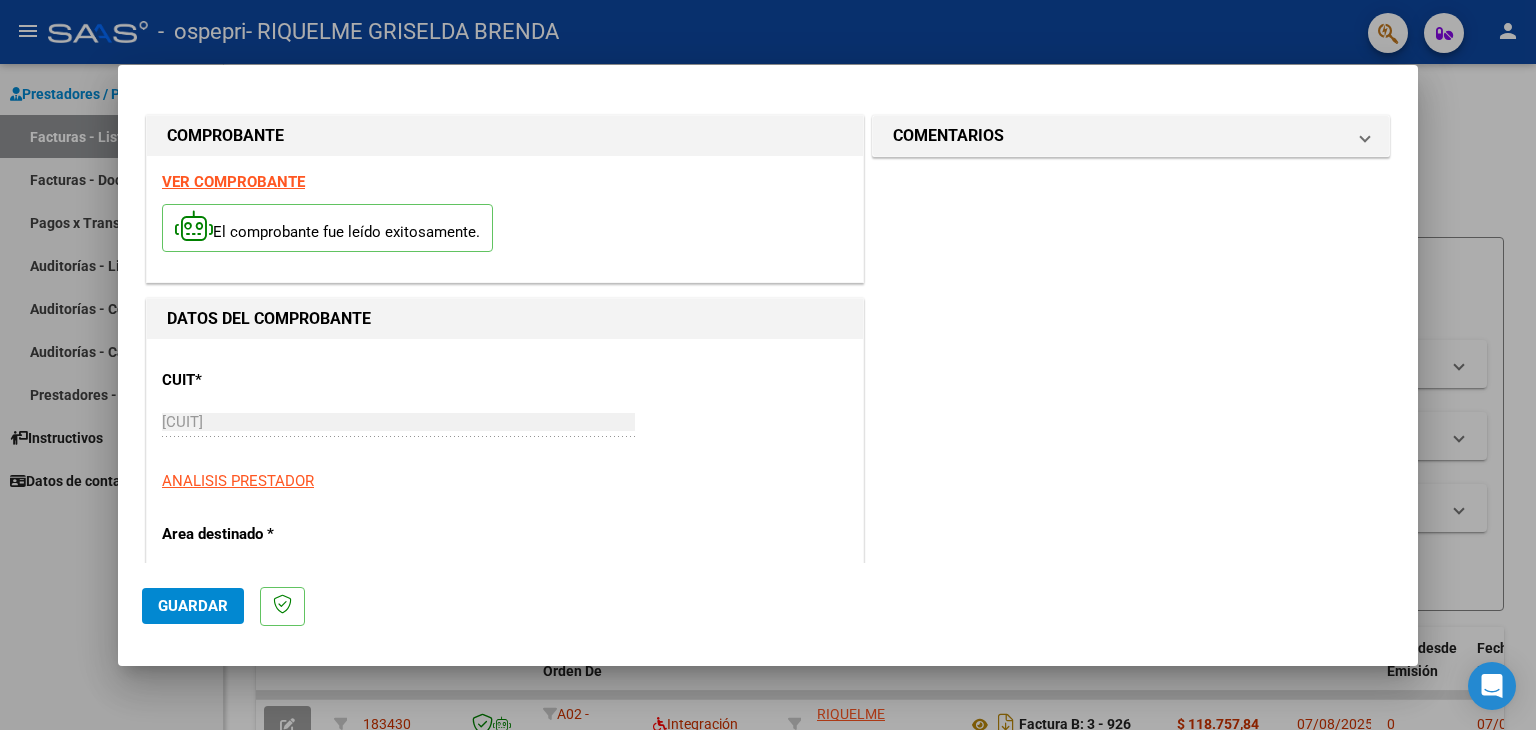 click on "Guardar" 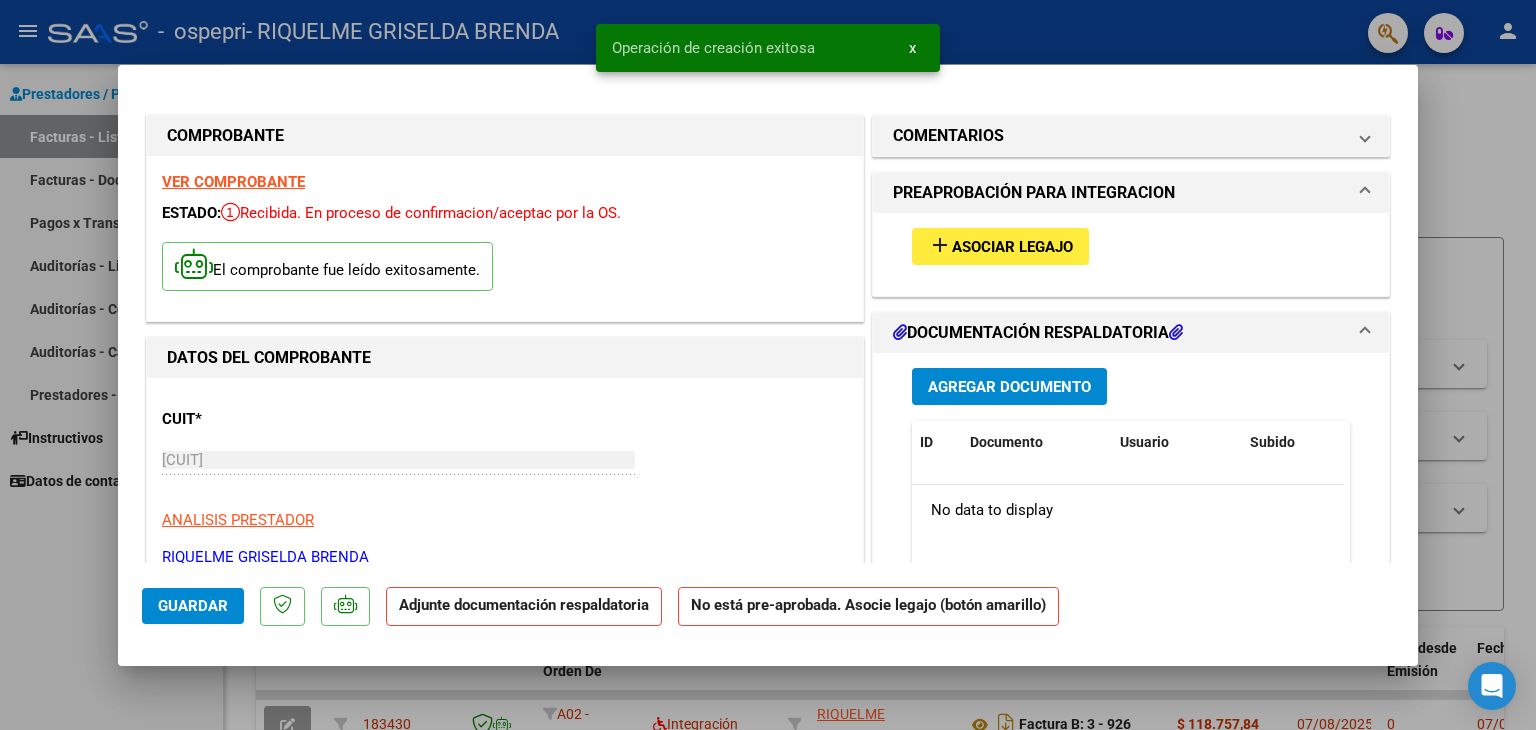 click on "Agregar Documento" at bounding box center (1009, 387) 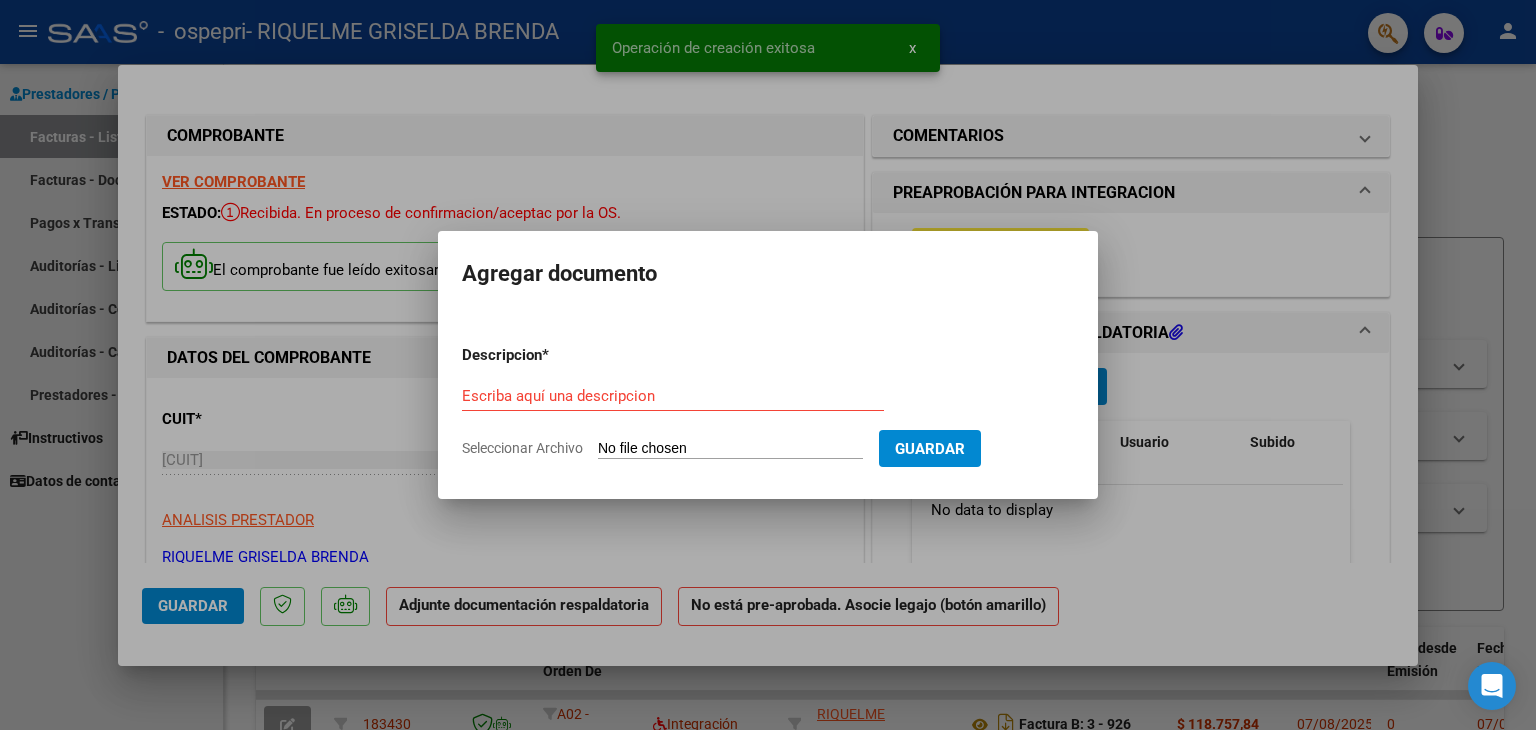 click on "Seleccionar Archivo" at bounding box center [730, 449] 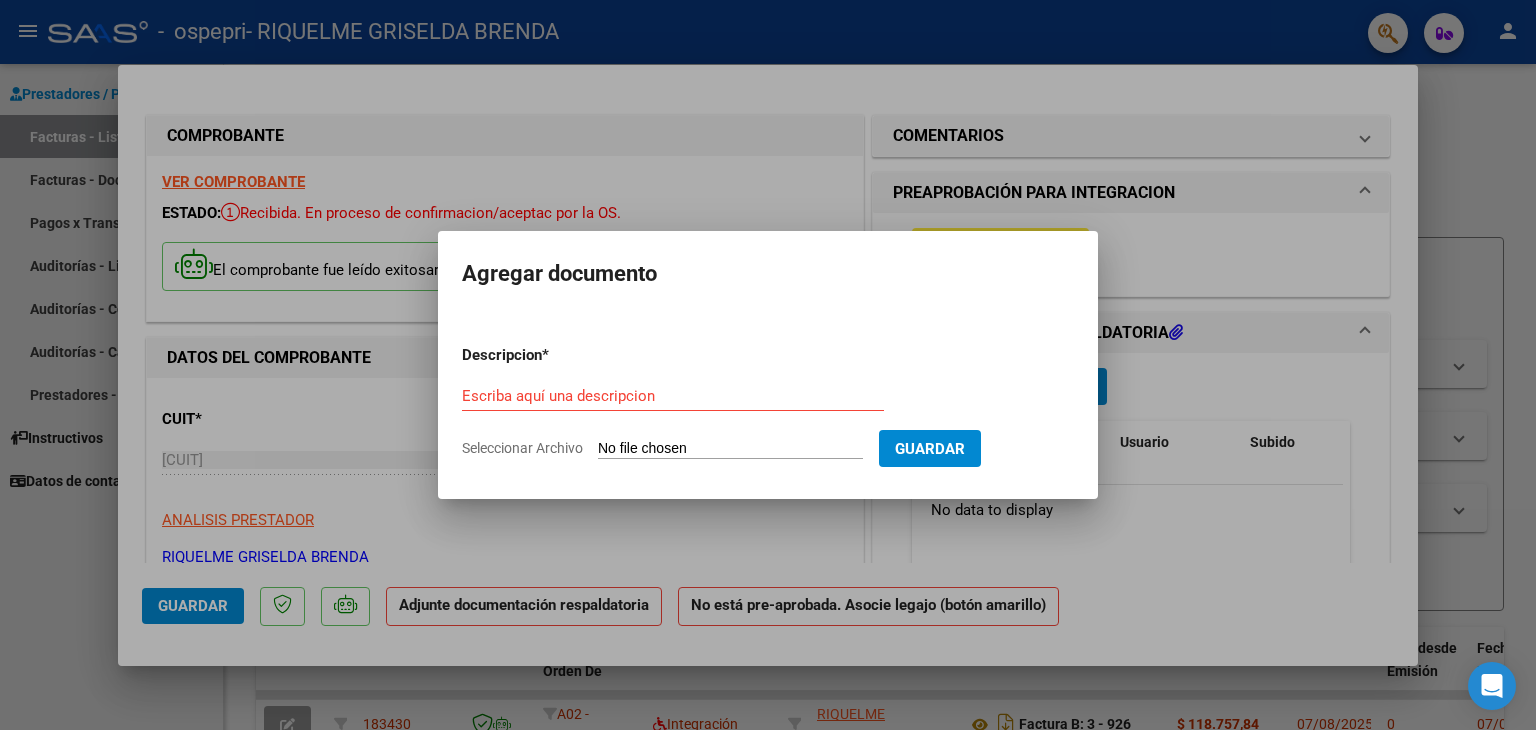 type on "C:\fakepath\27286146363_006_00003_00000927.pdf" 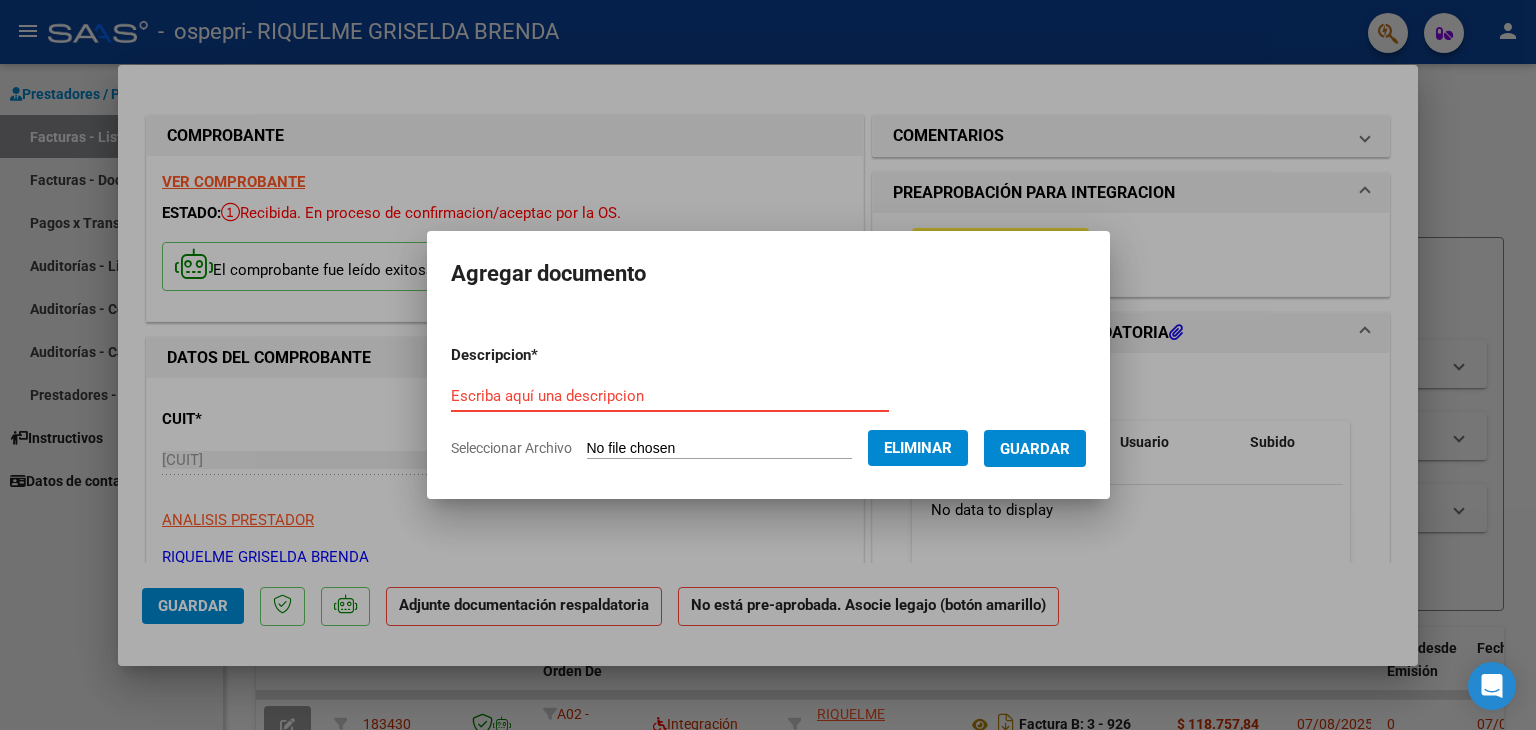 click on "Escriba aquí una descripcion" at bounding box center [670, 396] 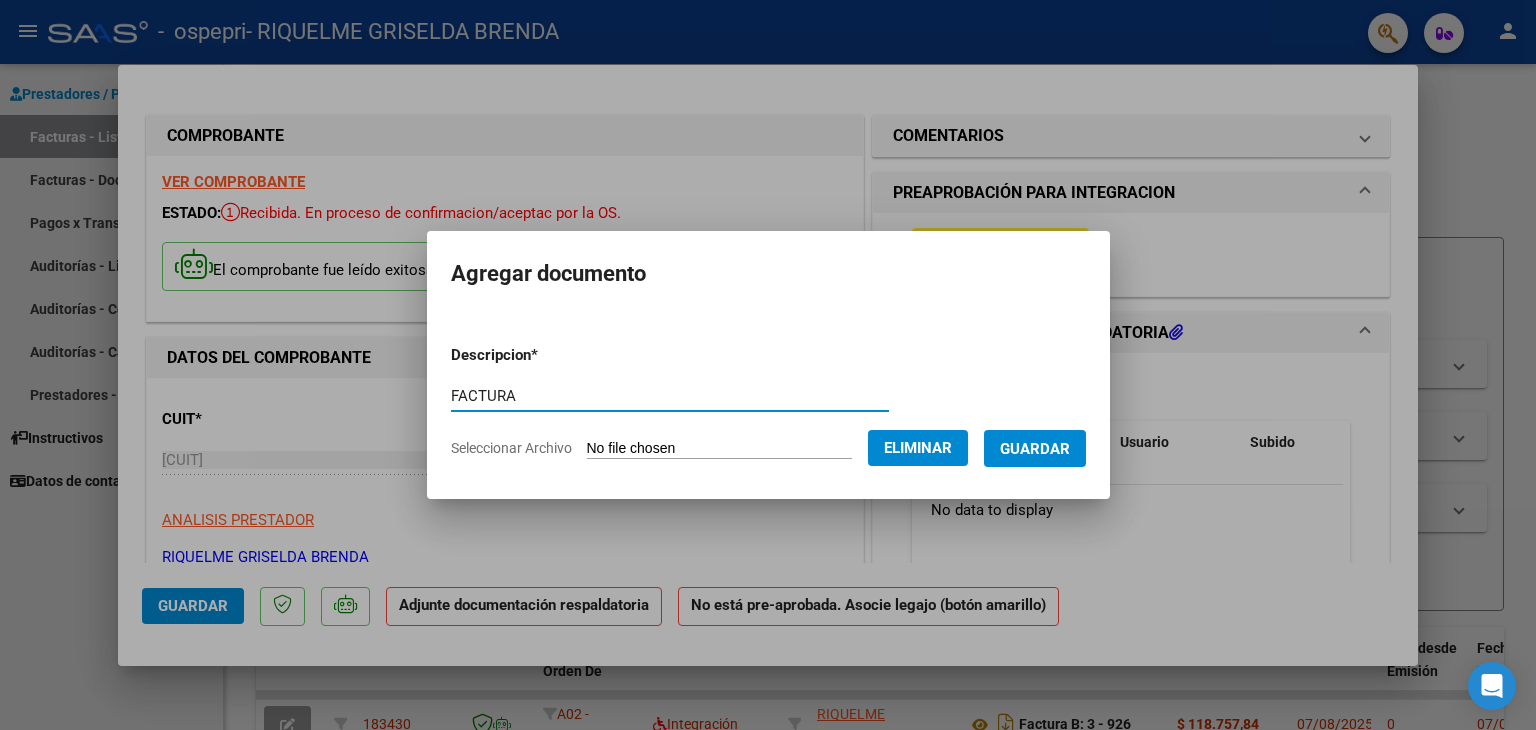 type on "FACTURA" 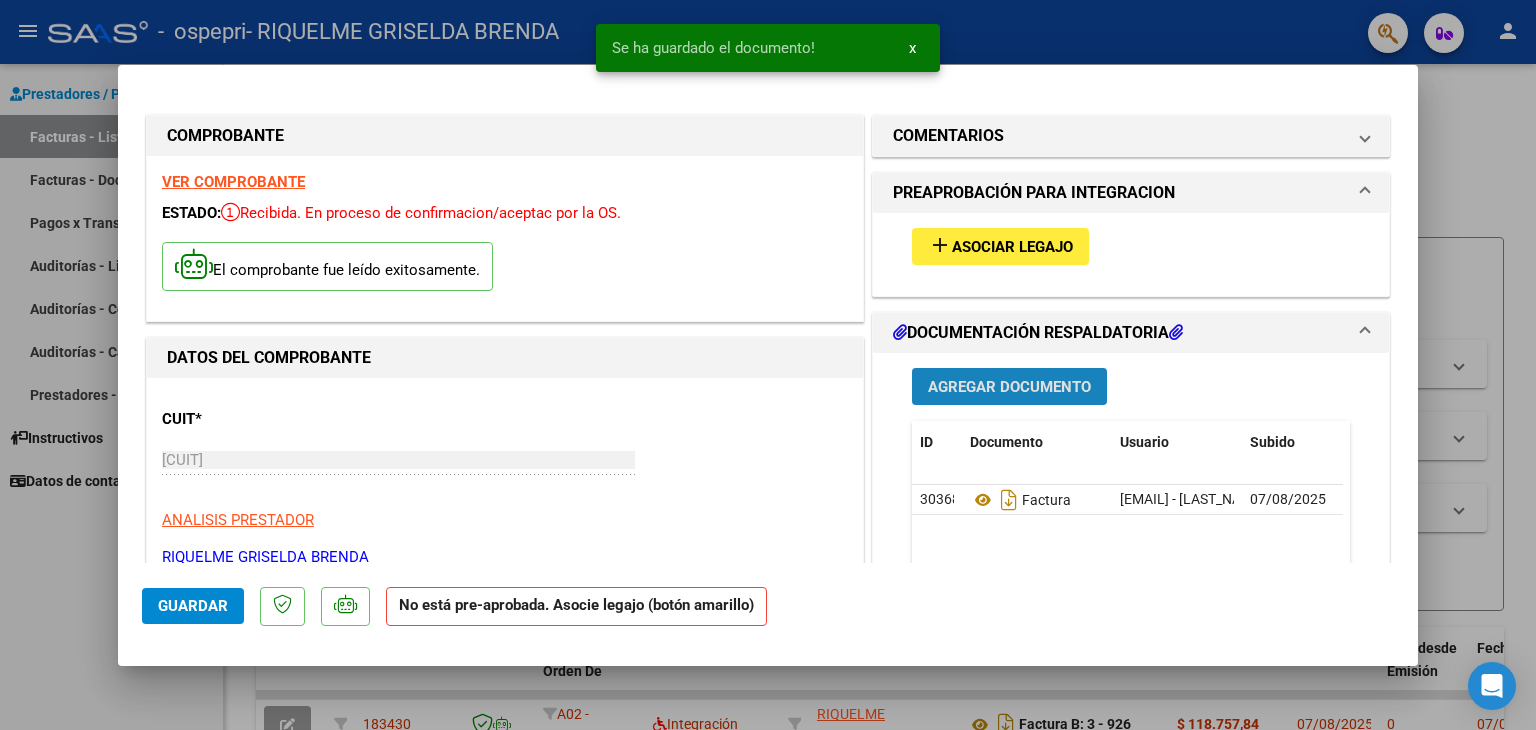 click on "Agregar Documento" at bounding box center [1009, 387] 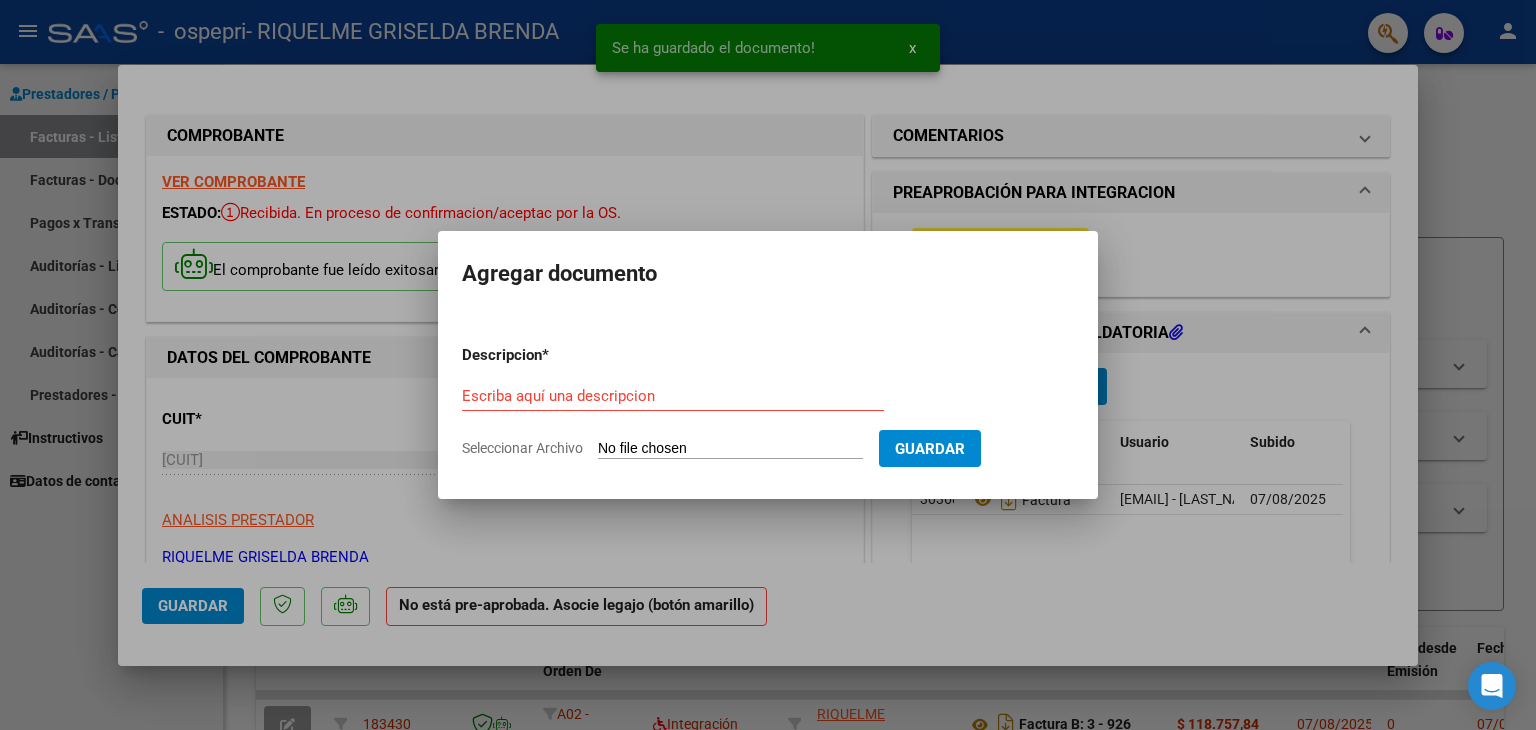 click on "Seleccionar Archivo" at bounding box center (730, 449) 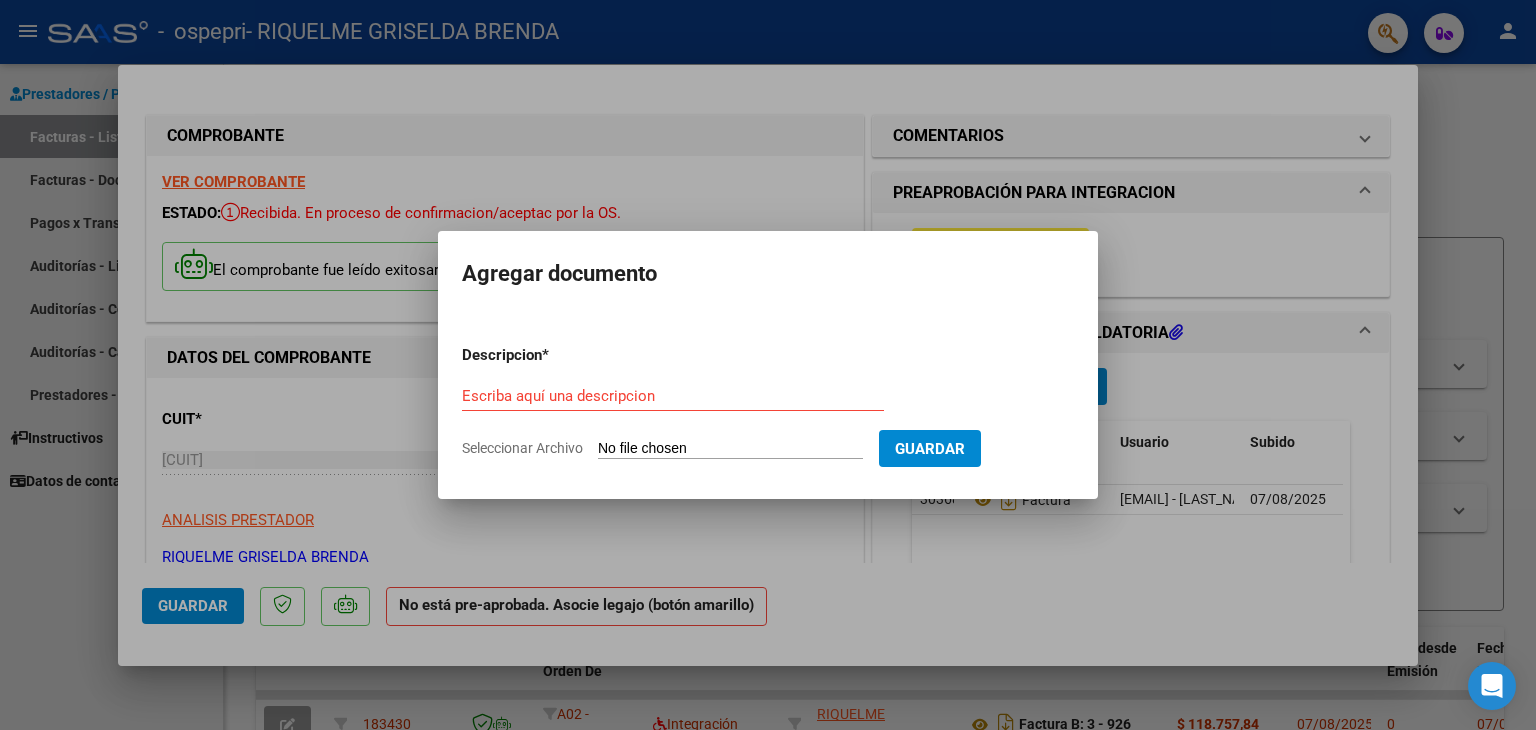 type on "C:\fakepath\asist junio [LAST NAME] .pdf" 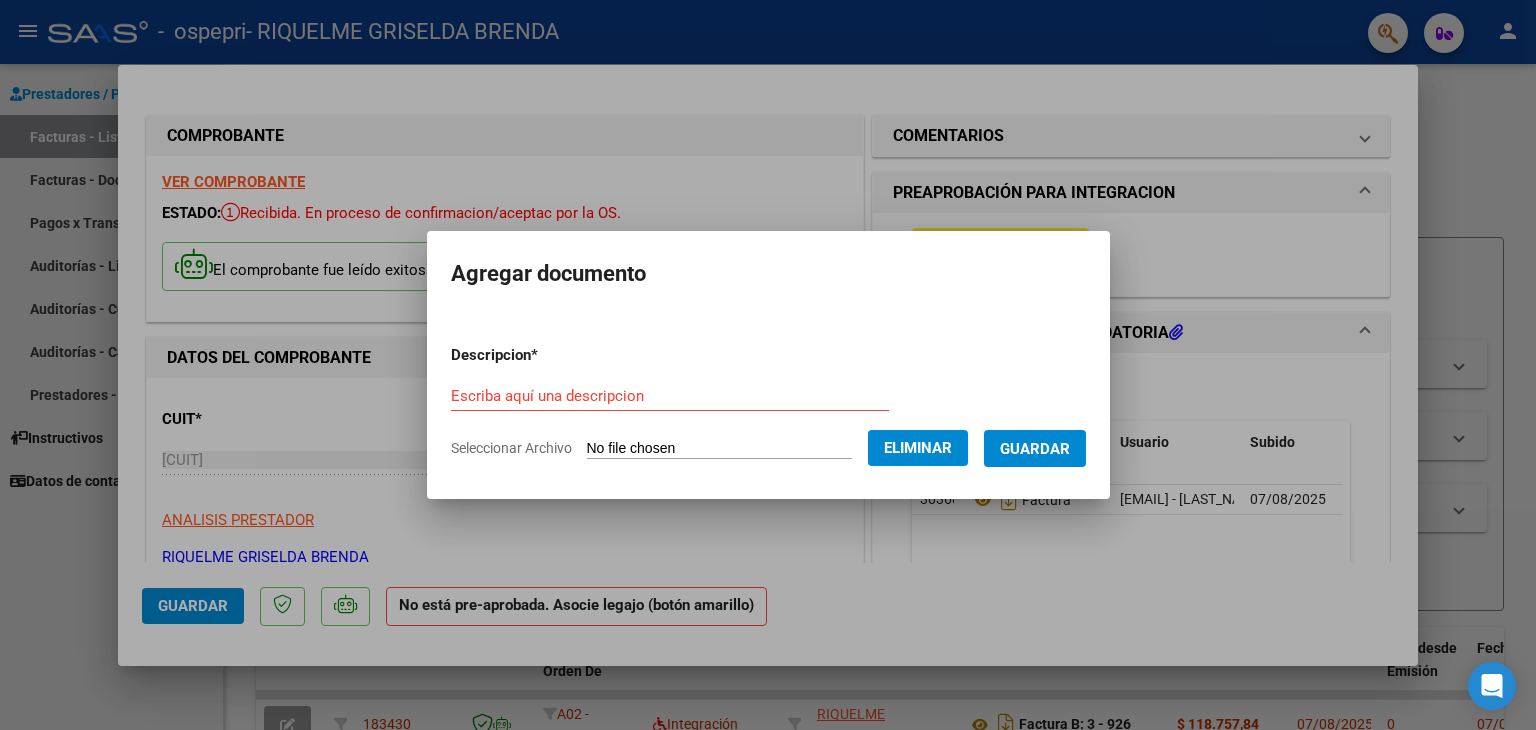 click on "Eliminar" 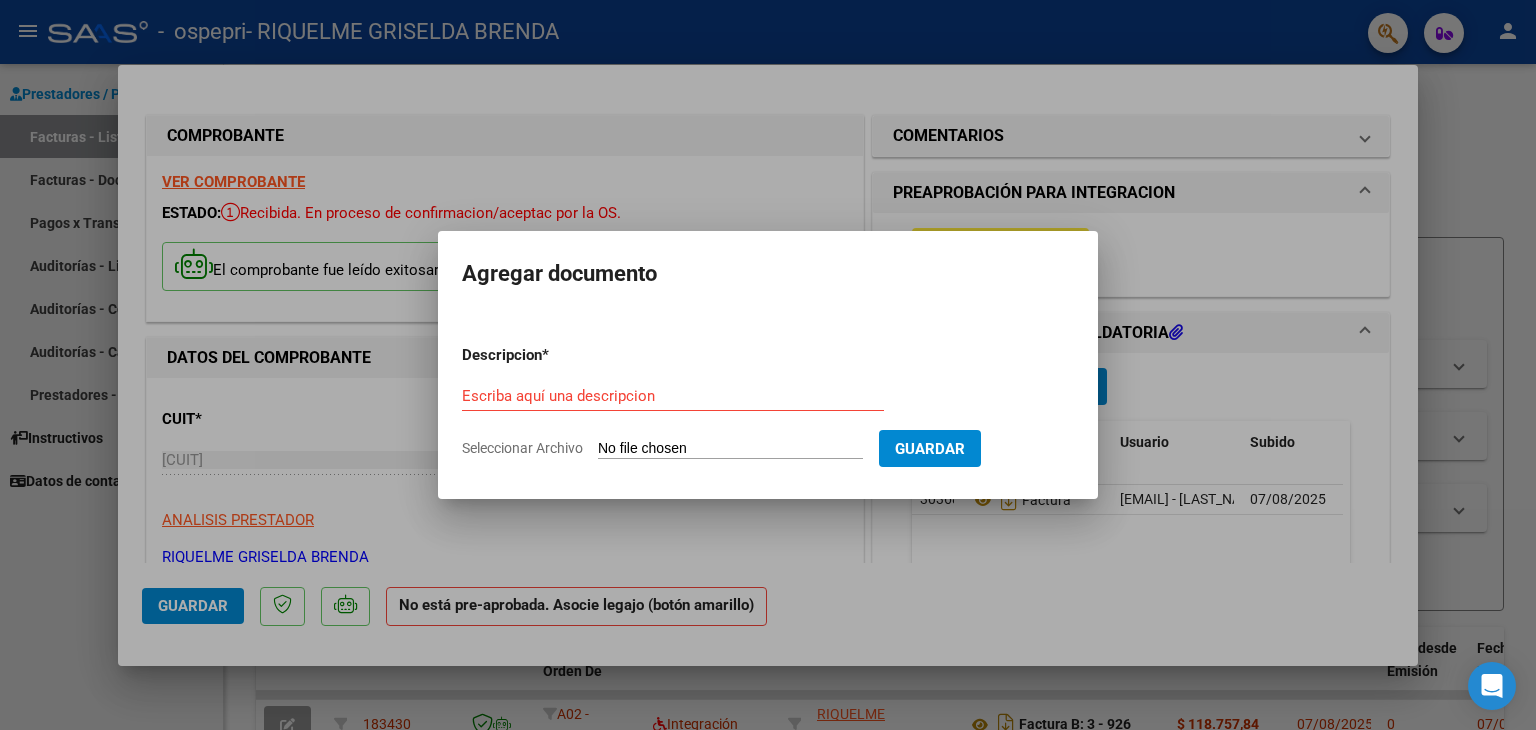click on "Seleccionar Archivo" at bounding box center [730, 449] 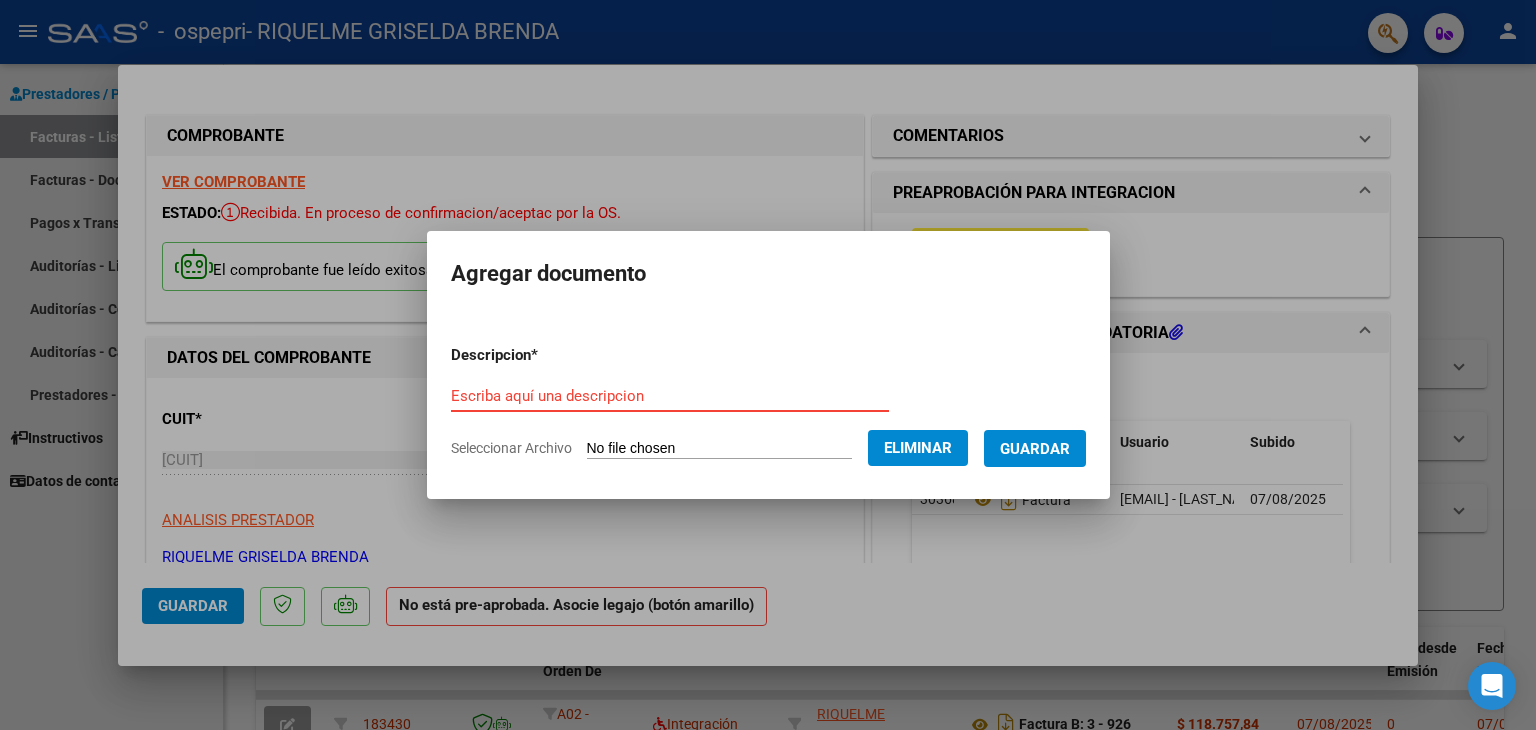 click on "Escriba aquí una descripcion" at bounding box center (670, 396) 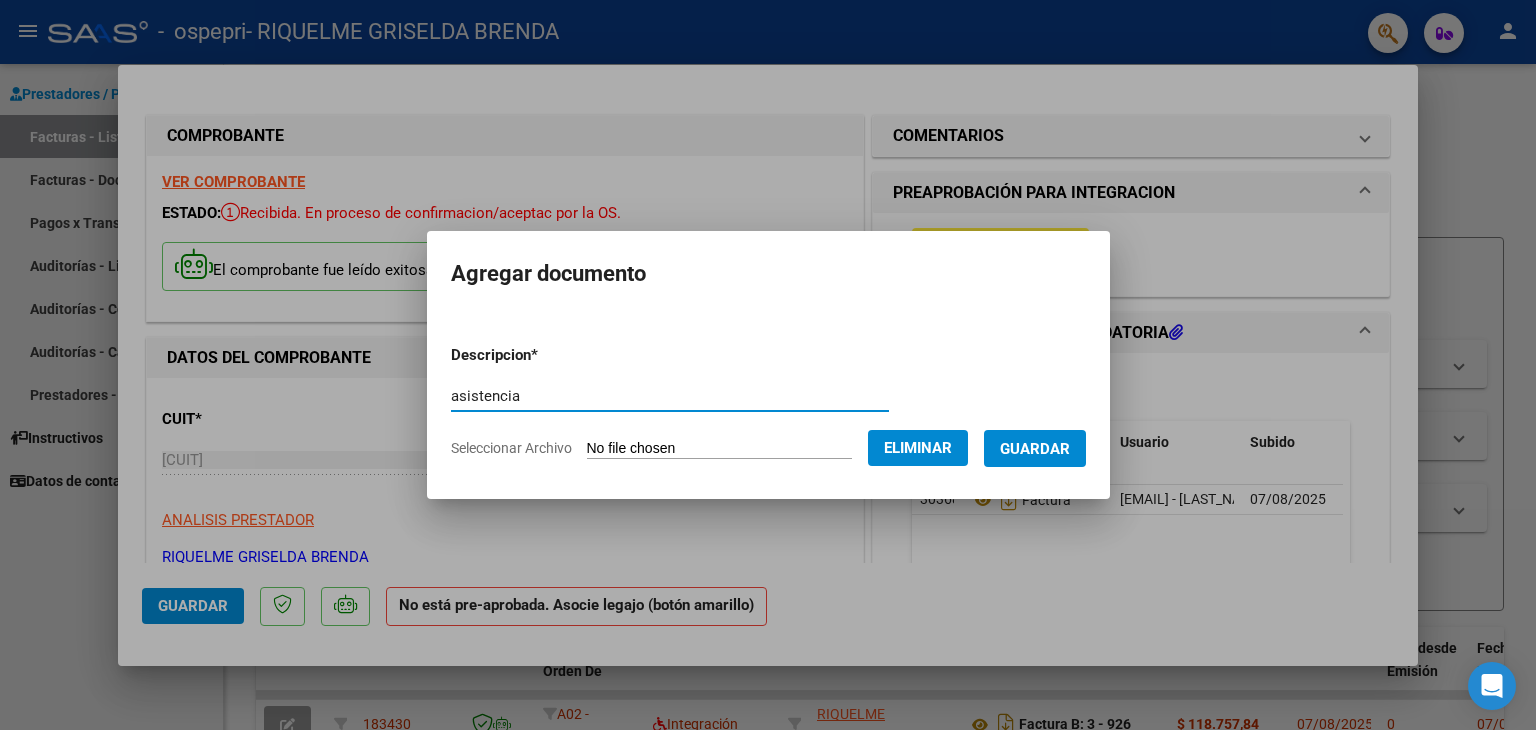 type on "asistencia" 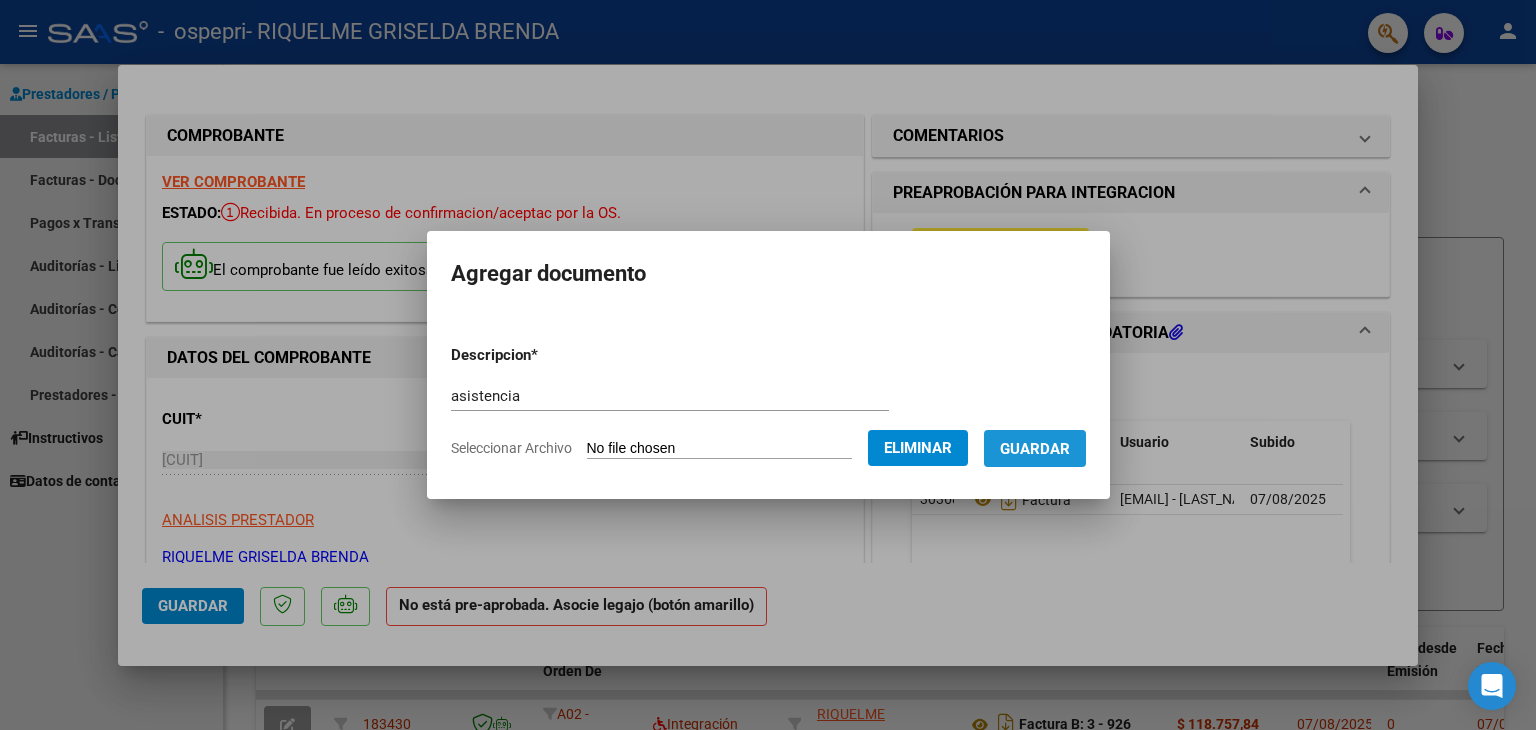 click on "Guardar" at bounding box center (1035, 448) 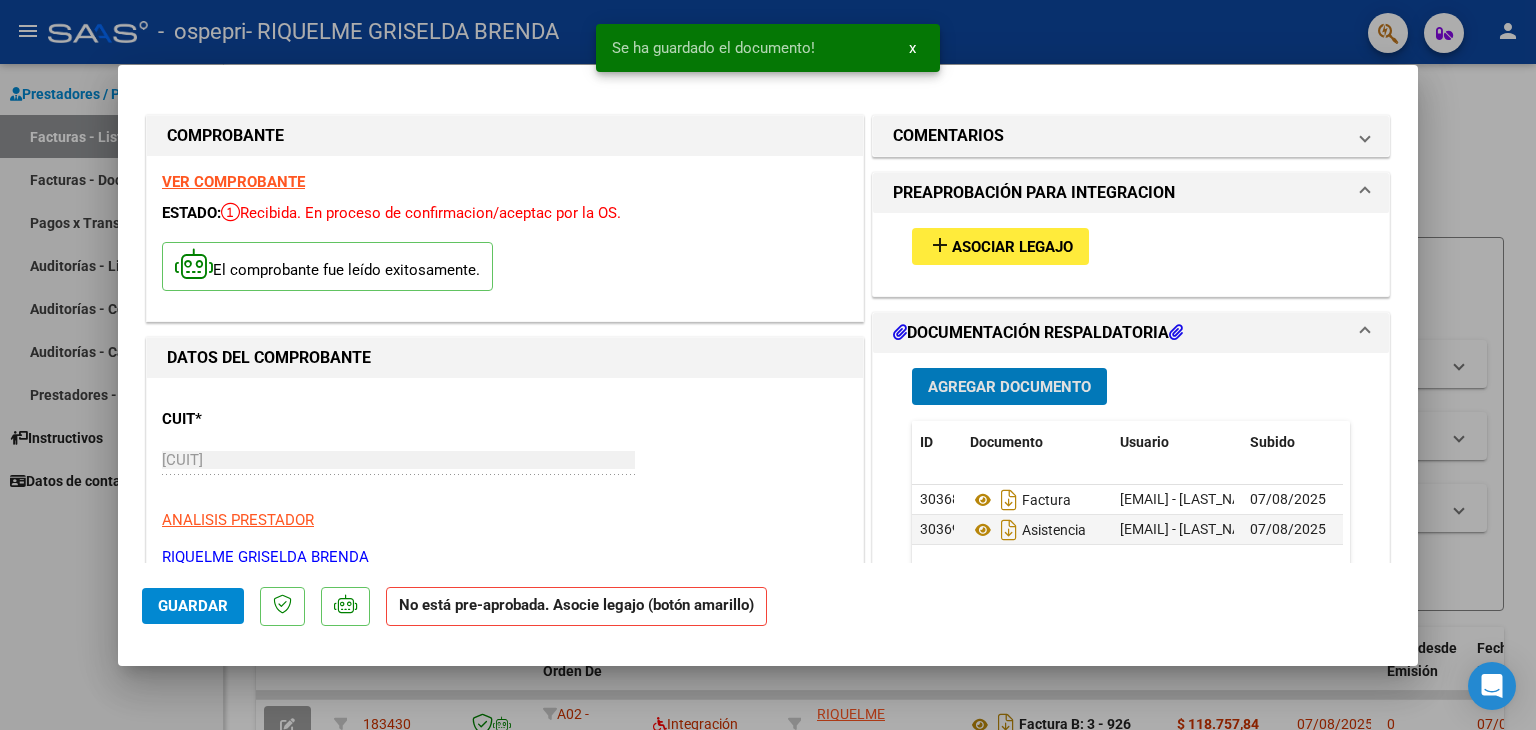 click on "Agregar Documento" at bounding box center [1009, 387] 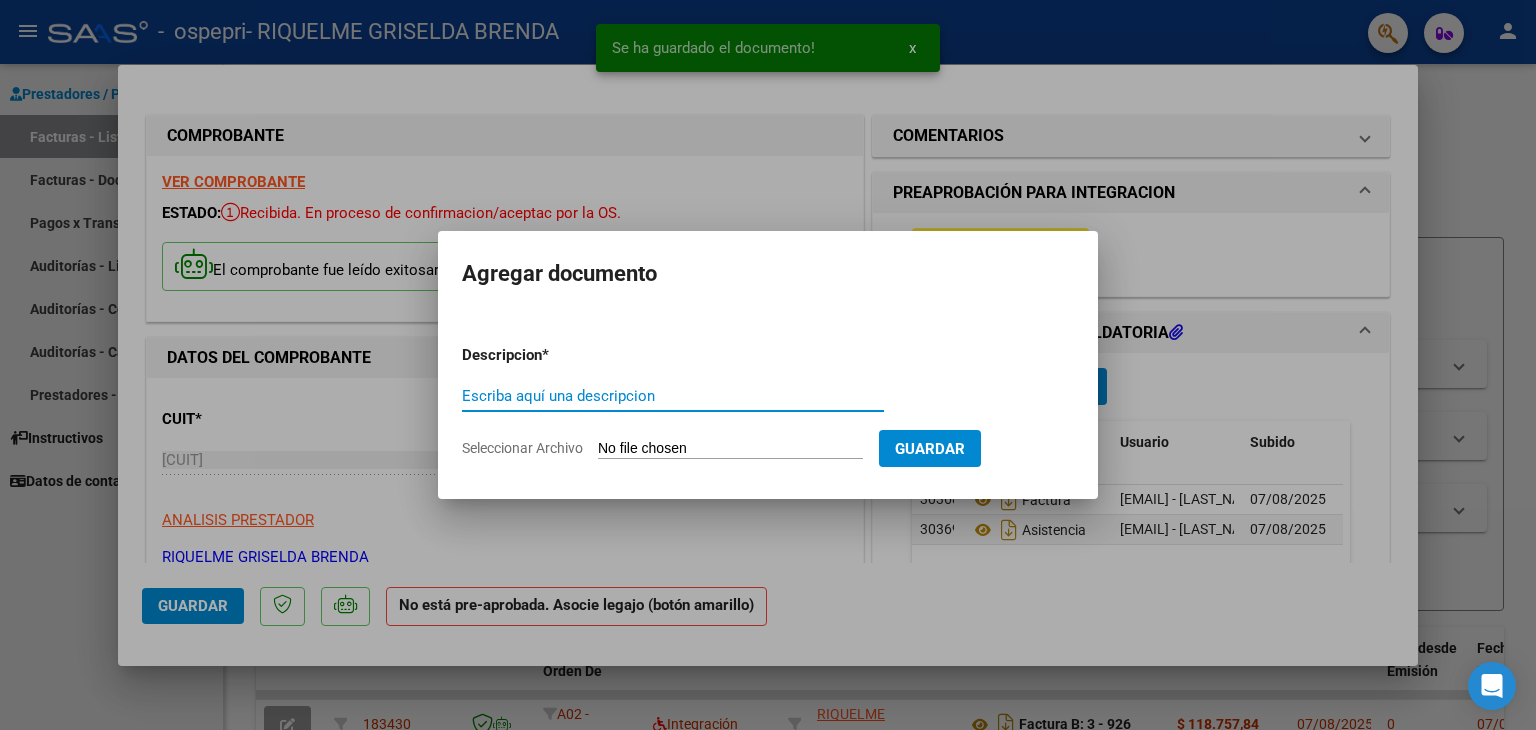 click on "Seleccionar Archivo" at bounding box center (730, 449) 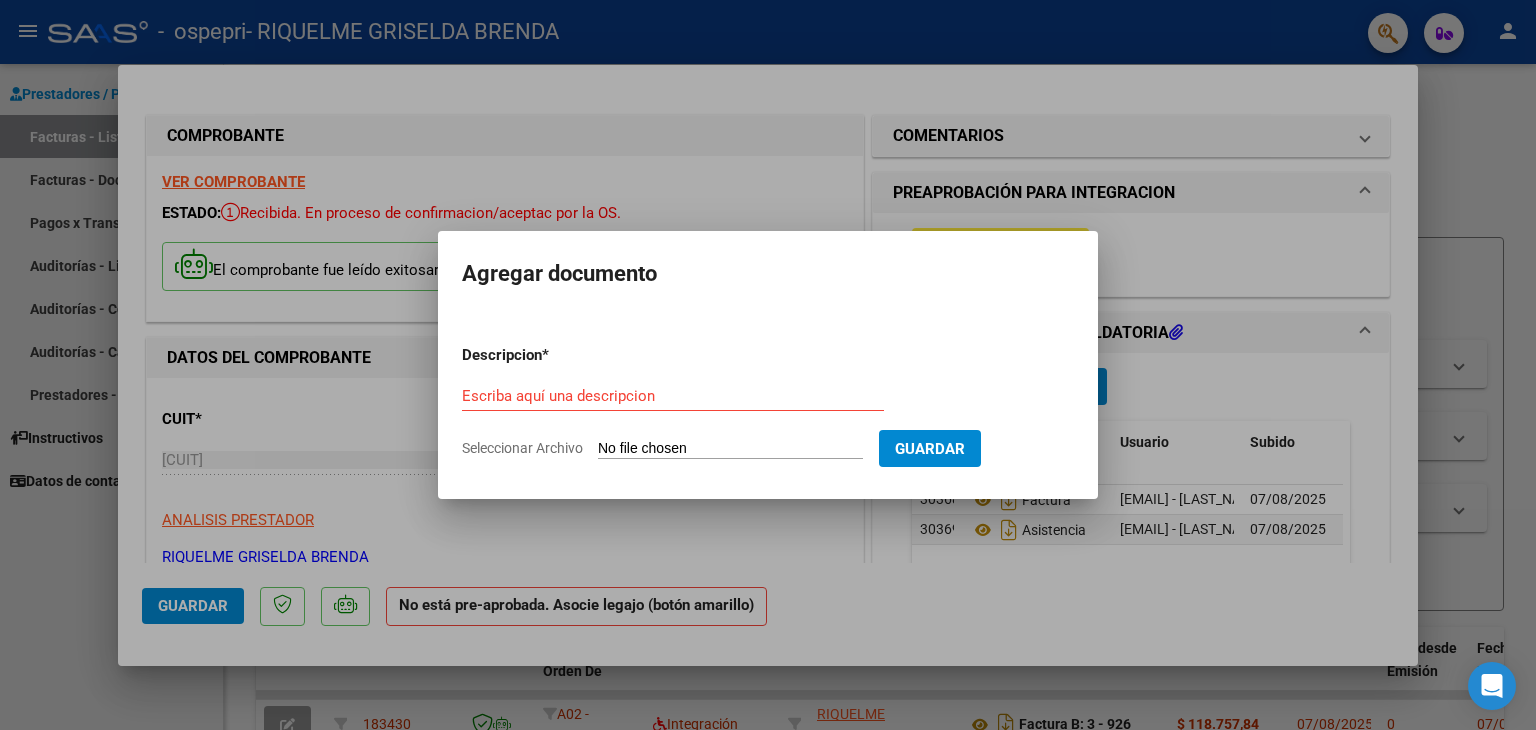 type on "C:\fakepath\apfmimpresionpreliq [LAST NAME], [FIRST NAME] [MIDDLE NAME] 07.2025.pdf" 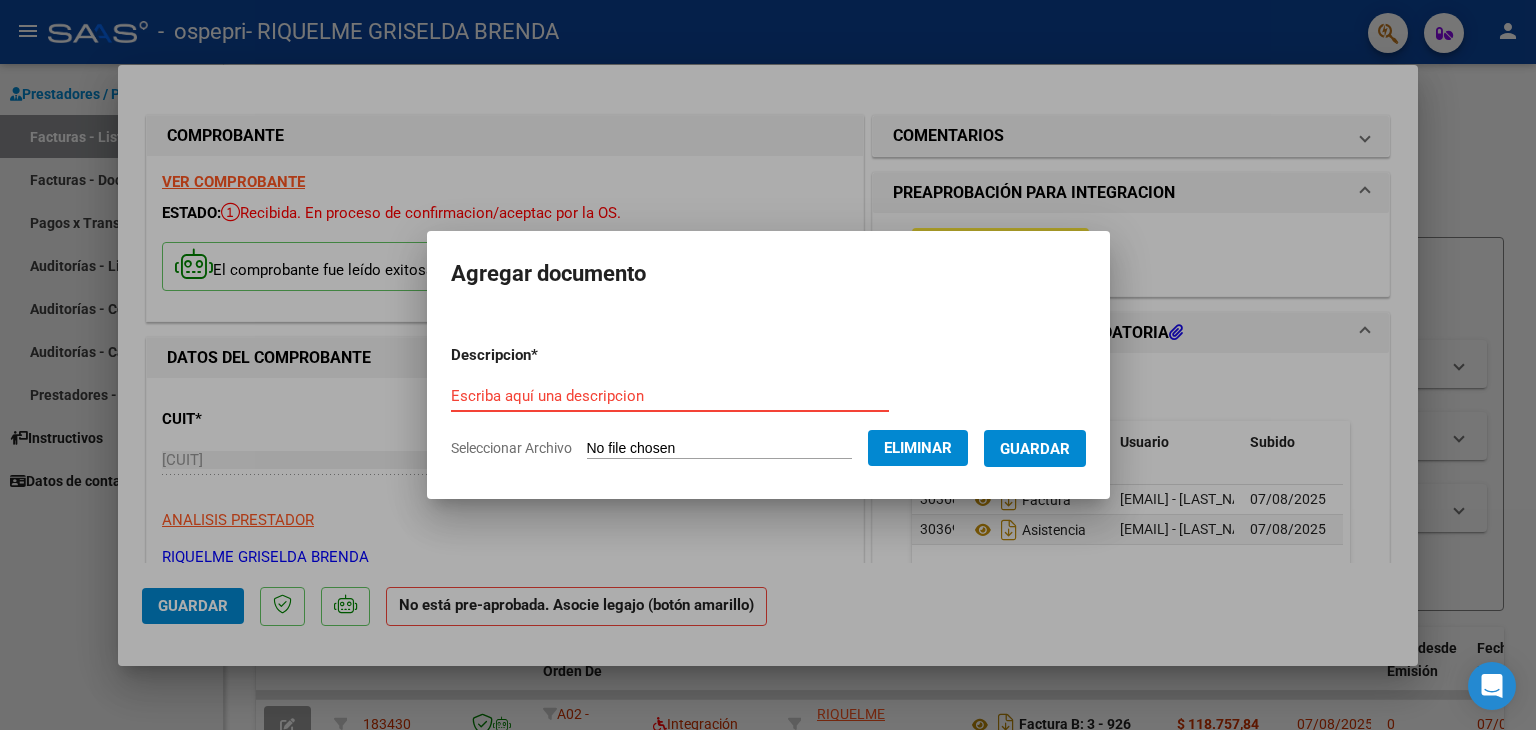 click on "Escriba aquí una descripcion" at bounding box center (670, 396) 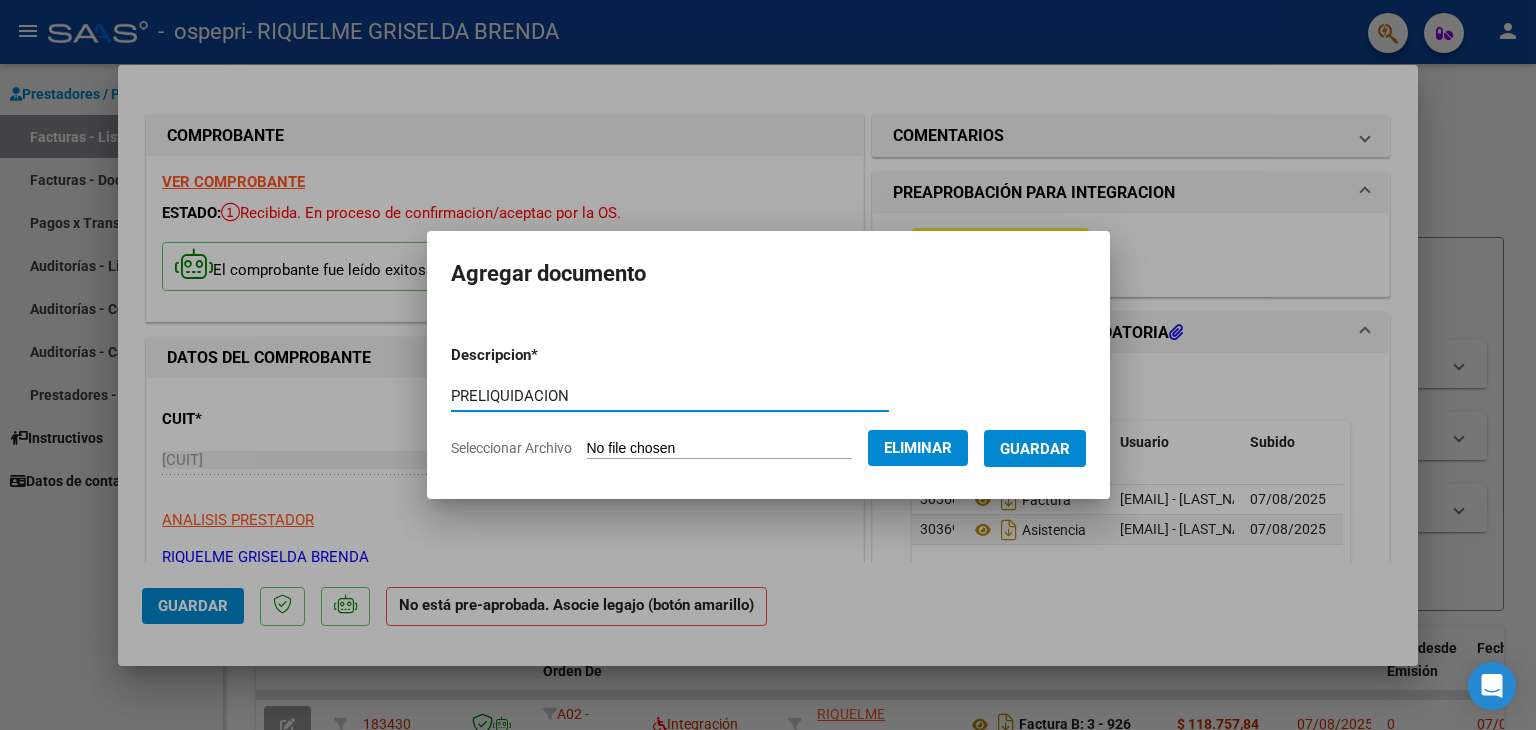 type on "PRELIQUIDACION" 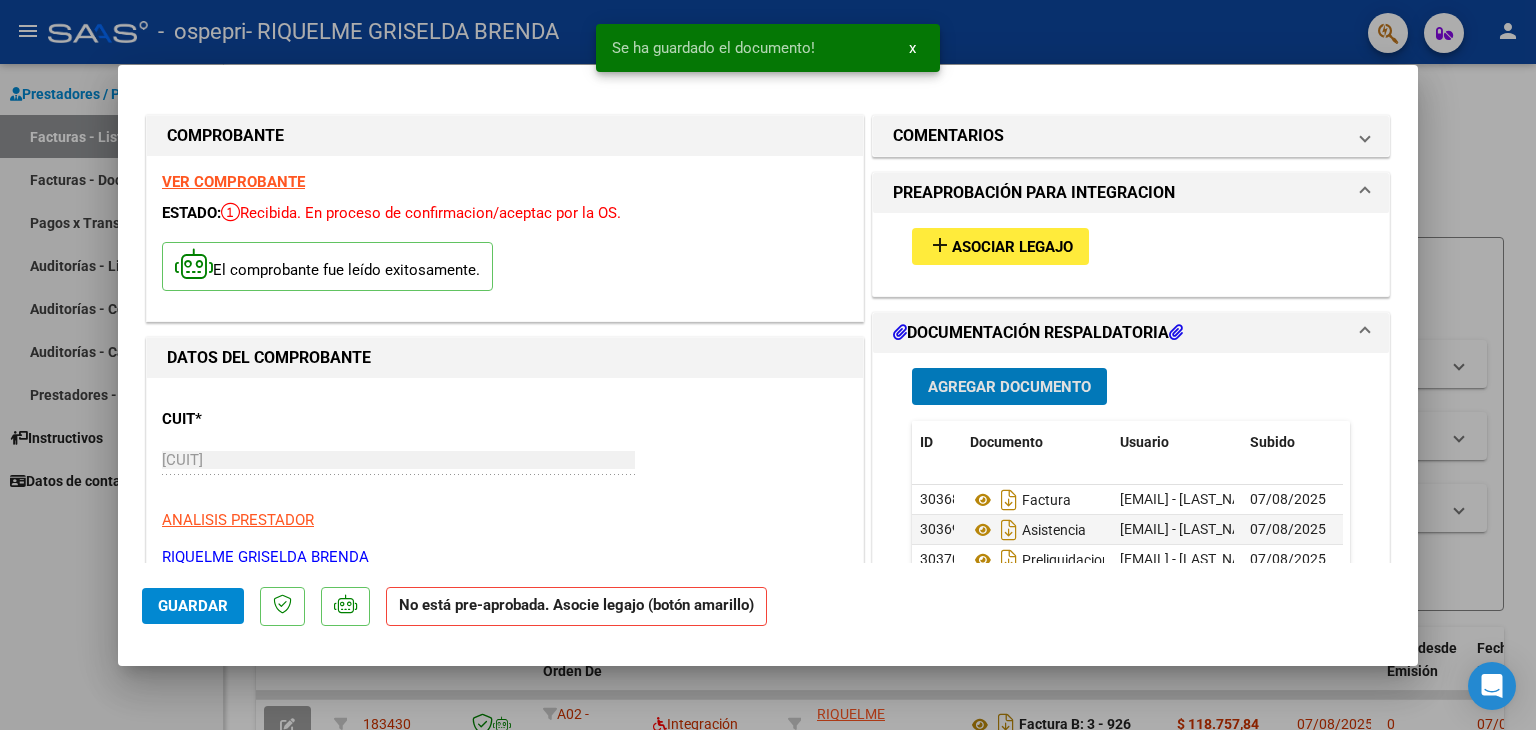 click on "Asociar Legajo" at bounding box center (1012, 247) 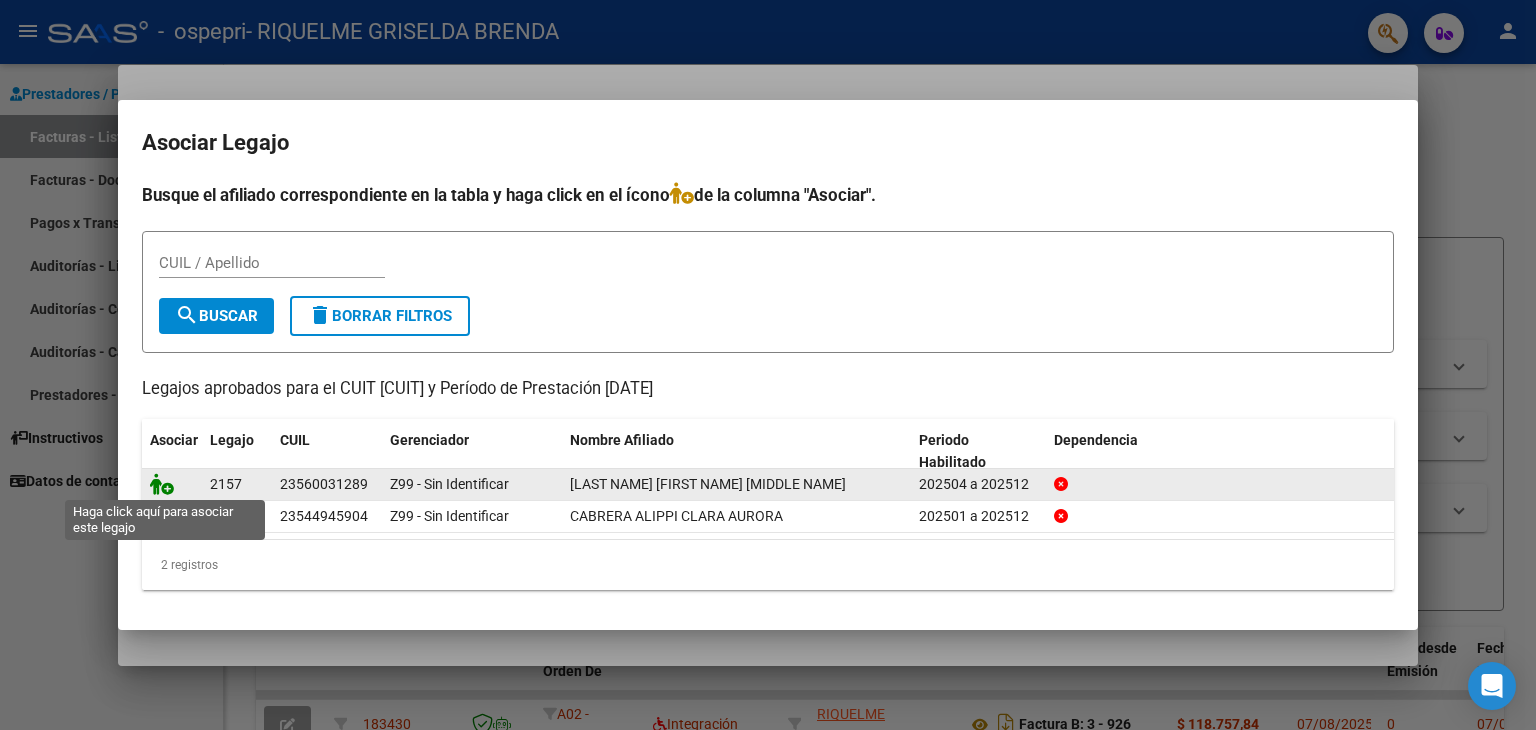 click 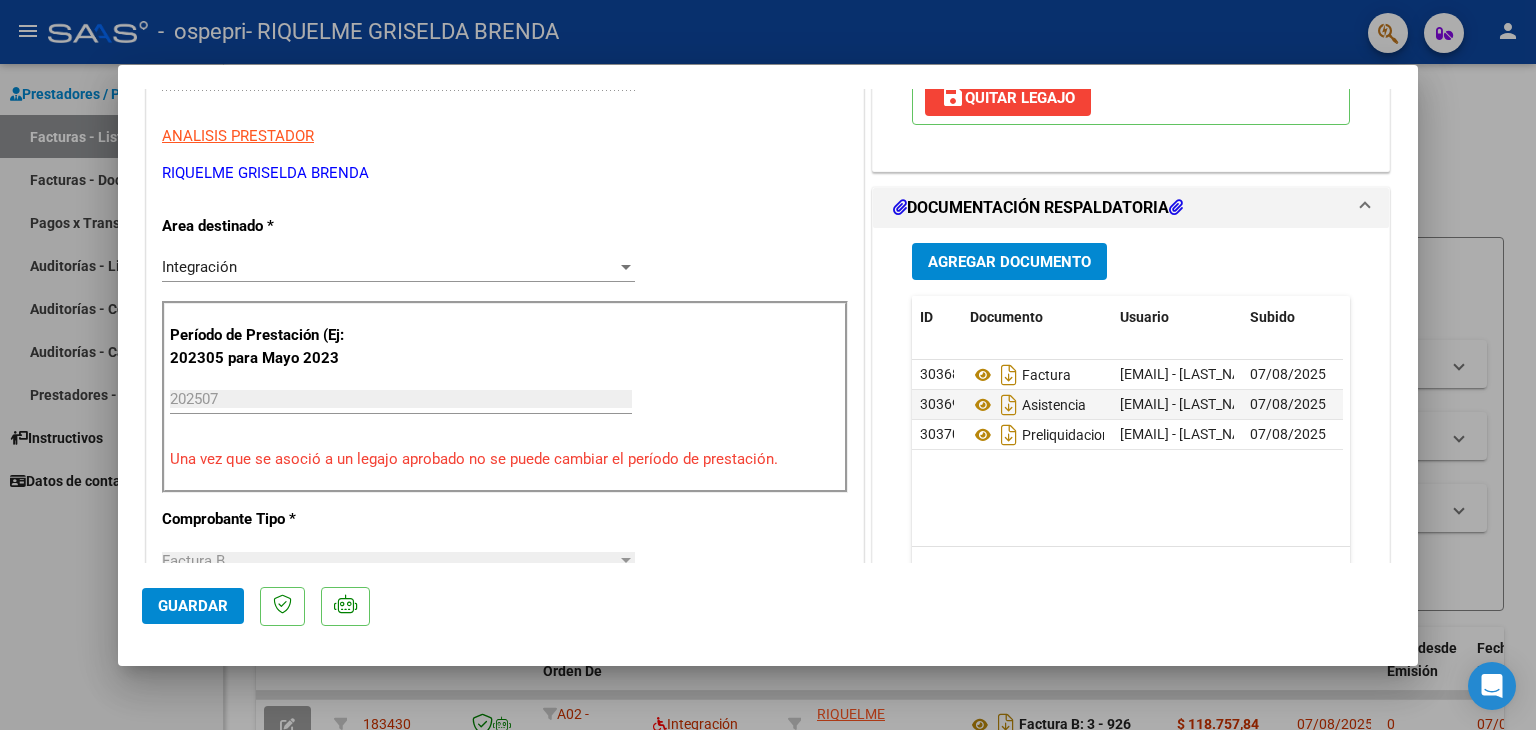 scroll, scrollTop: 381, scrollLeft: 0, axis: vertical 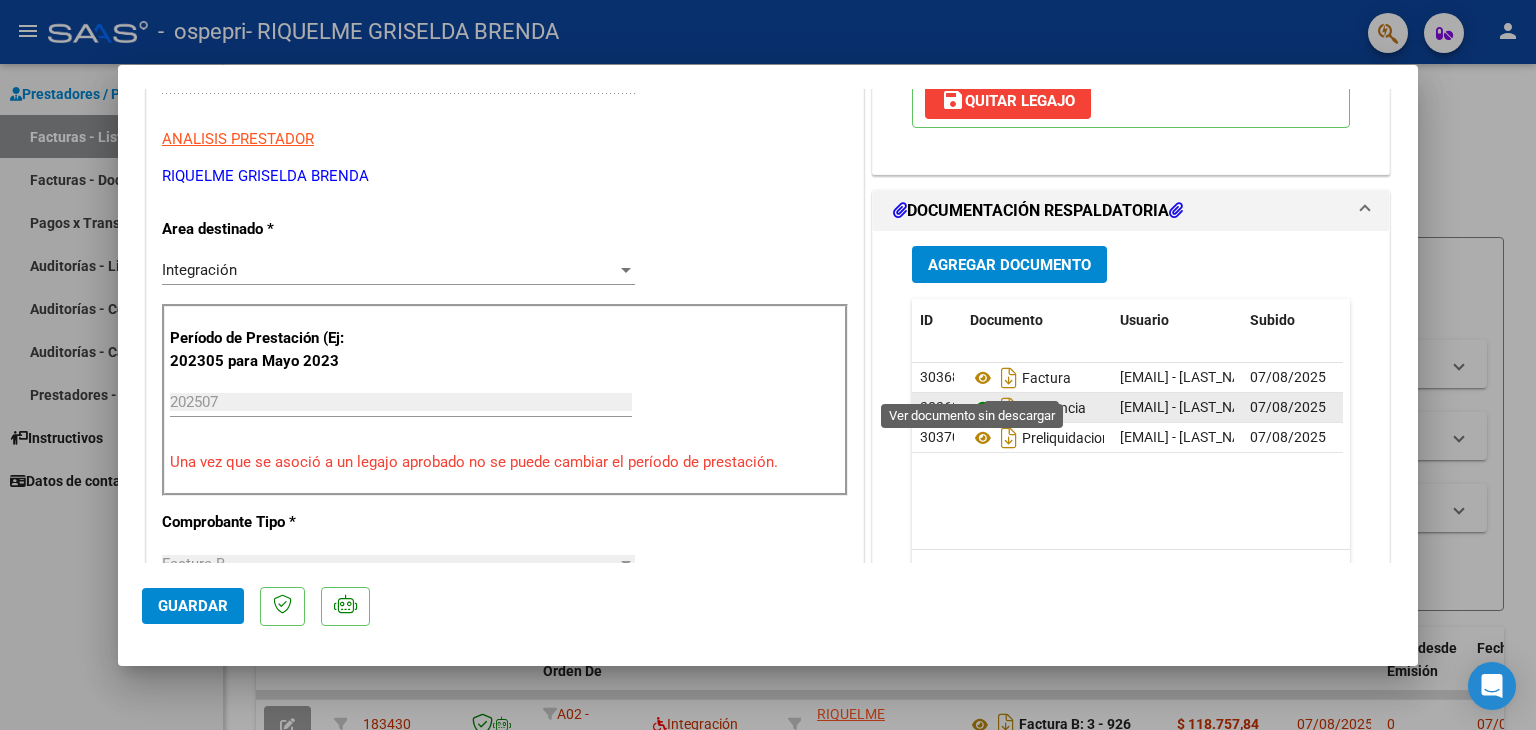 click 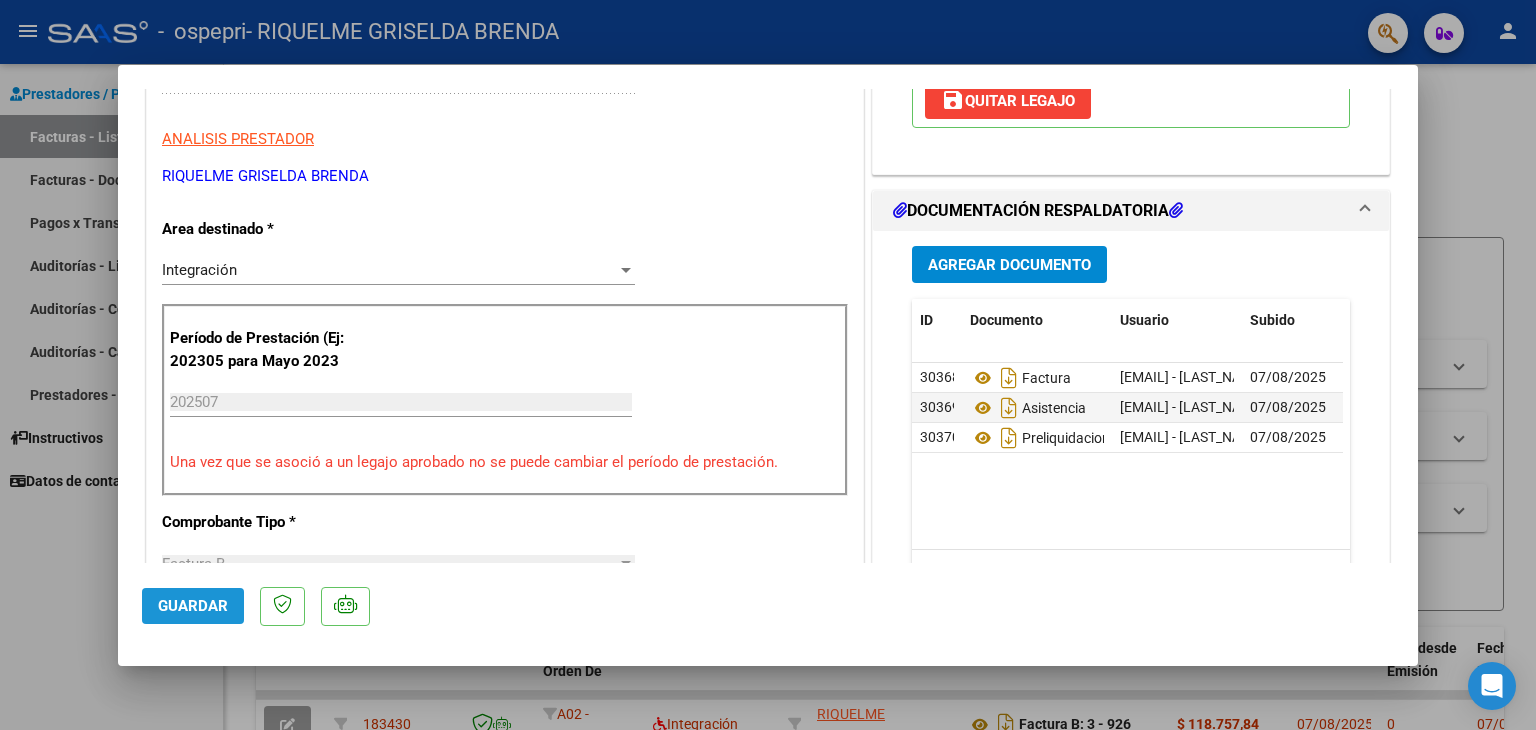 click on "Guardar" 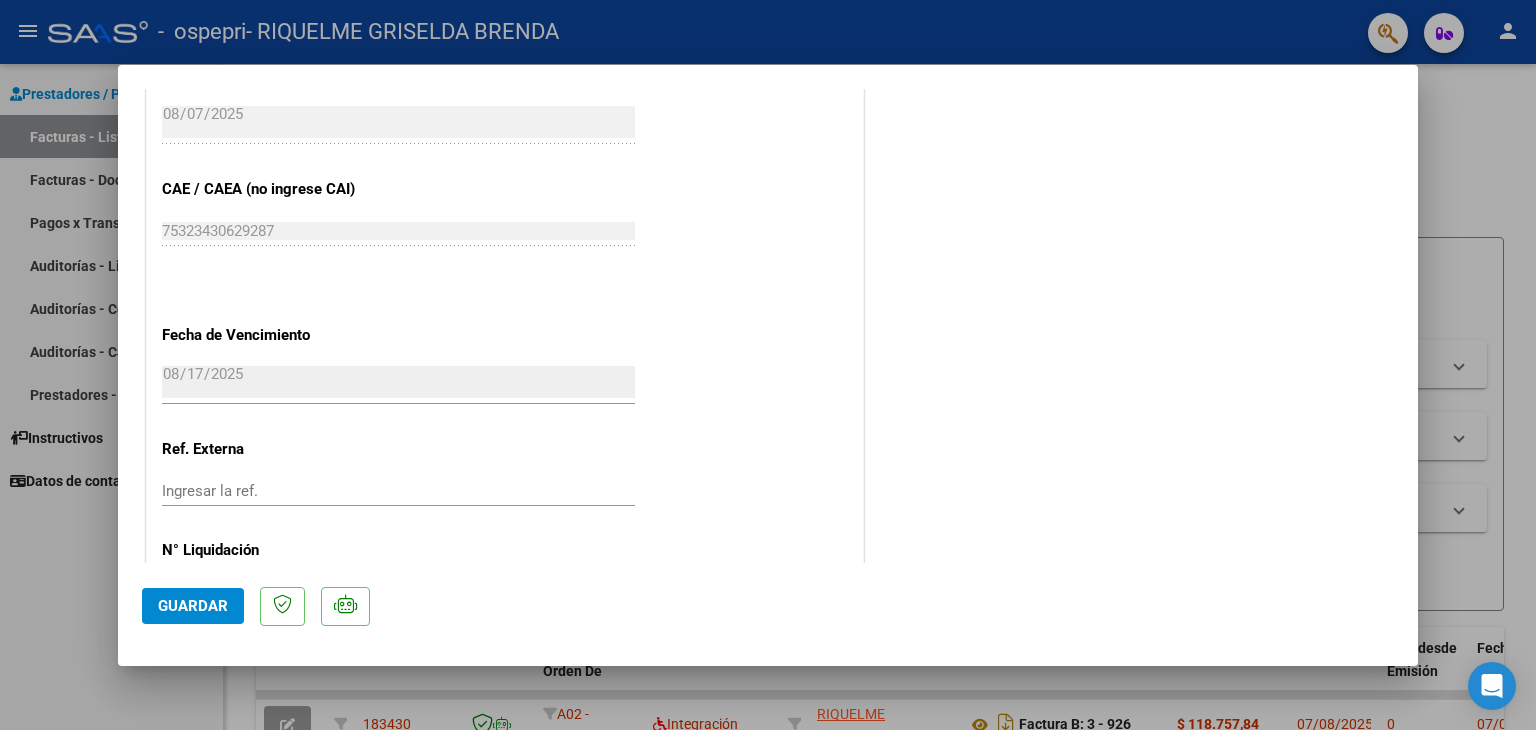 scroll, scrollTop: 1313, scrollLeft: 0, axis: vertical 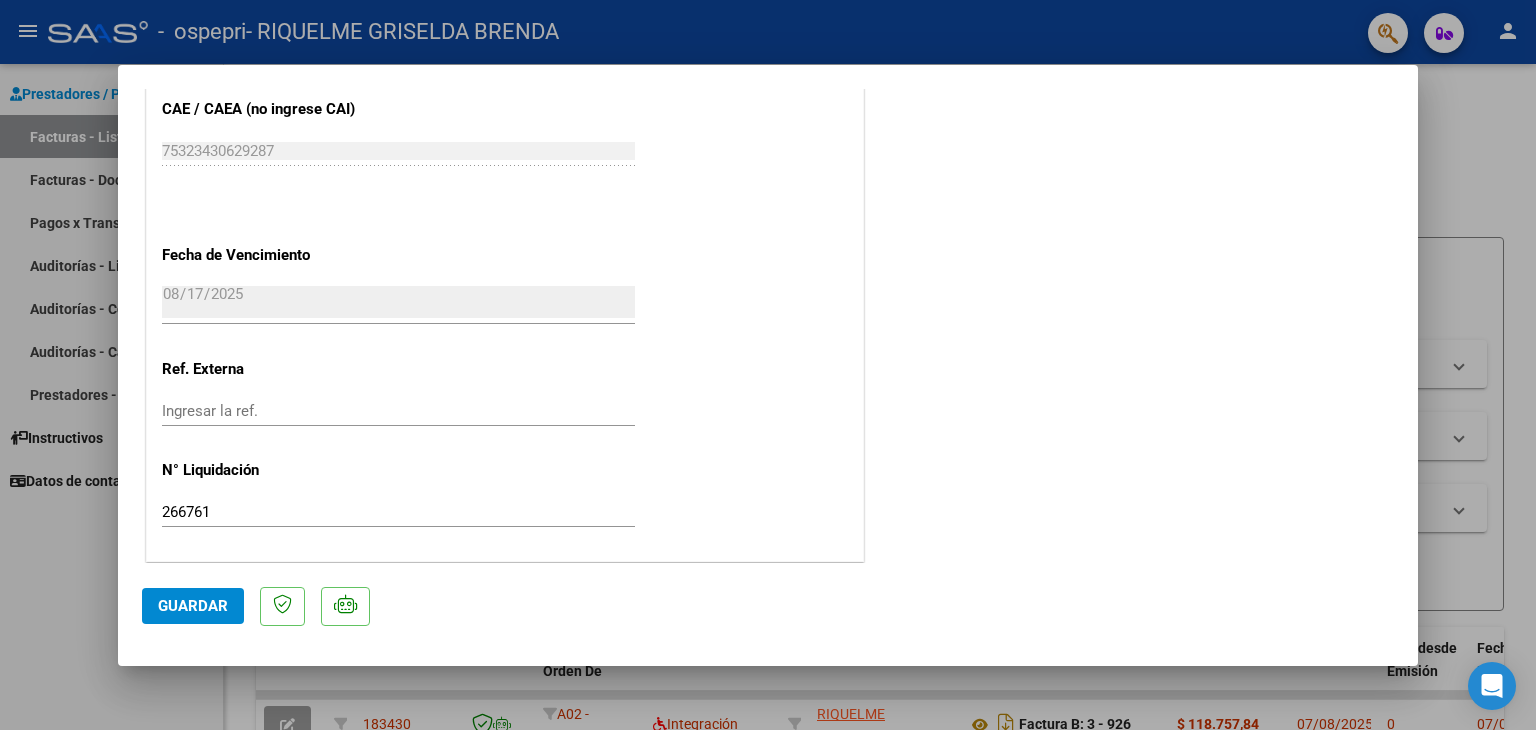 click on "Guardar" 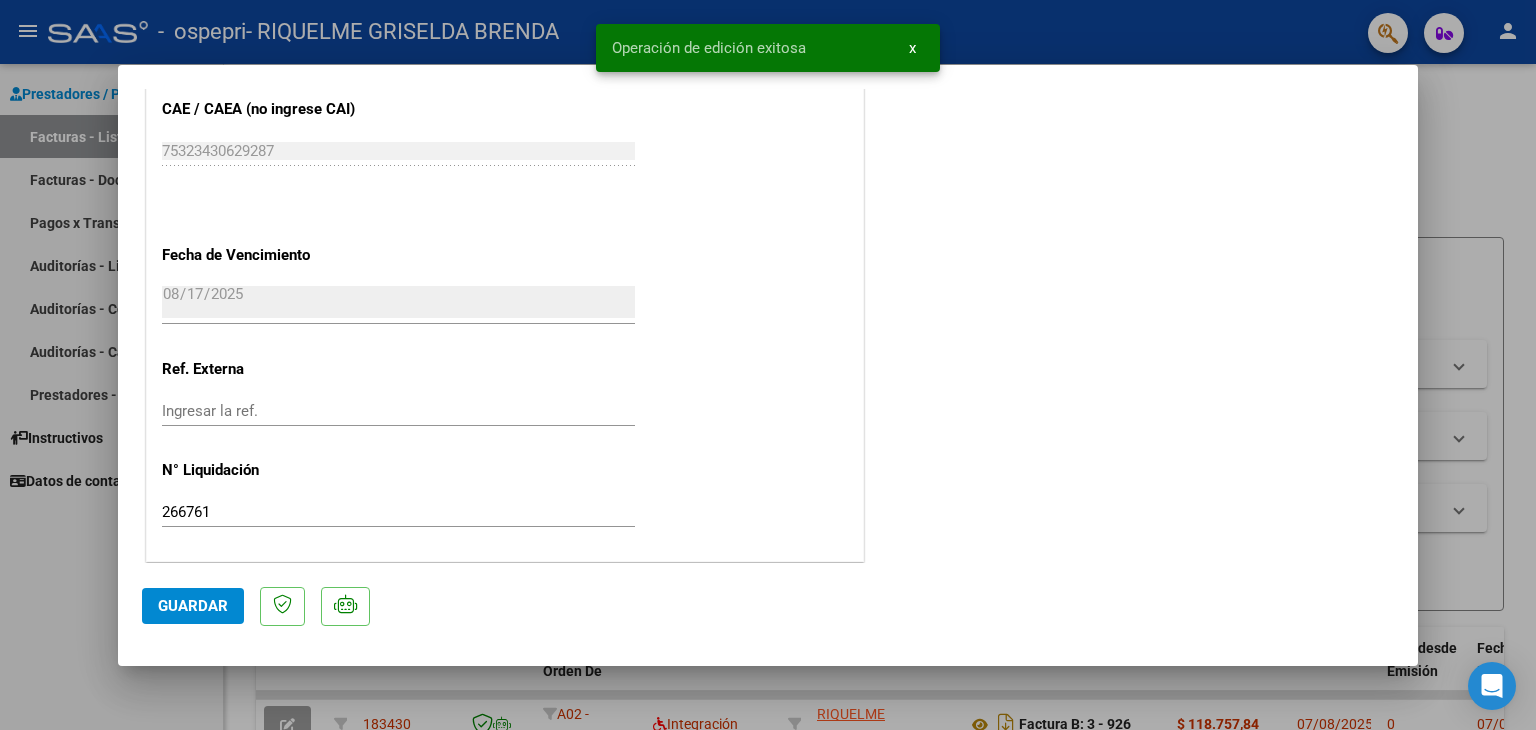 click at bounding box center [768, 365] 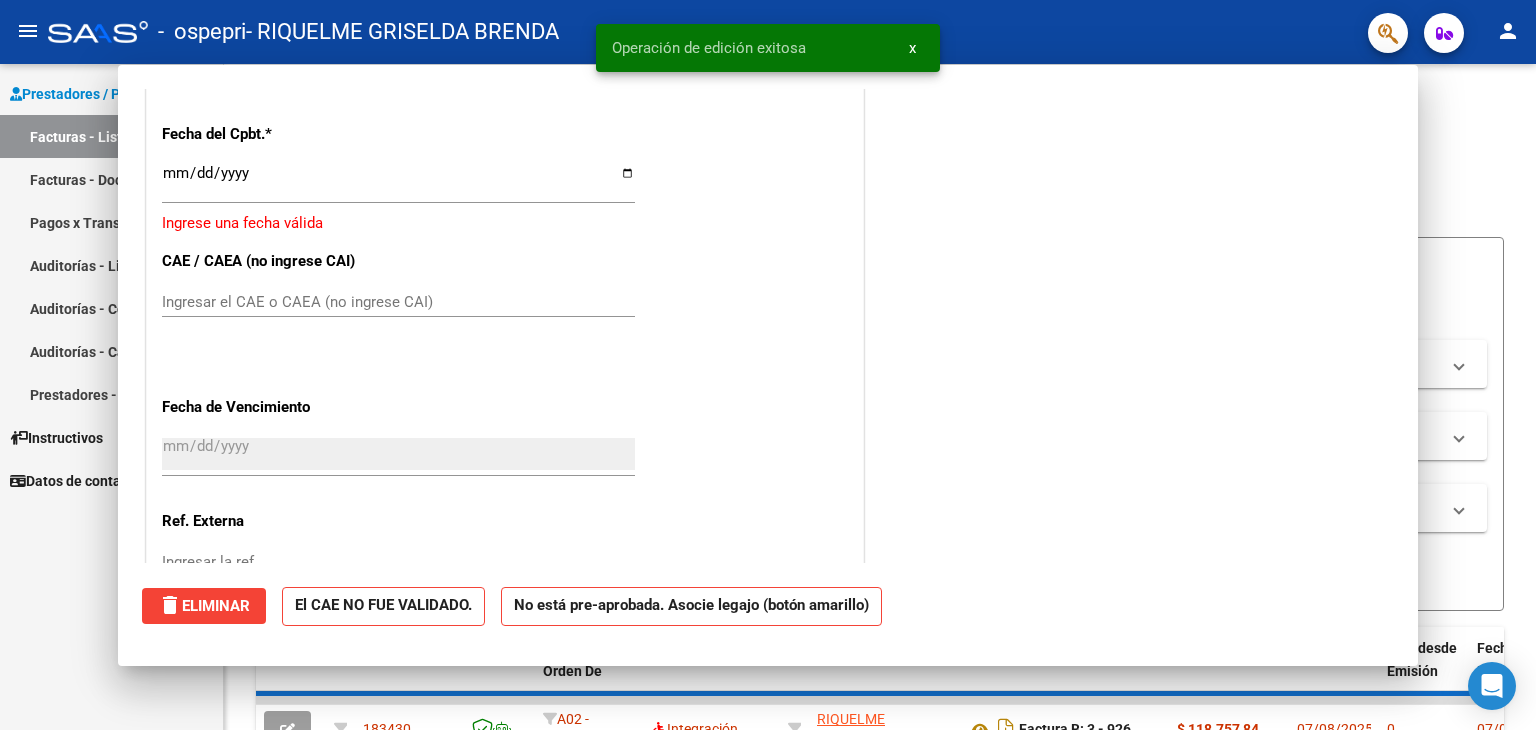 scroll, scrollTop: 1464, scrollLeft: 0, axis: vertical 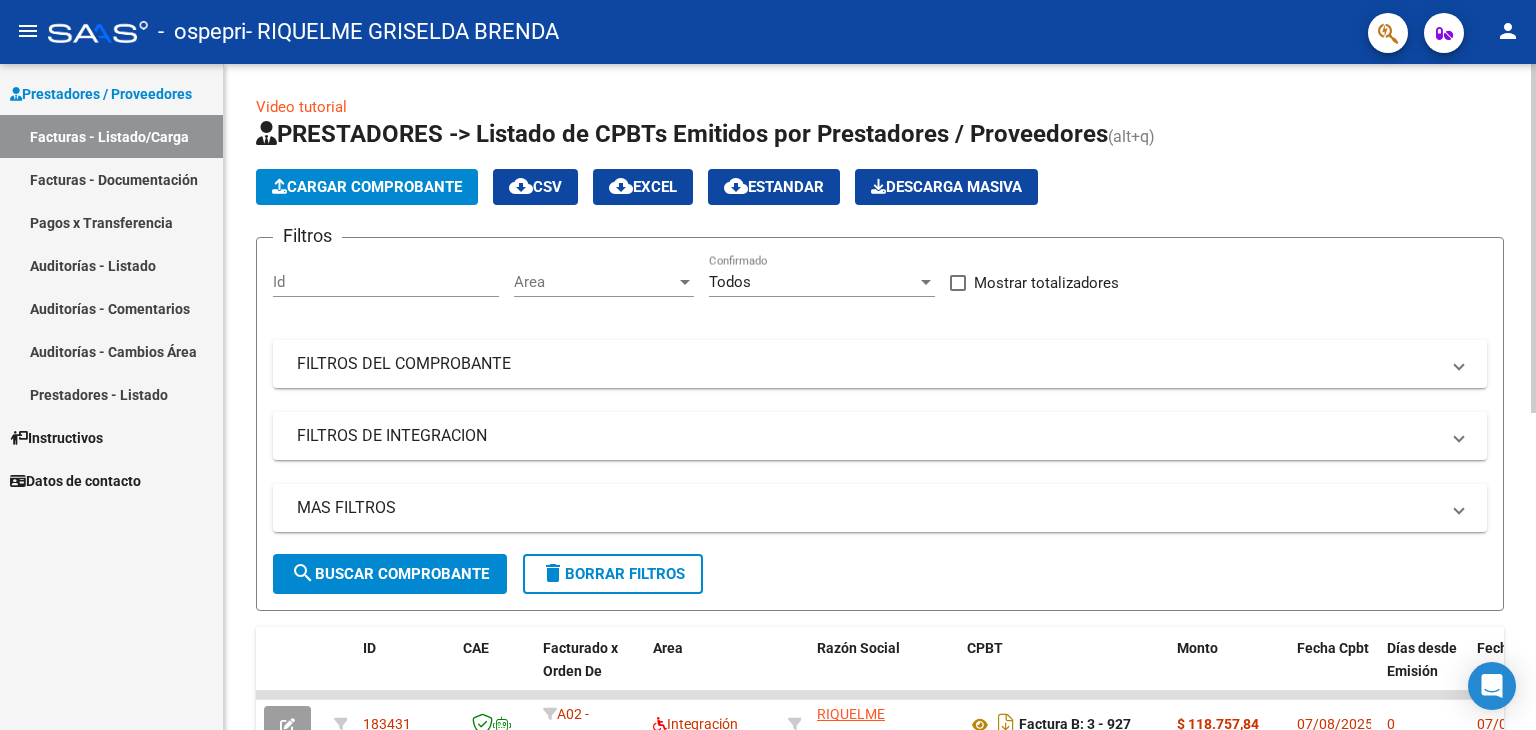 click 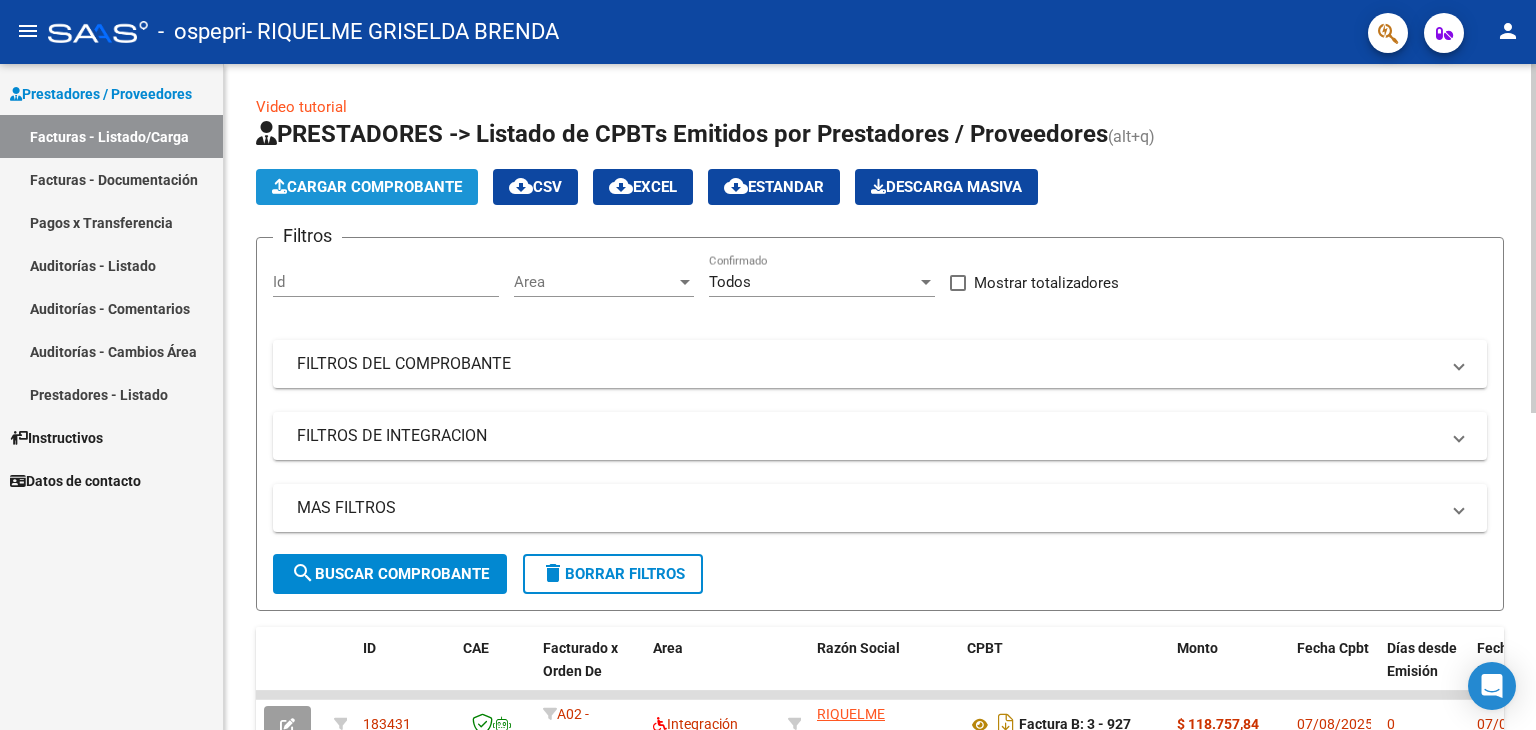 click on "Cargar Comprobante" 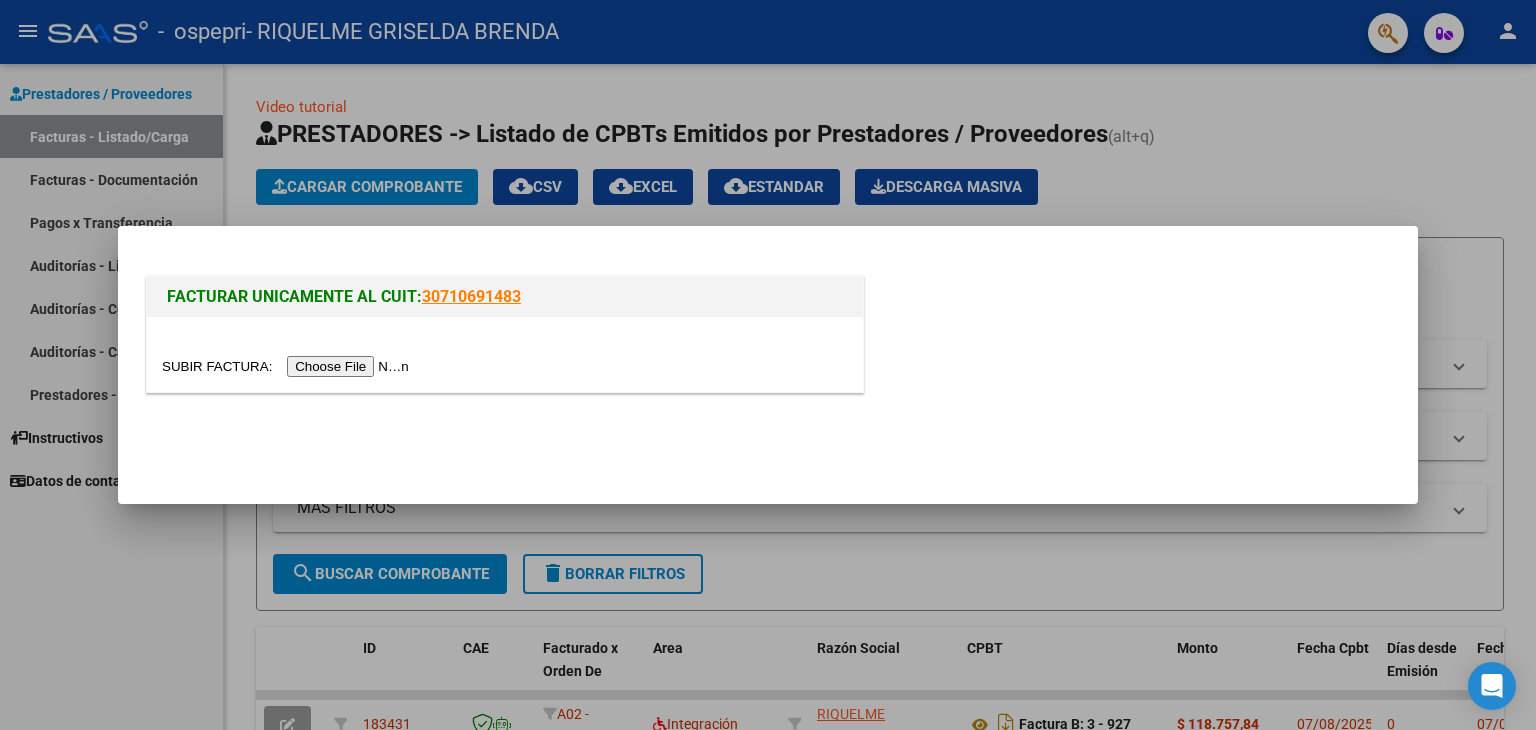 click at bounding box center [288, 366] 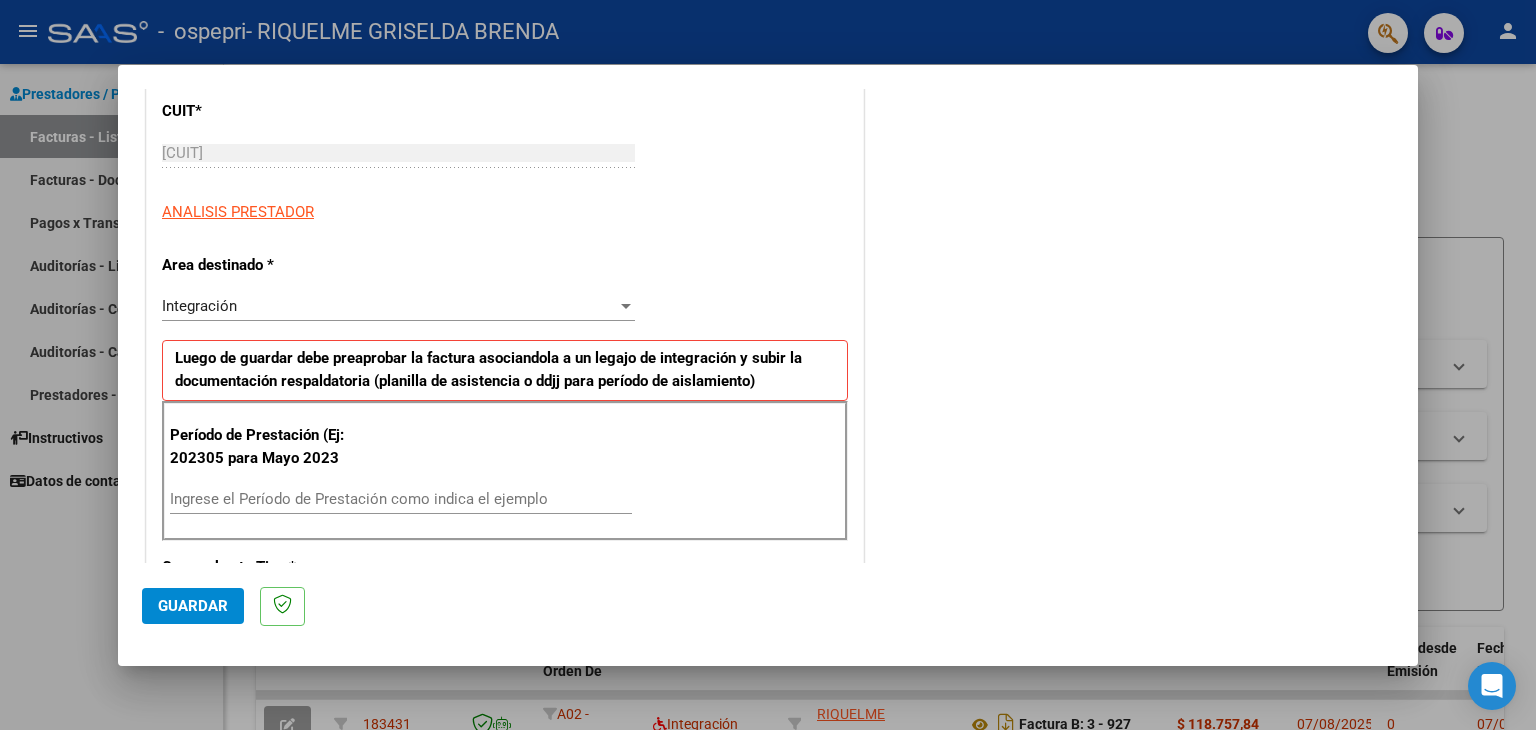 scroll, scrollTop: 367, scrollLeft: 0, axis: vertical 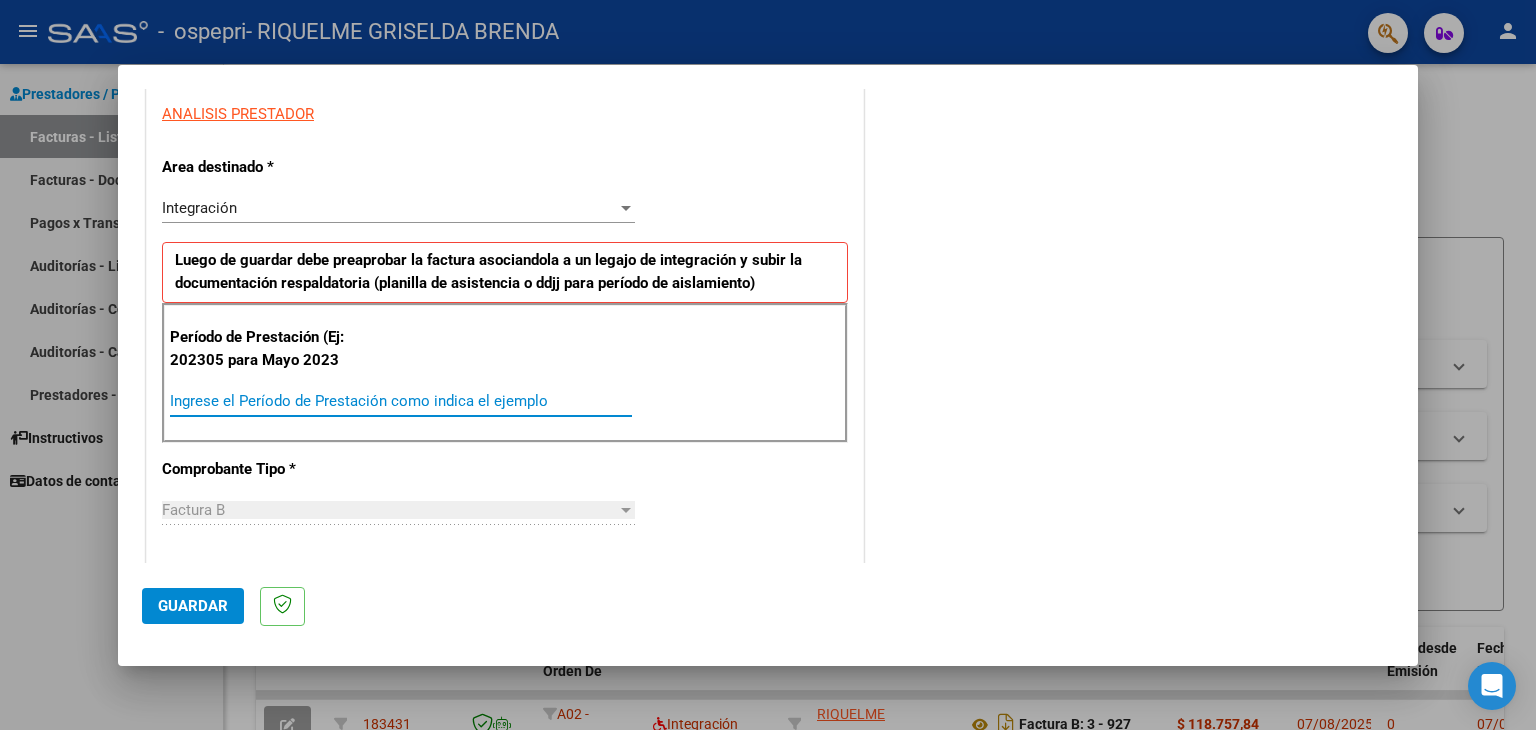 click on "Ingrese el Período de Prestación como indica el ejemplo" at bounding box center [401, 401] 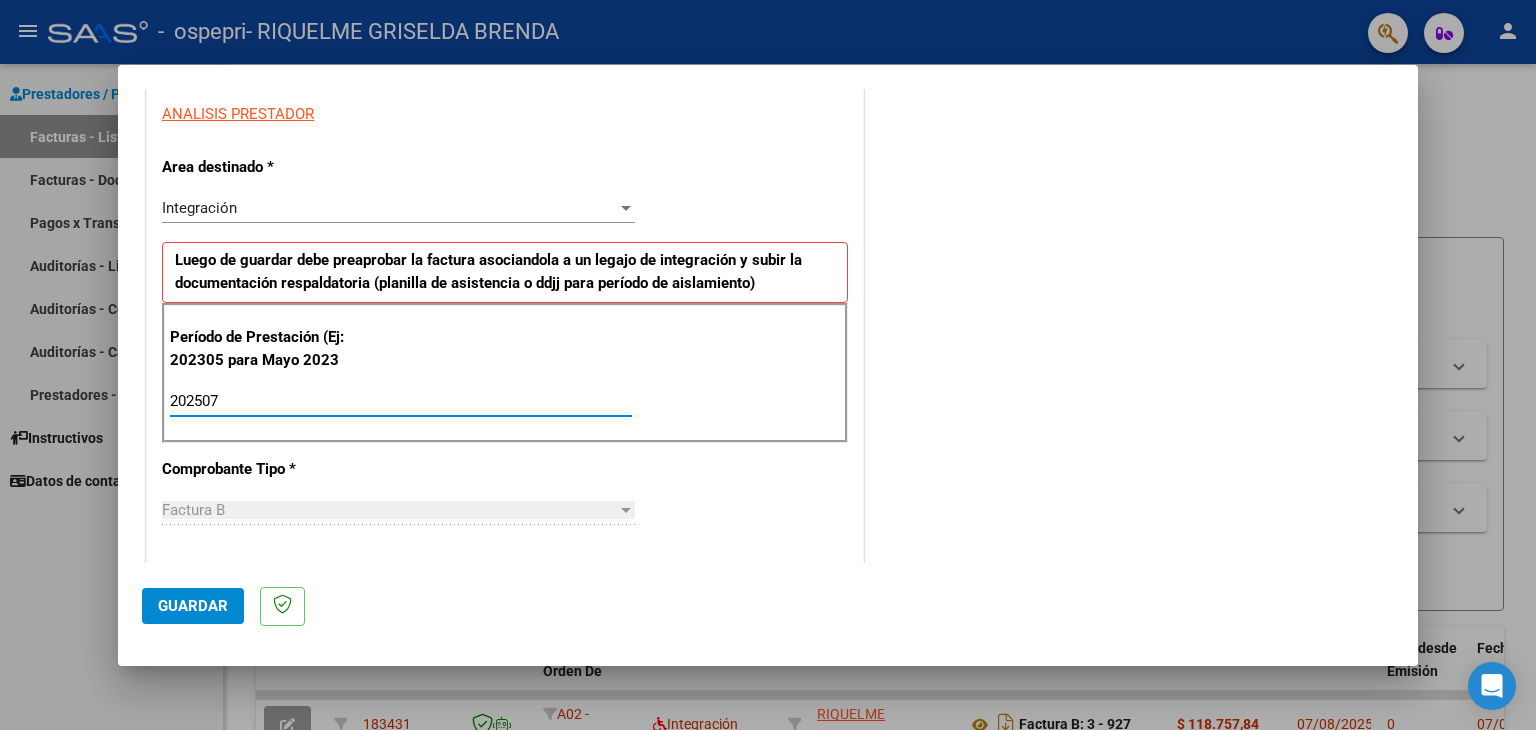 type on "202507" 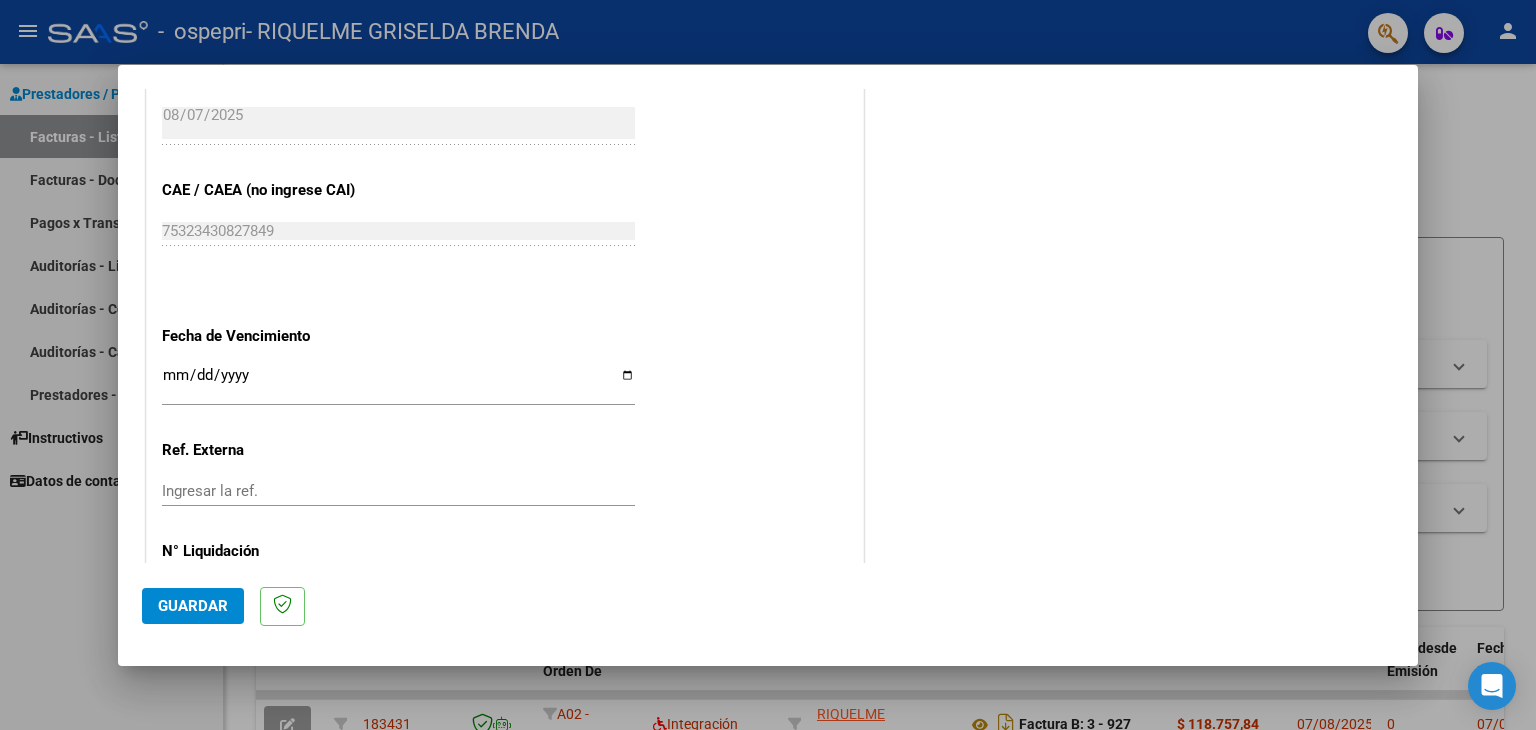 scroll, scrollTop: 1203, scrollLeft: 0, axis: vertical 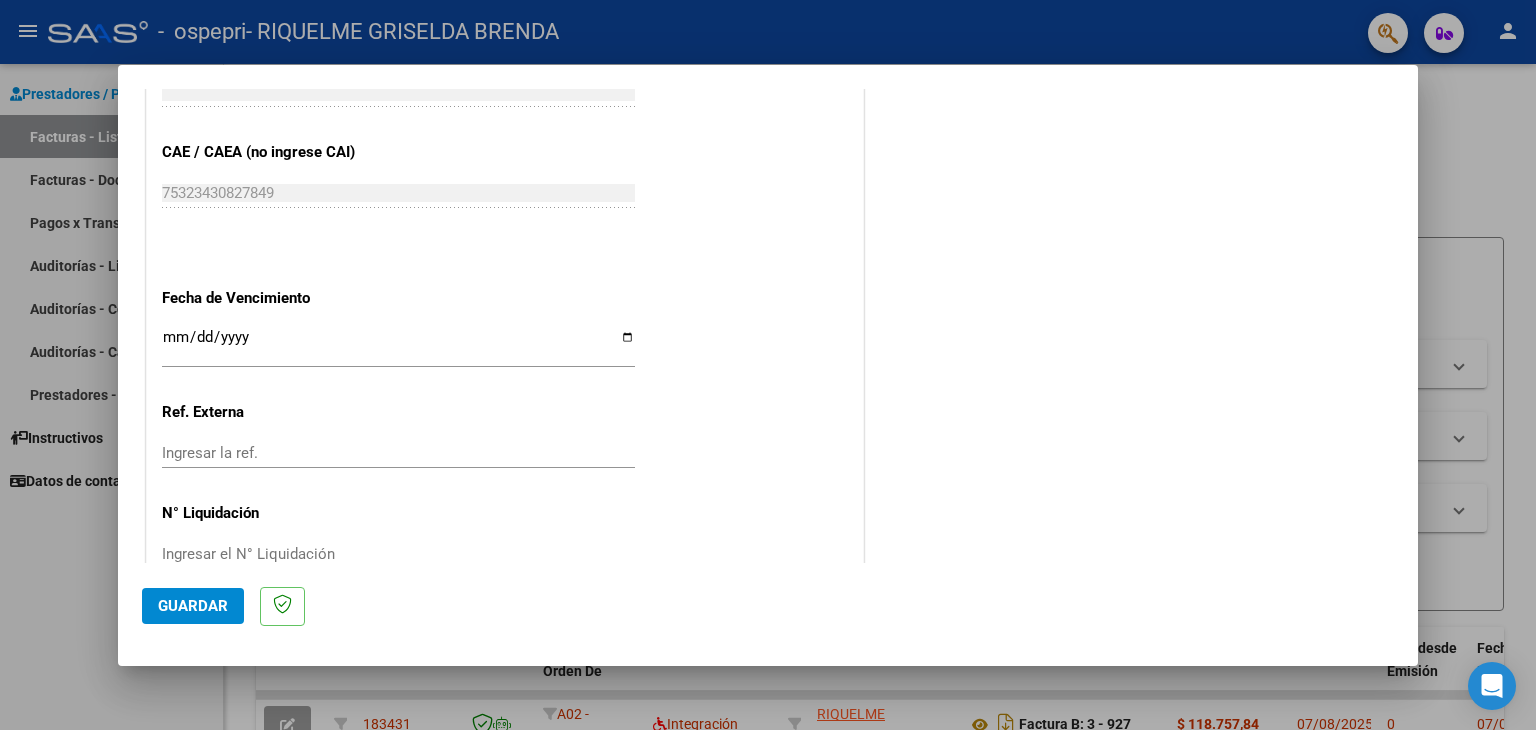 click on "Ingresar la fecha" at bounding box center [398, 345] 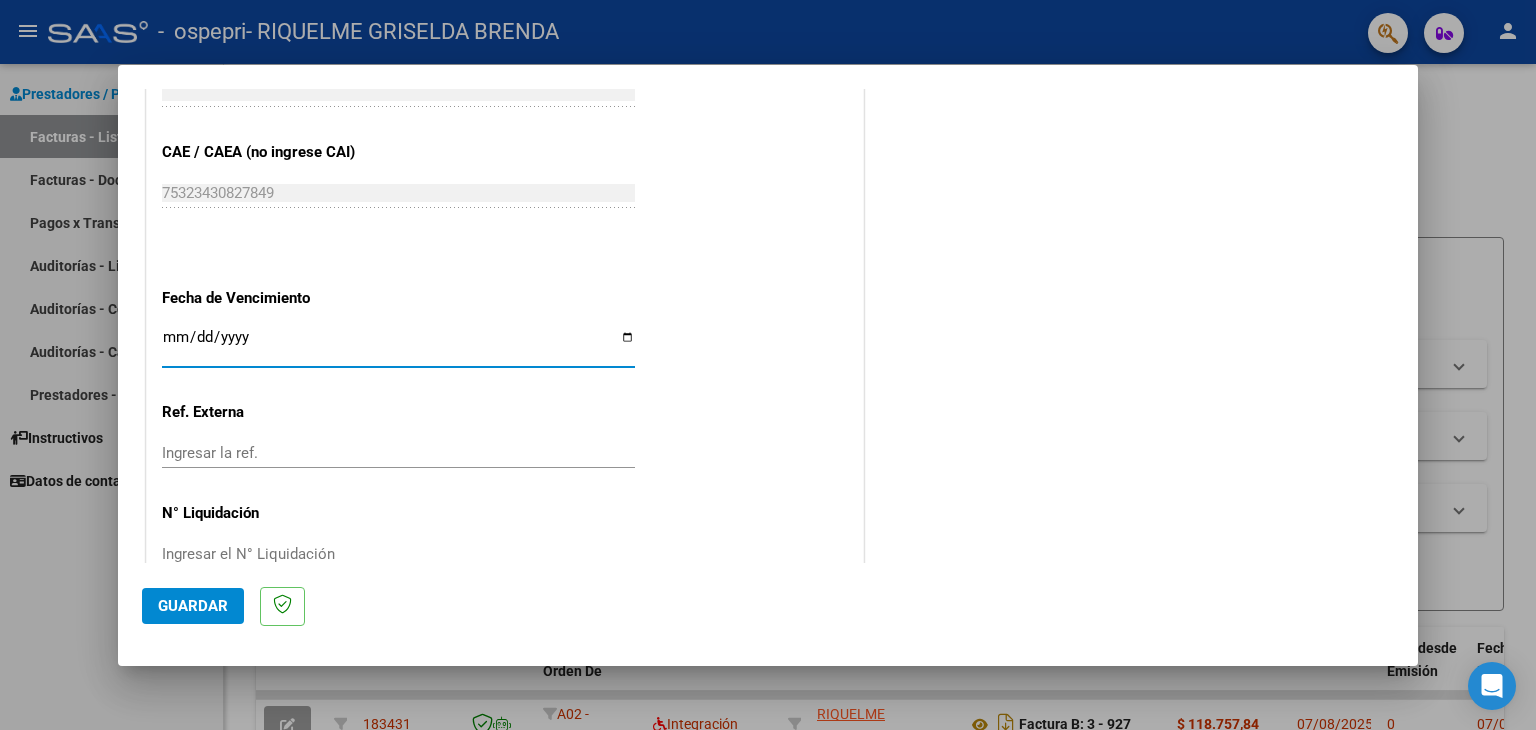 type on "2025-08-17" 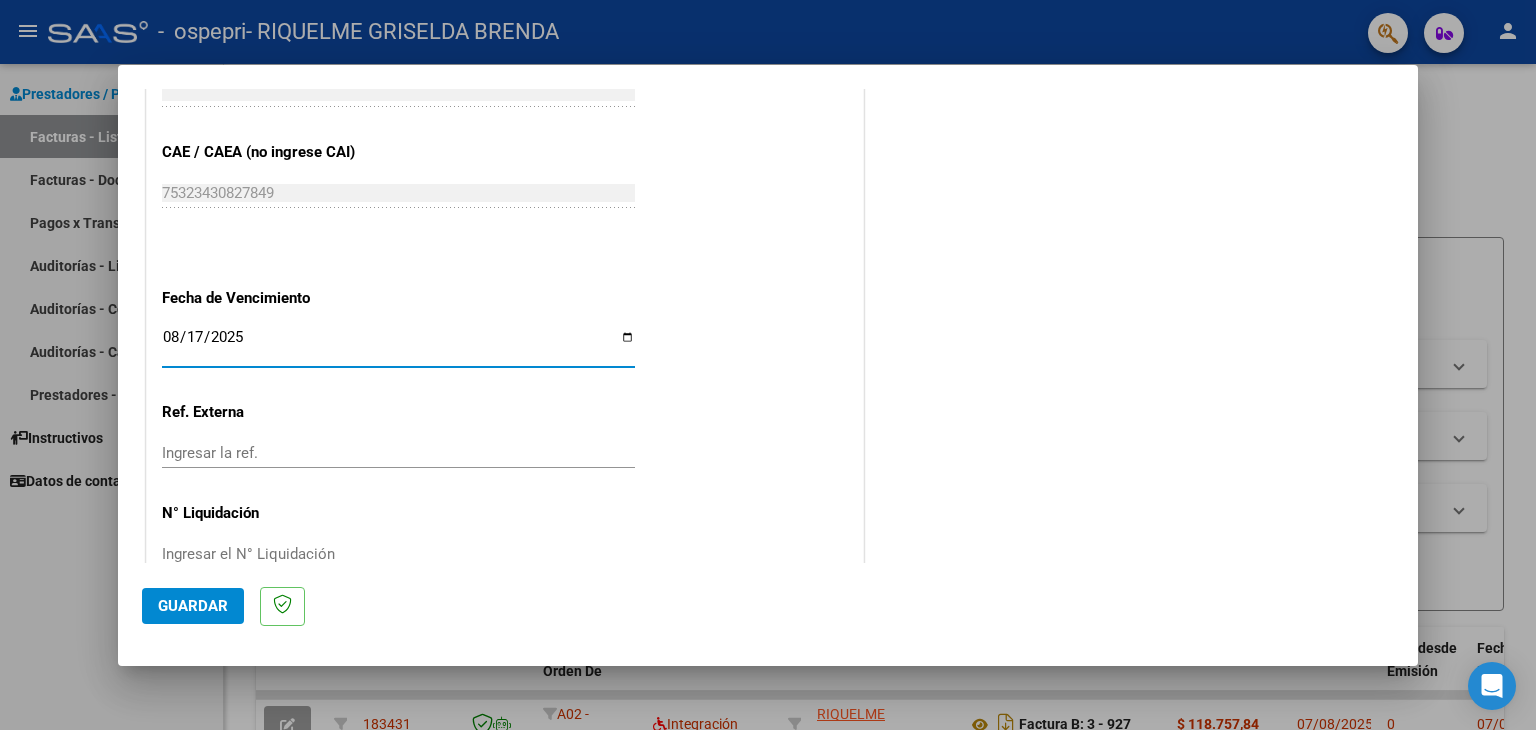 click on "Ingresar la ref." 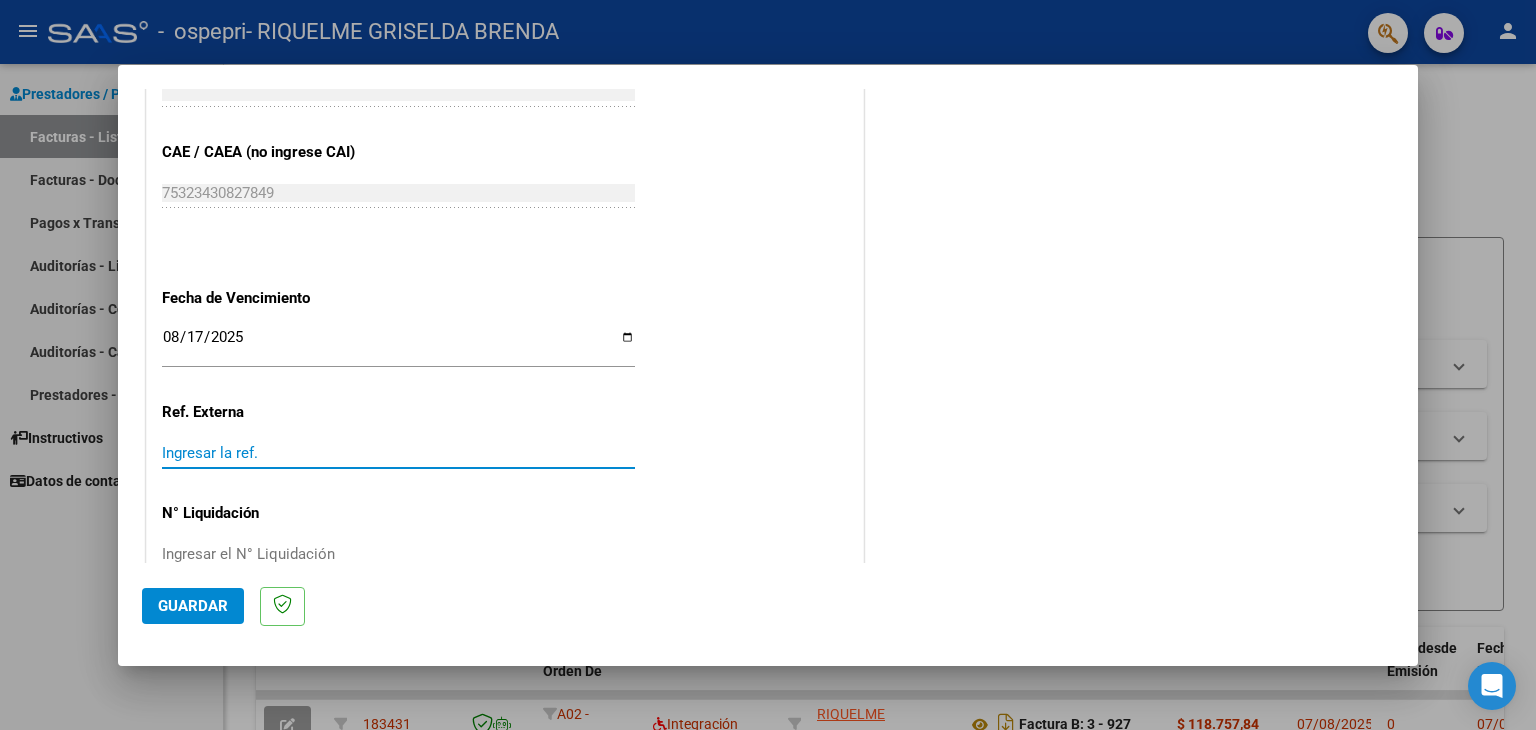 click on "Ingresar el N° Liquidación" at bounding box center [398, 554] 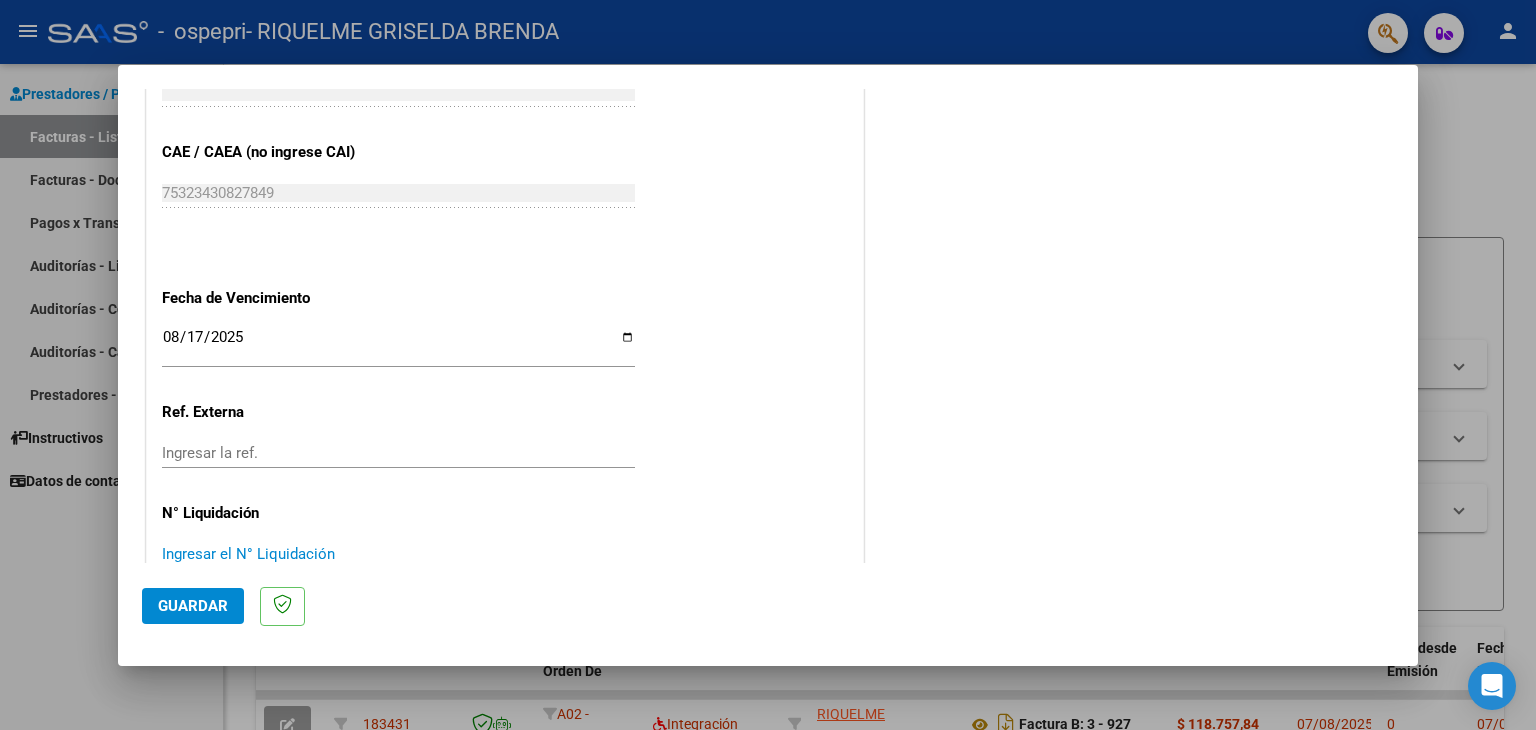 click on "Ingresar el N° Liquidación" at bounding box center (398, 554) 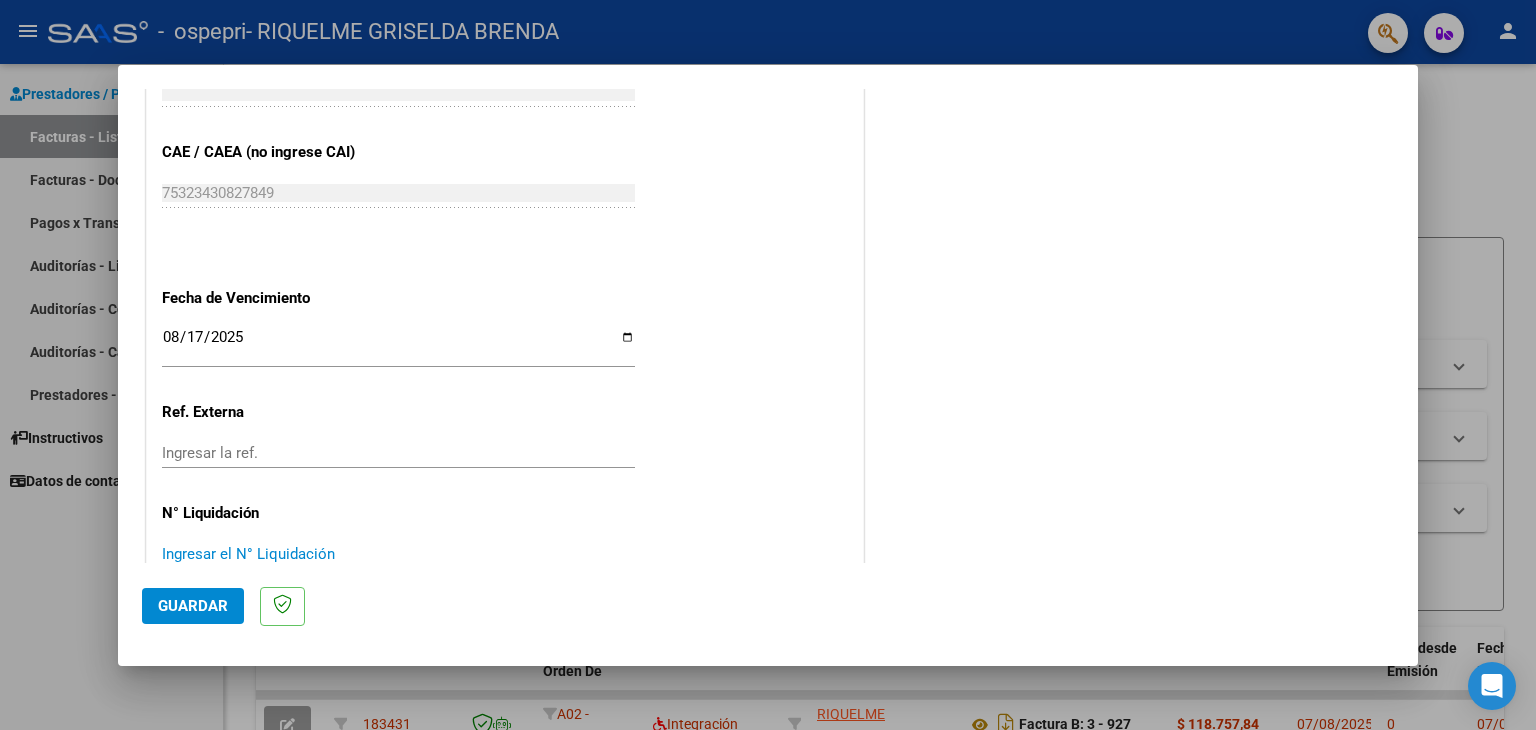 paste on "266764" 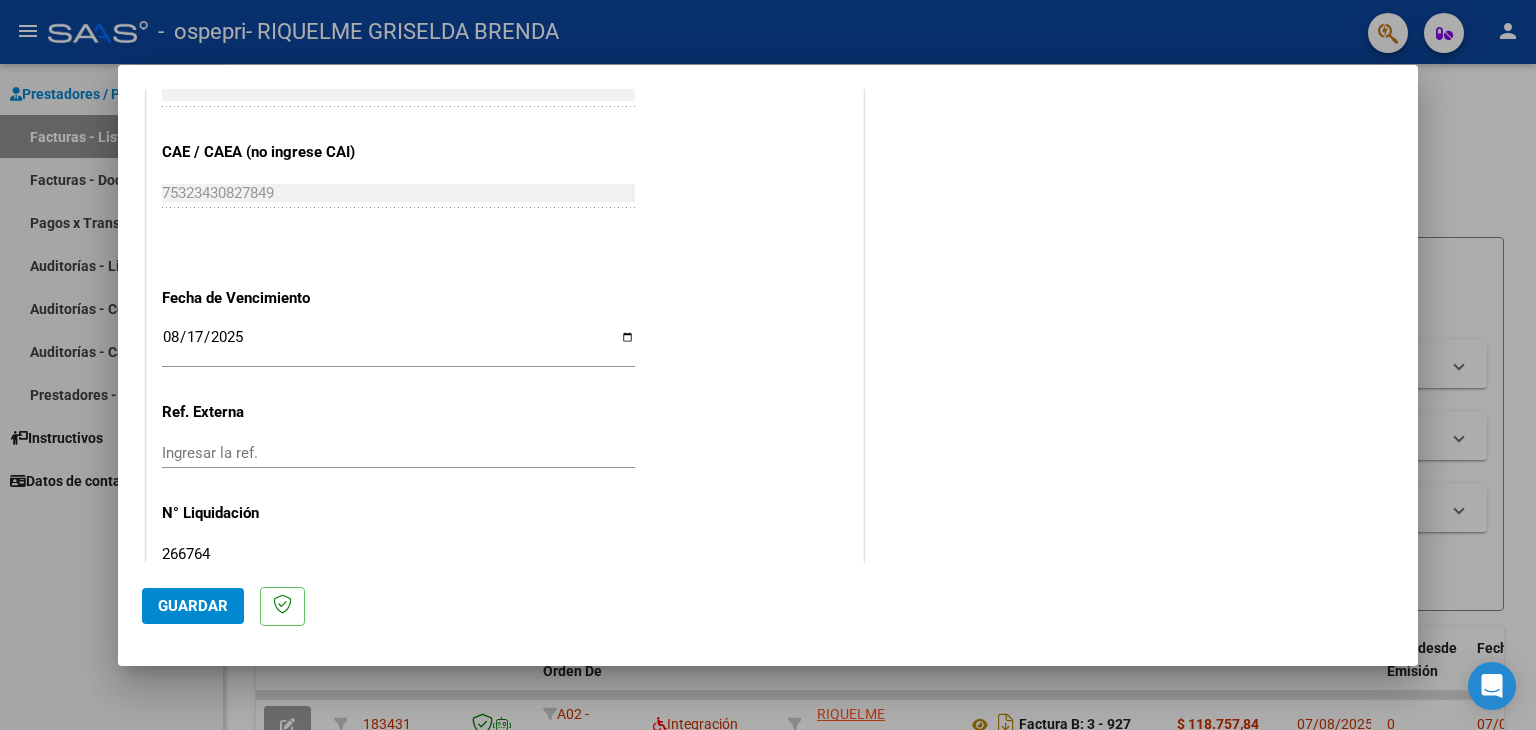 type on "266764" 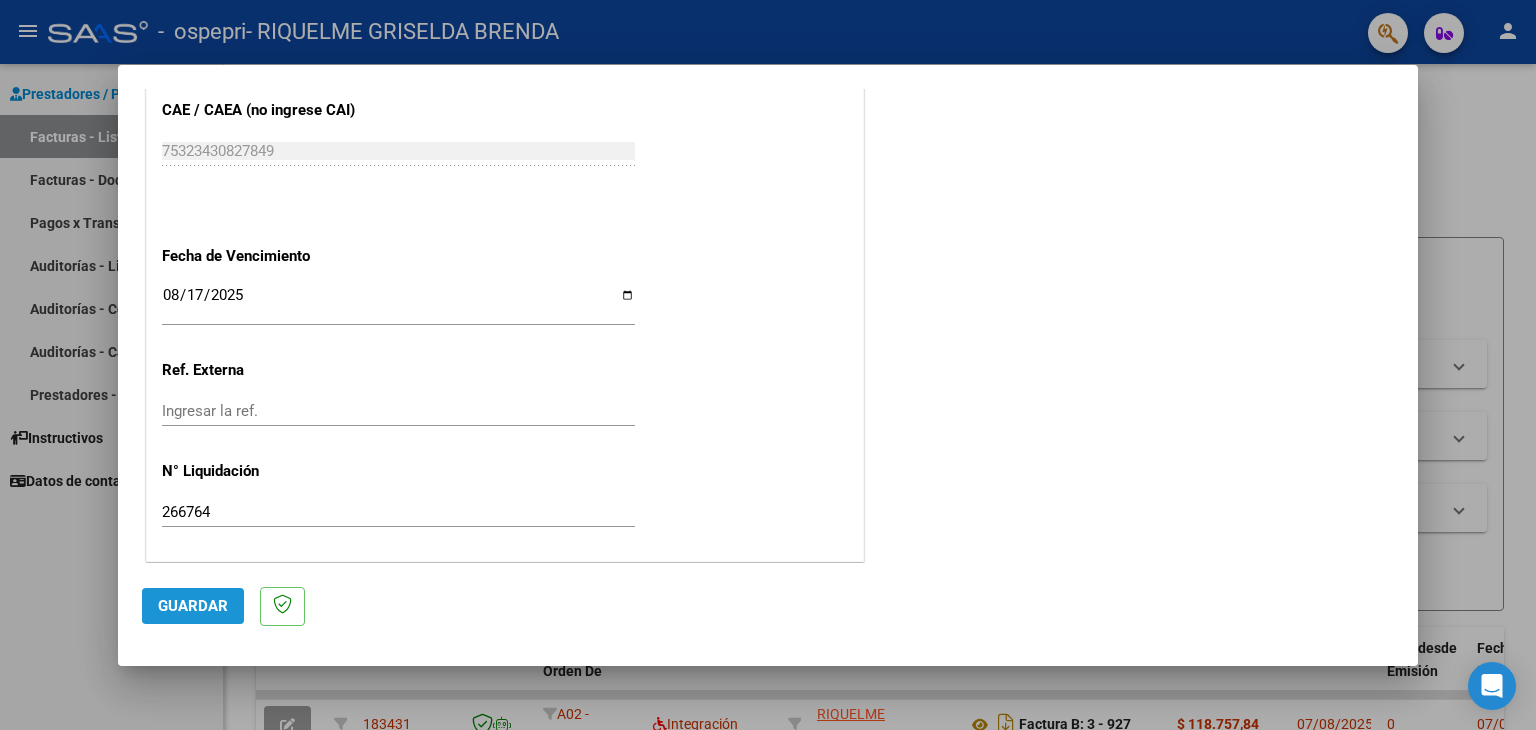 click on "Guardar" 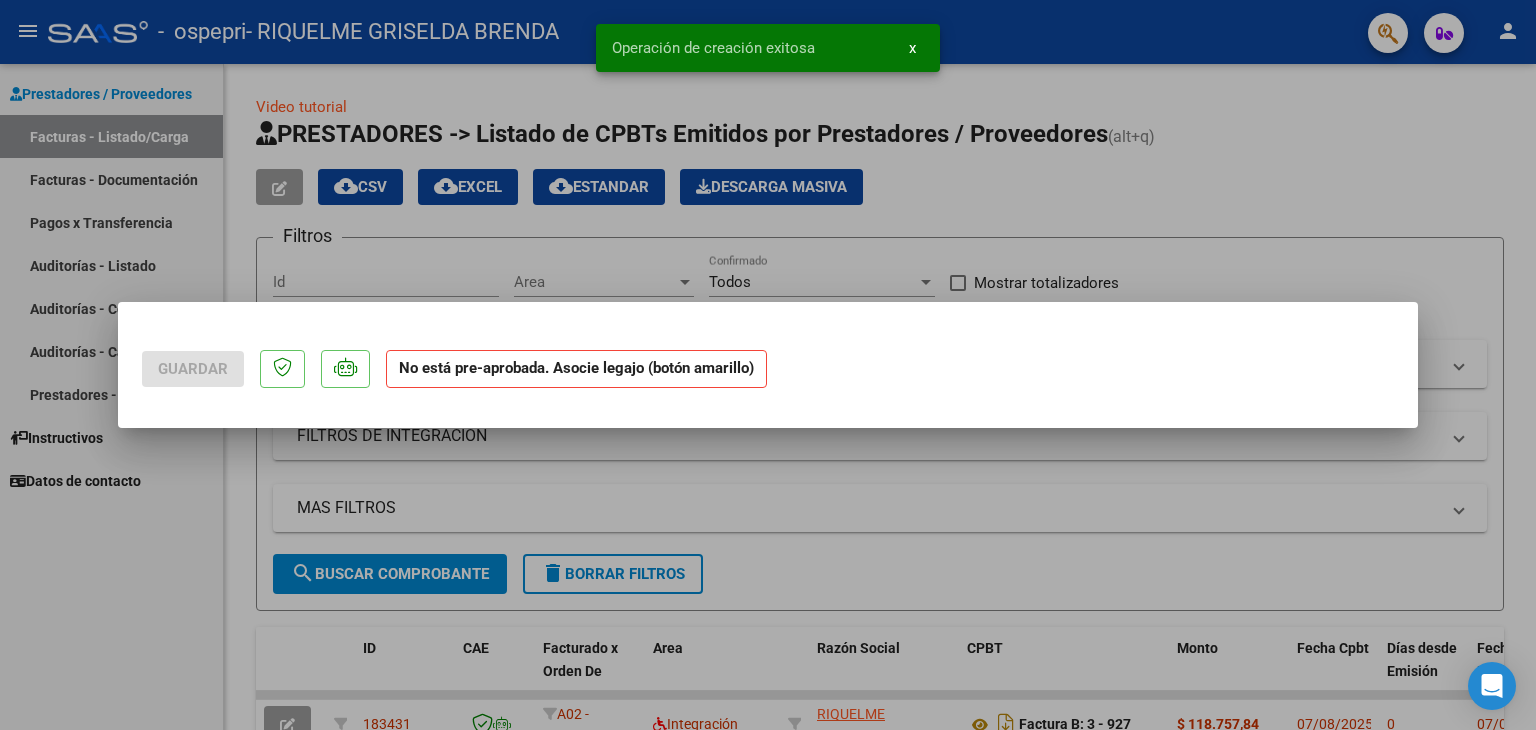 scroll, scrollTop: 0, scrollLeft: 0, axis: both 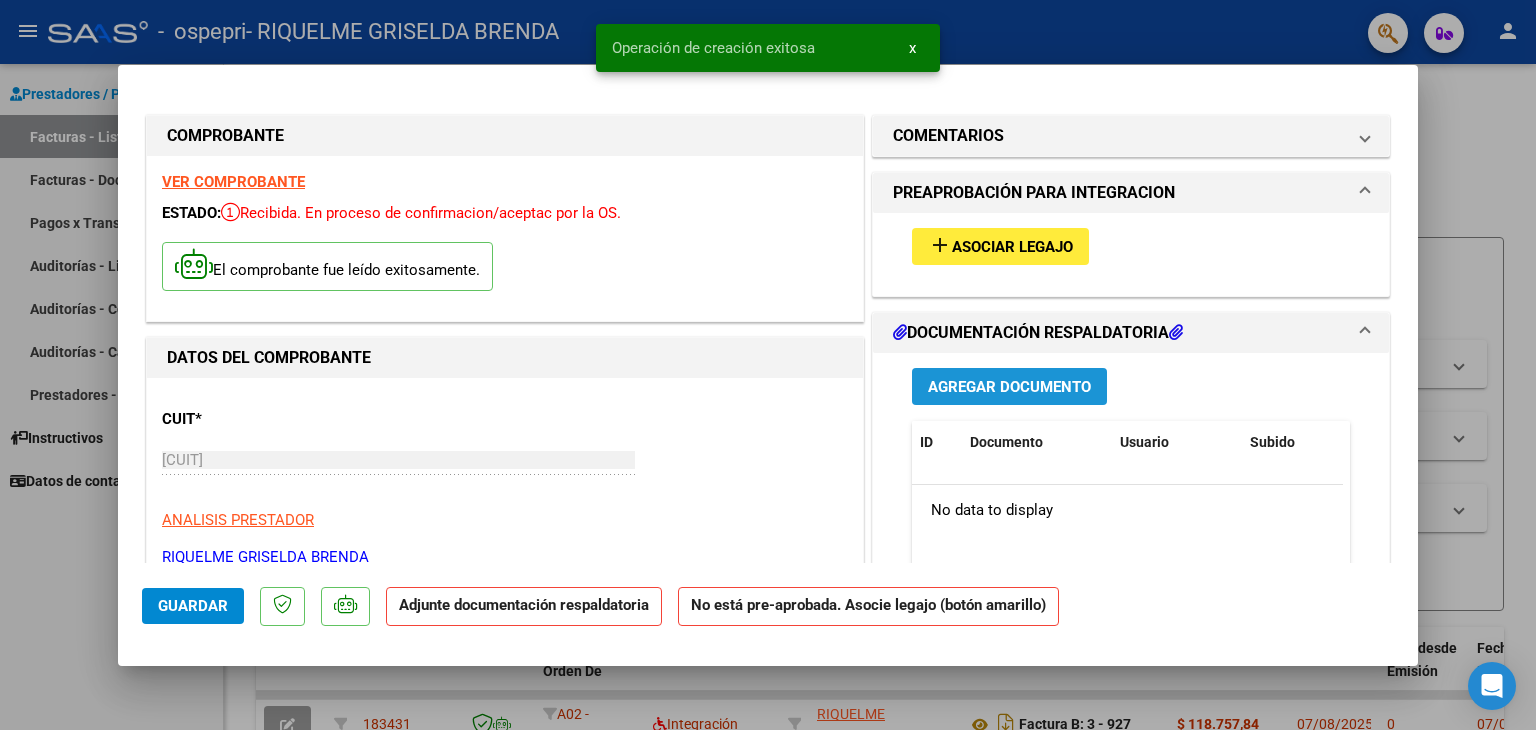 click on "Agregar Documento" at bounding box center [1009, 387] 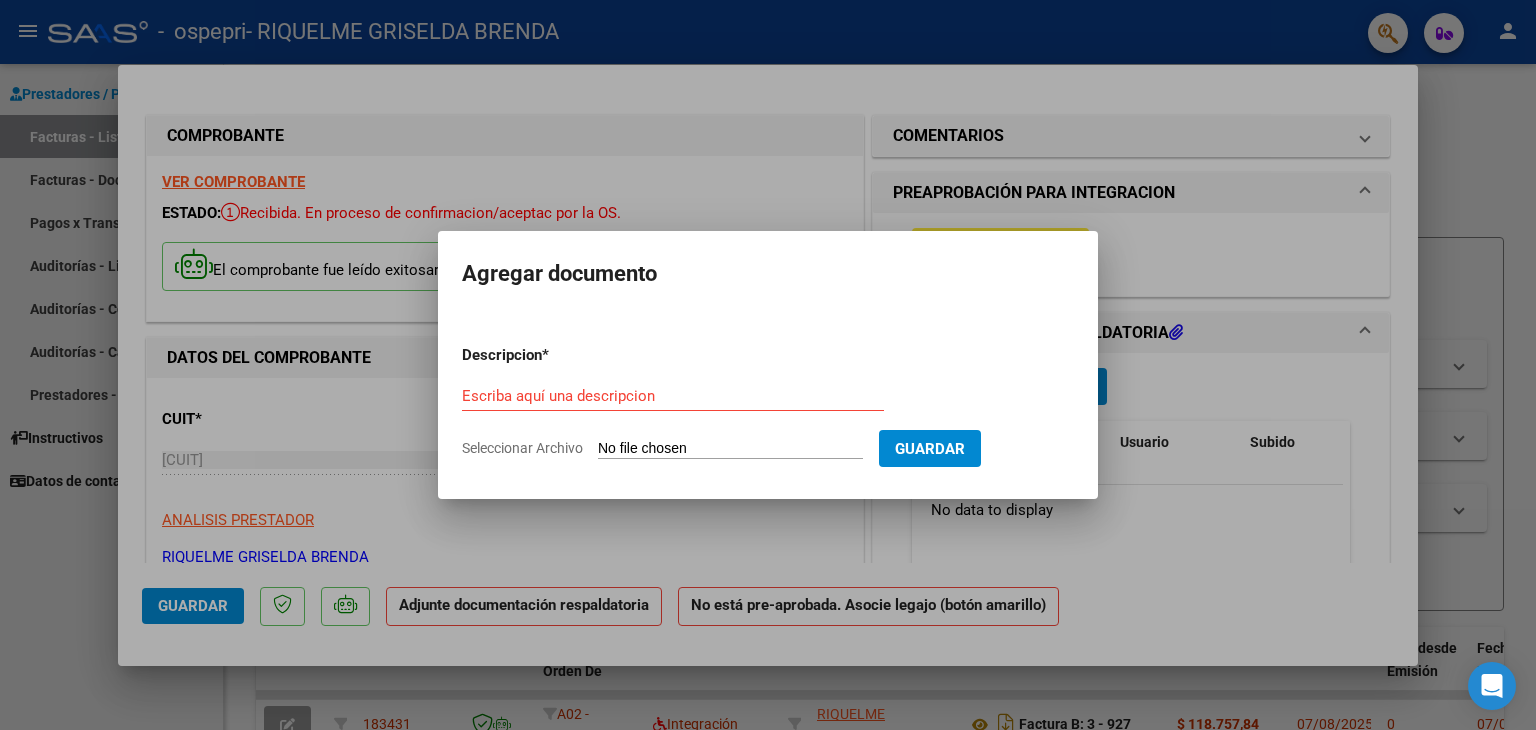 click on "Seleccionar Archivo" at bounding box center (730, 449) 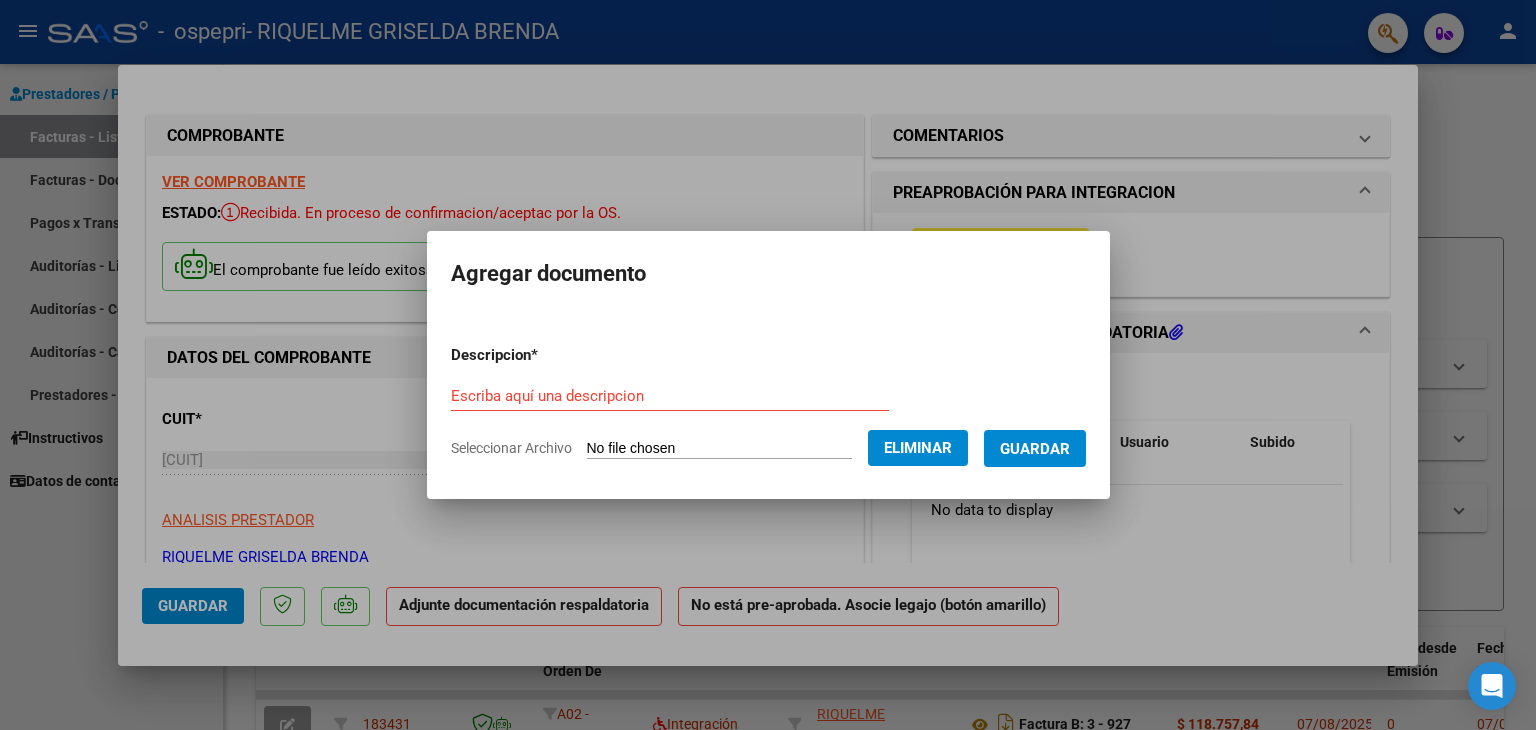 click on "Descripcion  *   Escriba aquí una descripcion  Seleccionar Archivo Eliminar Guardar" at bounding box center [768, 402] 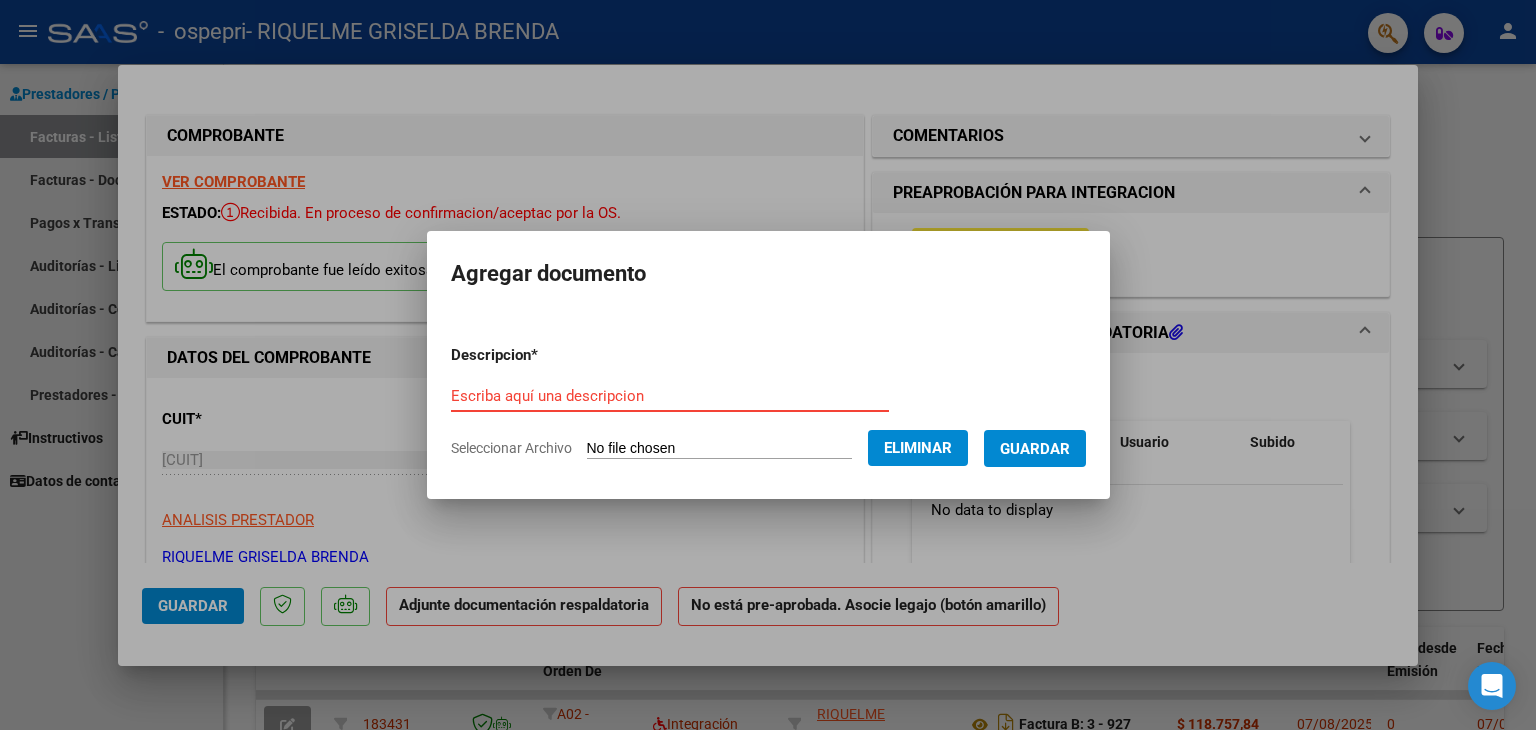 click on "Escriba aquí una descripcion" at bounding box center (670, 396) 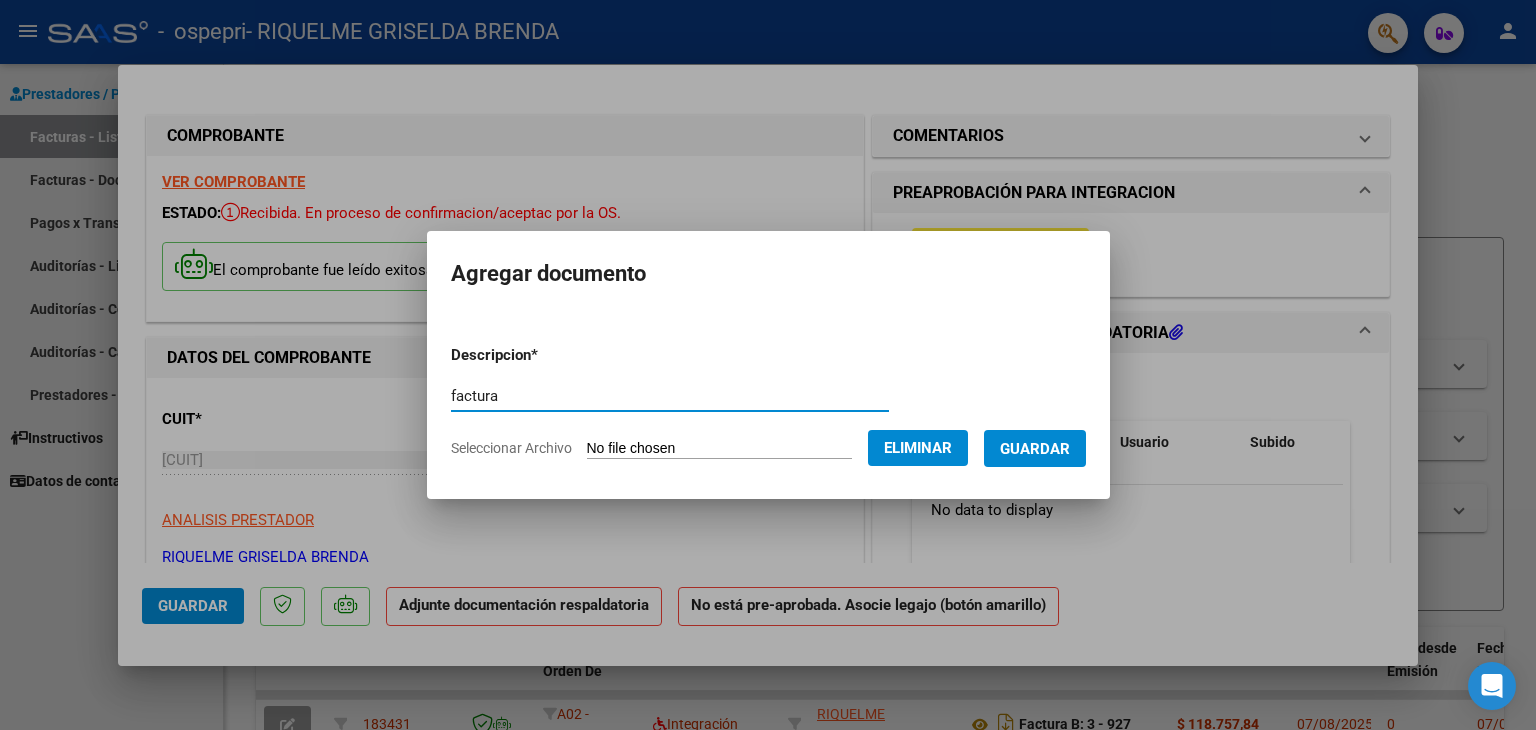 type on "factura" 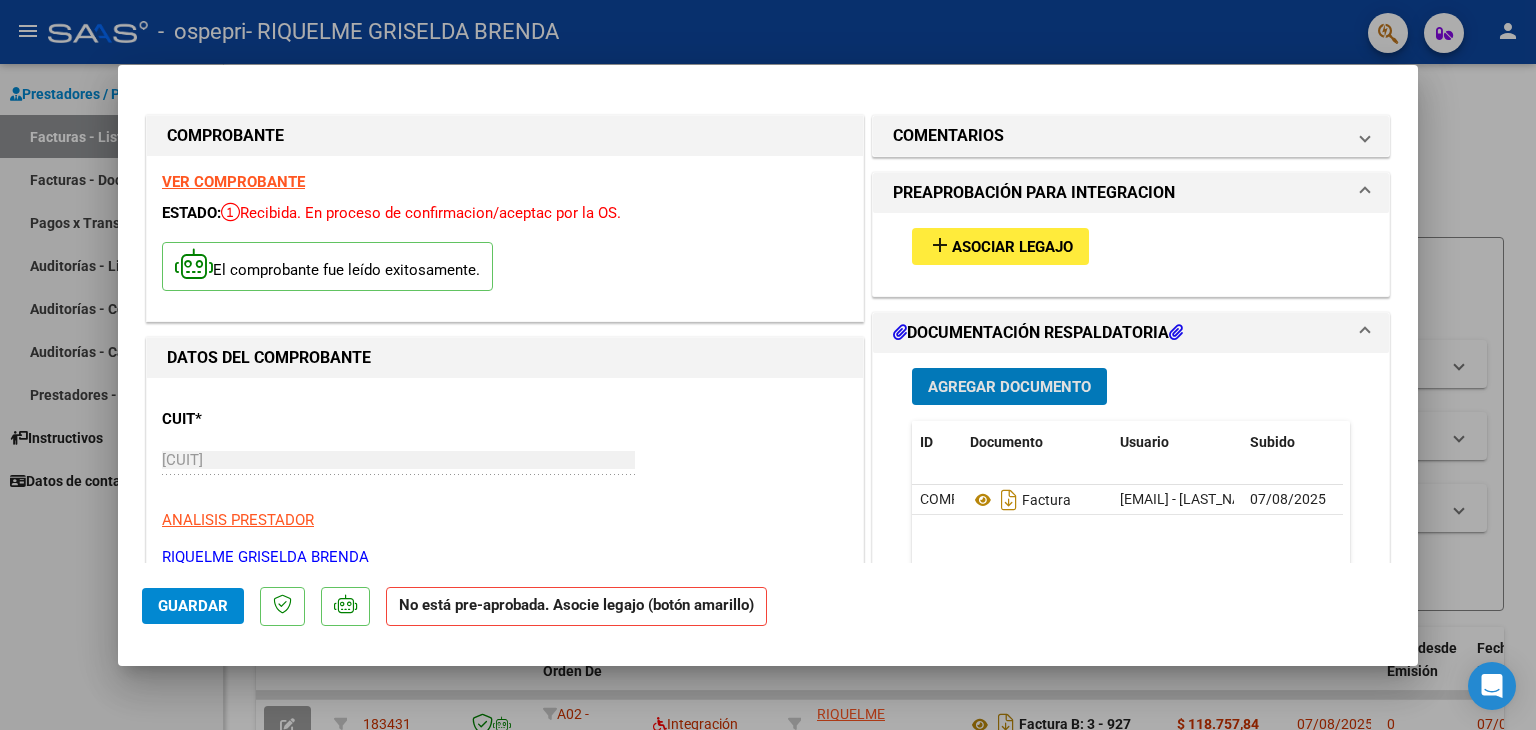 click on "Agregar Documento" at bounding box center (1009, 386) 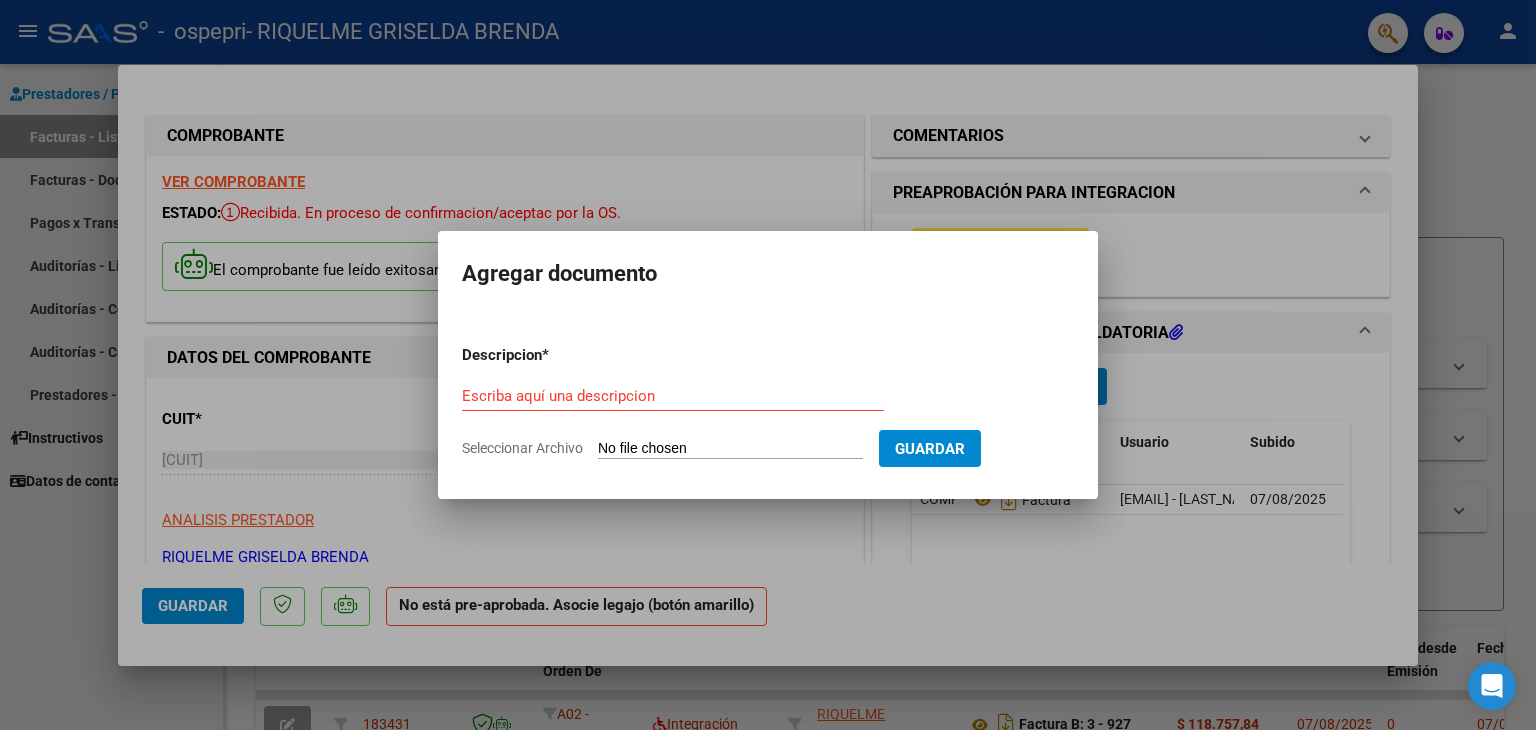 click on "Seleccionar Archivo" at bounding box center (730, 449) 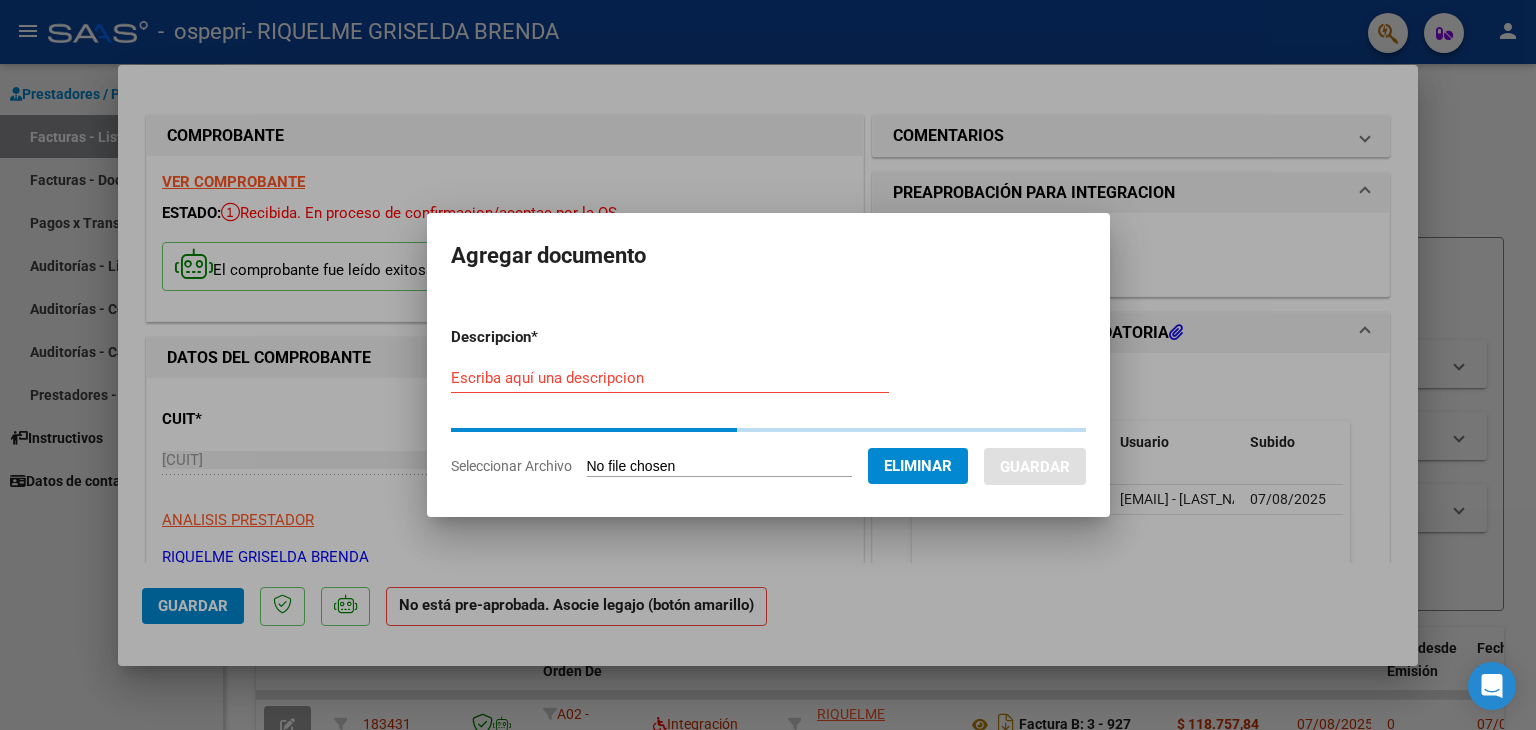 click on "Escriba aquí una descripcion" at bounding box center (670, 378) 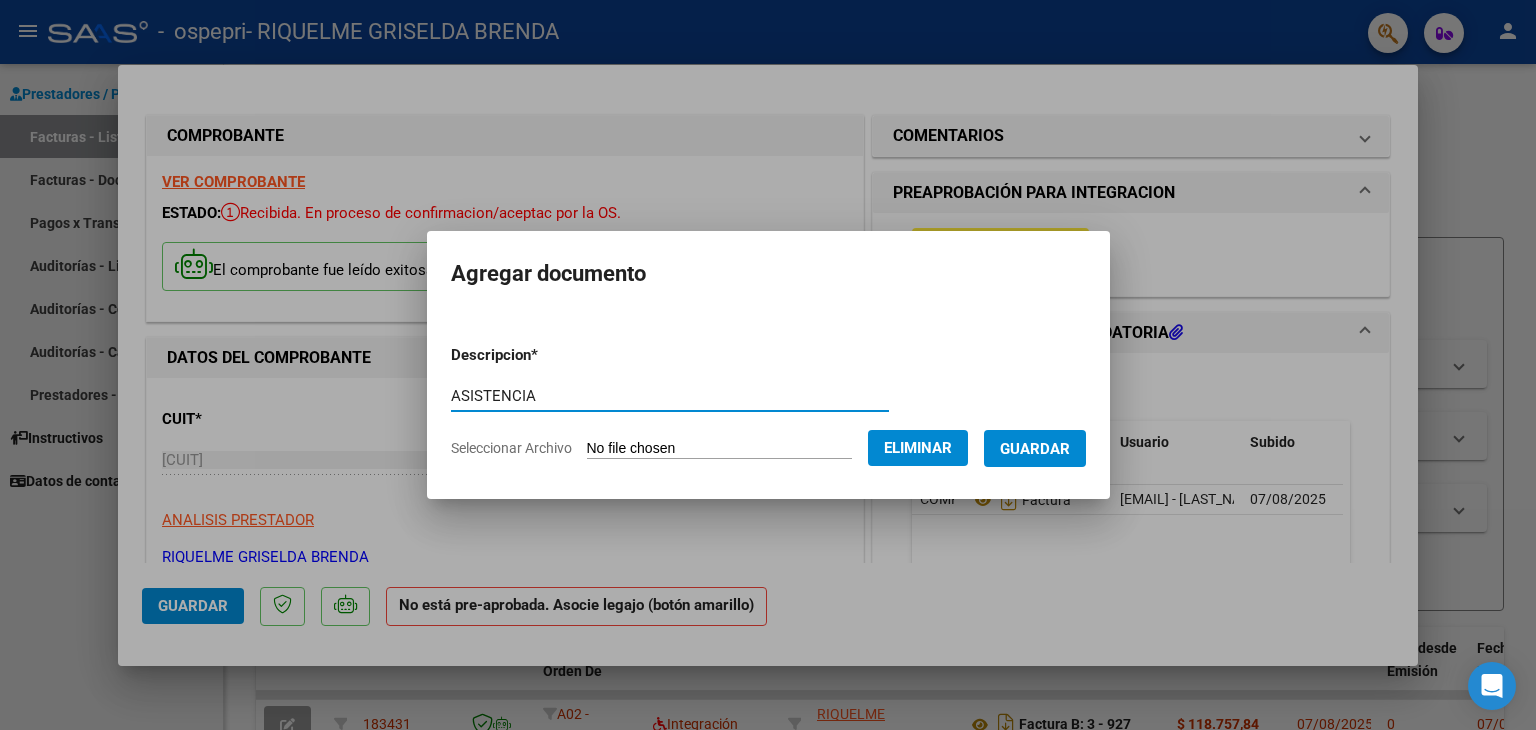 type on "ASISTENCIA" 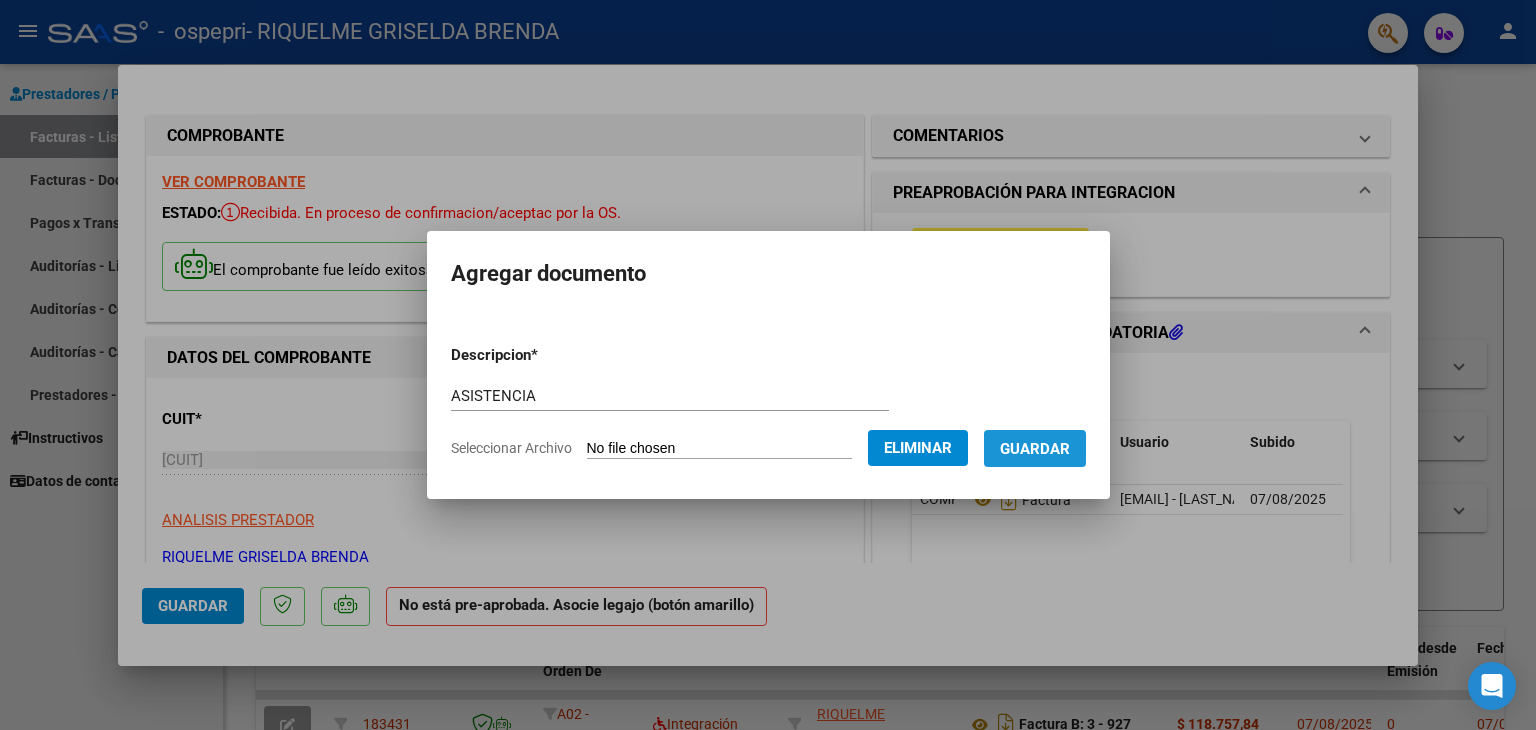 click on "Guardar" at bounding box center [1035, 449] 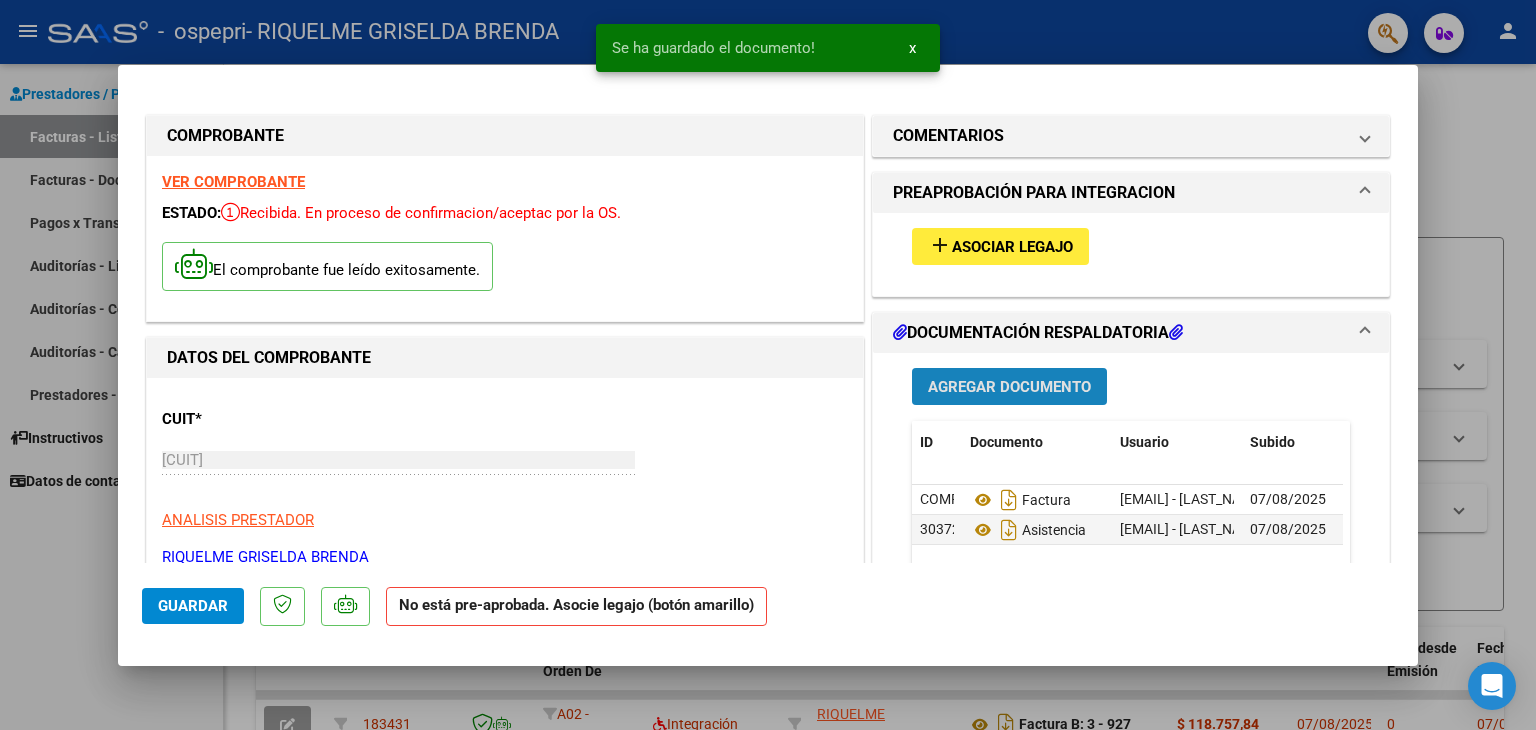 click on "Agregar Documento" at bounding box center (1009, 387) 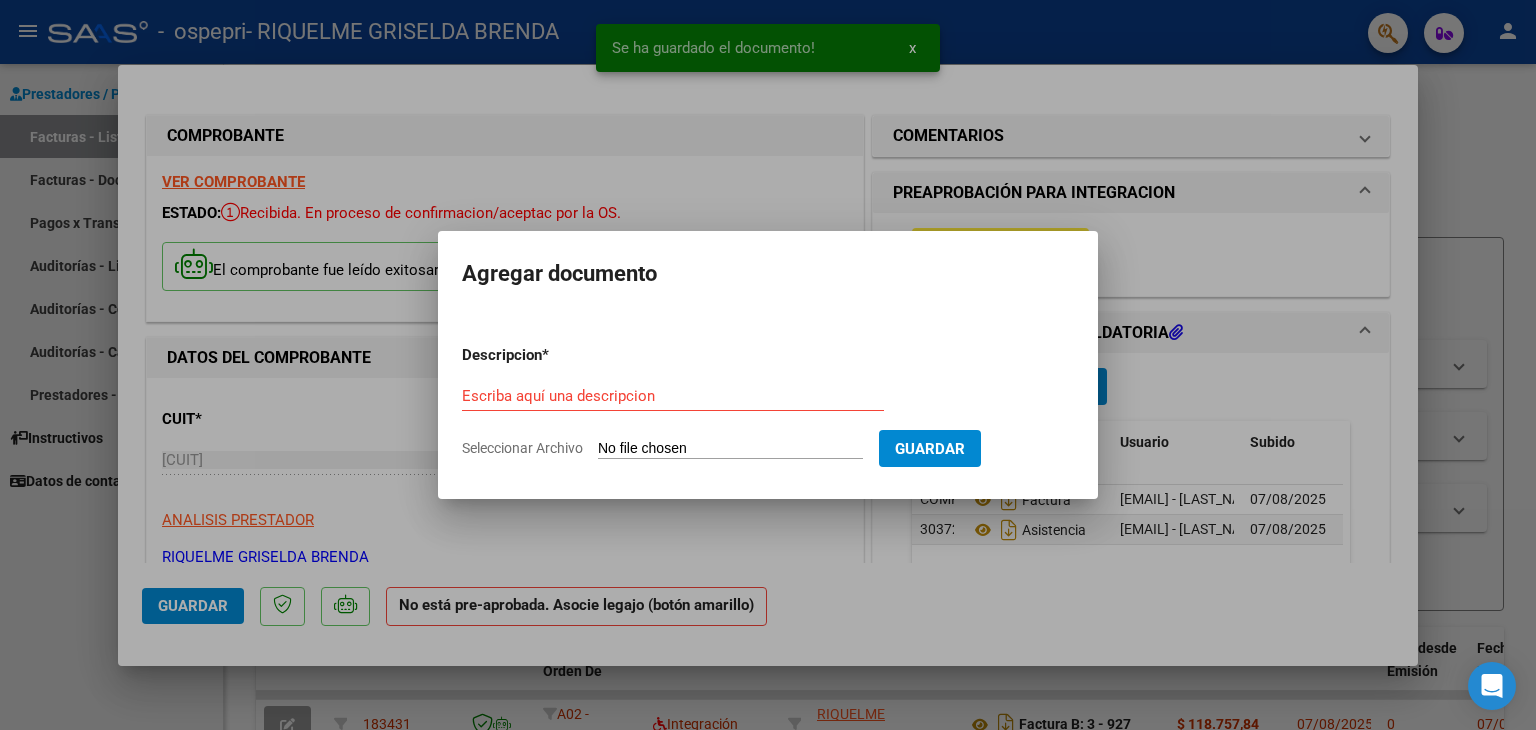 click on "Seleccionar Archivo" at bounding box center (730, 449) 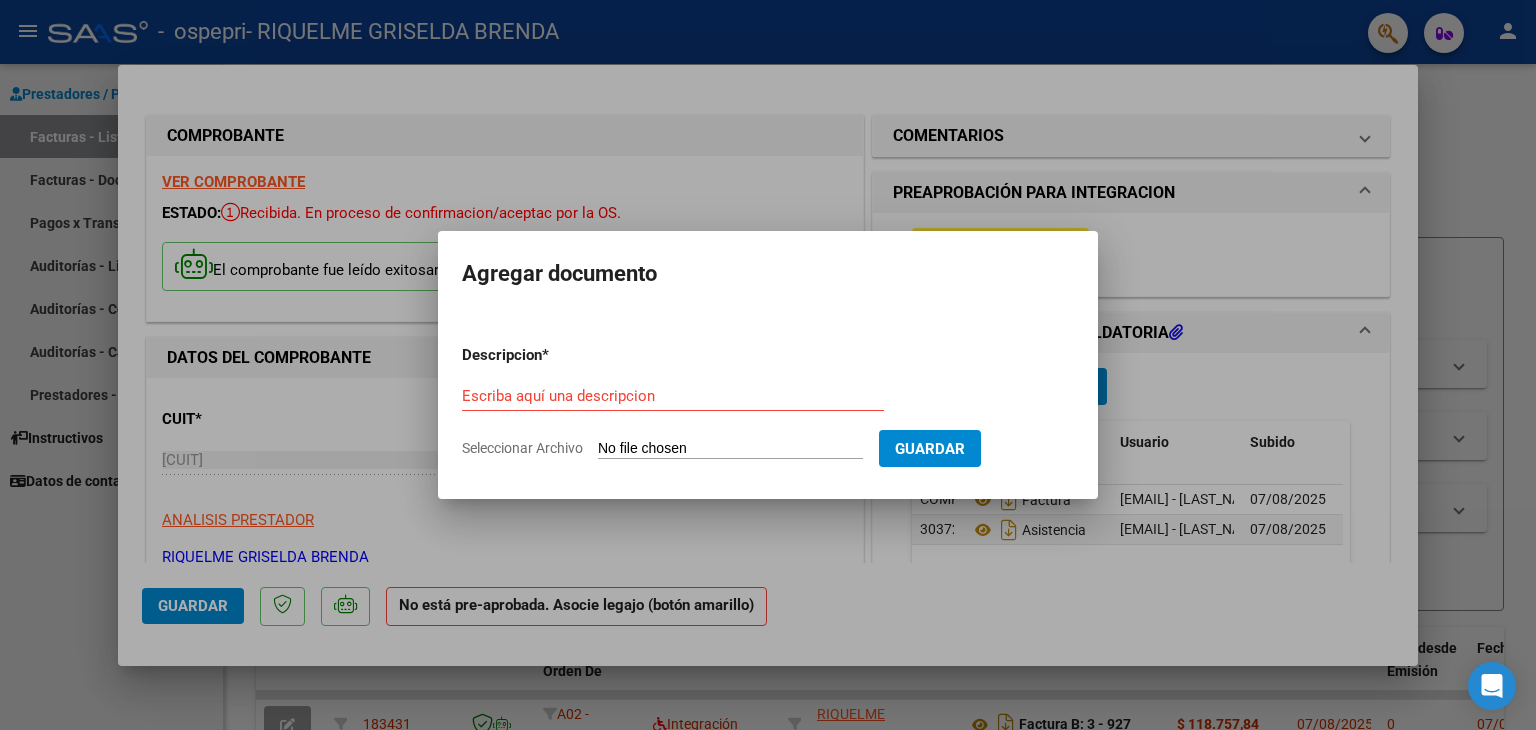 type on "C:\fakepath\apfmimpresionpreliq [LAST NAME], [FIRST NAME] [MIDDLE NAME] 0725.pdf" 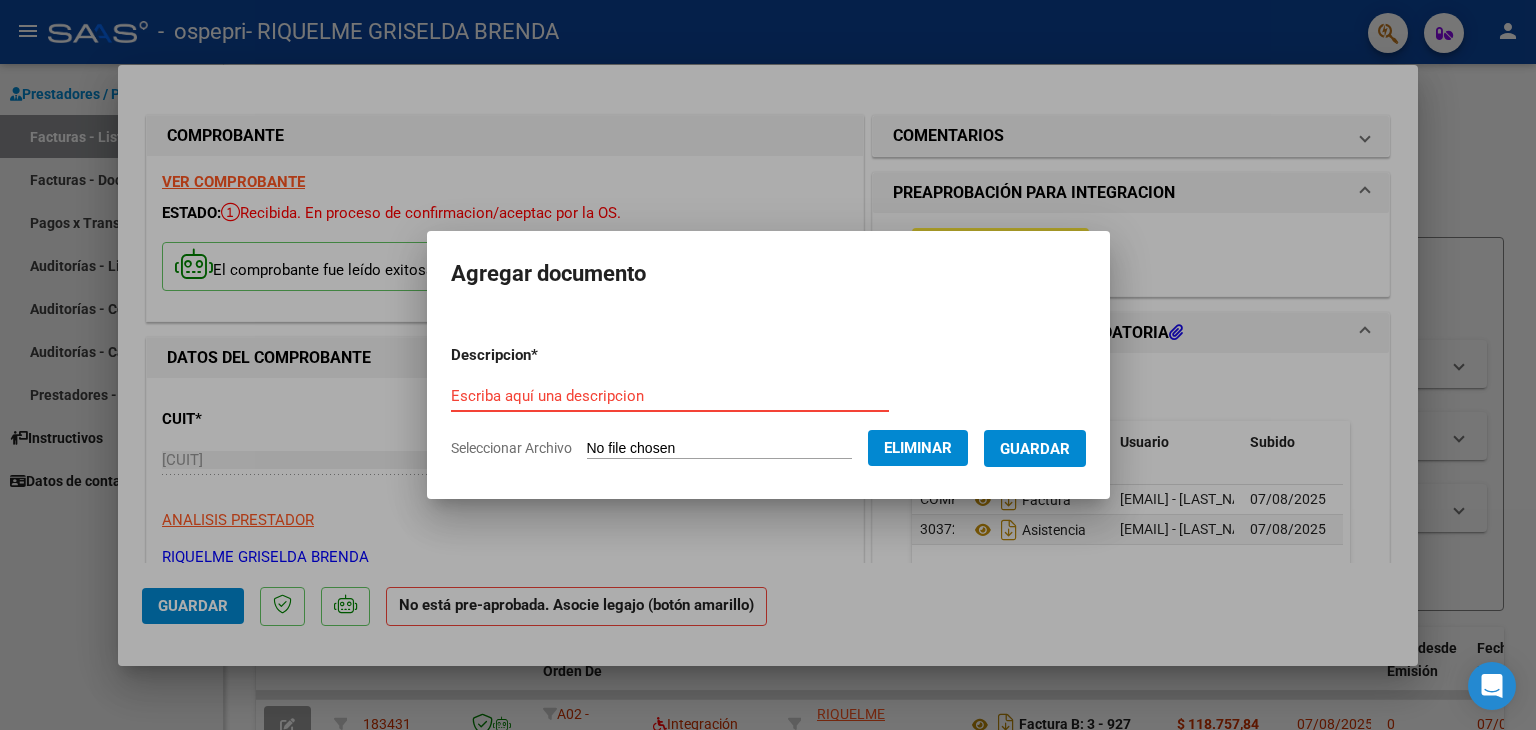click on "Escriba aquí una descripcion" at bounding box center (670, 396) 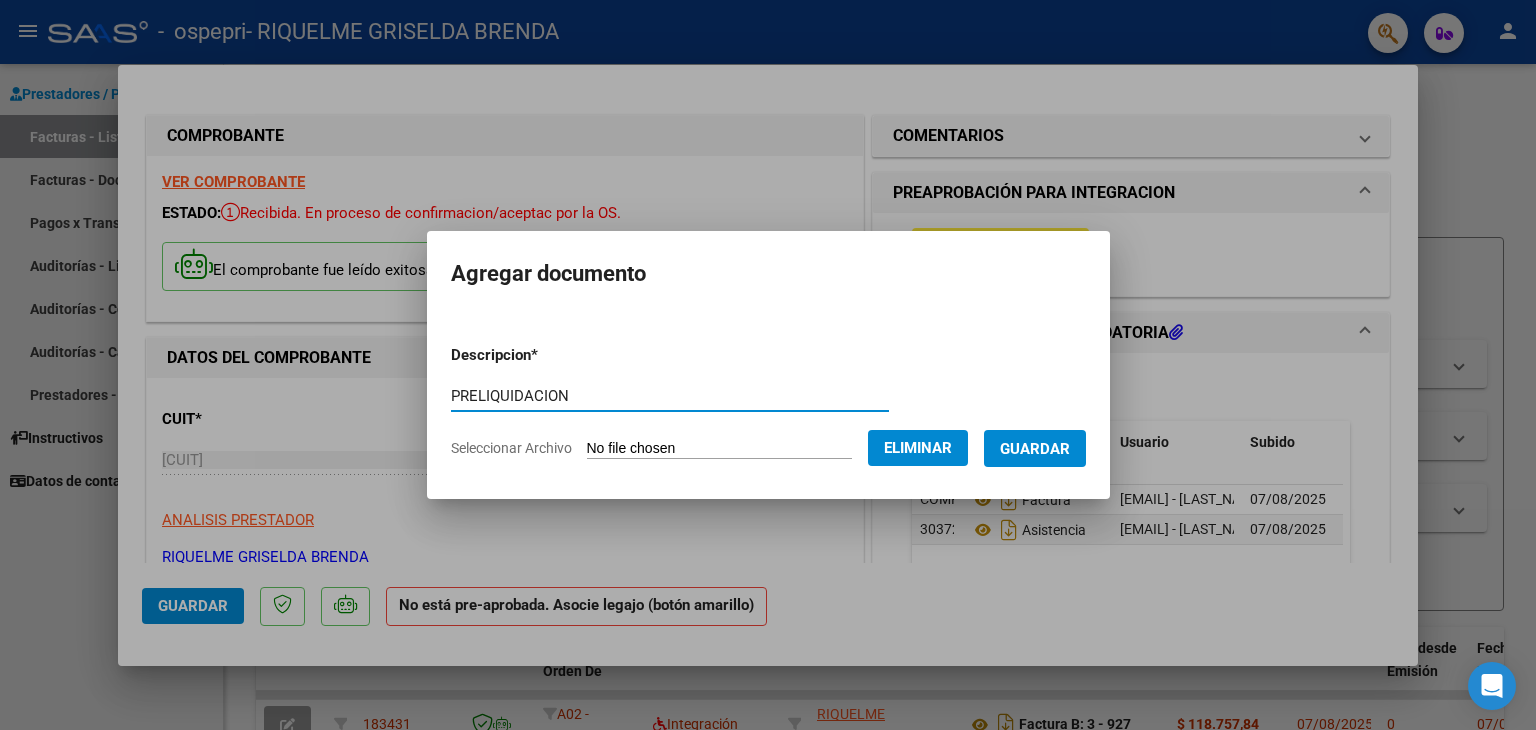 type on "PRELIQUIDACION" 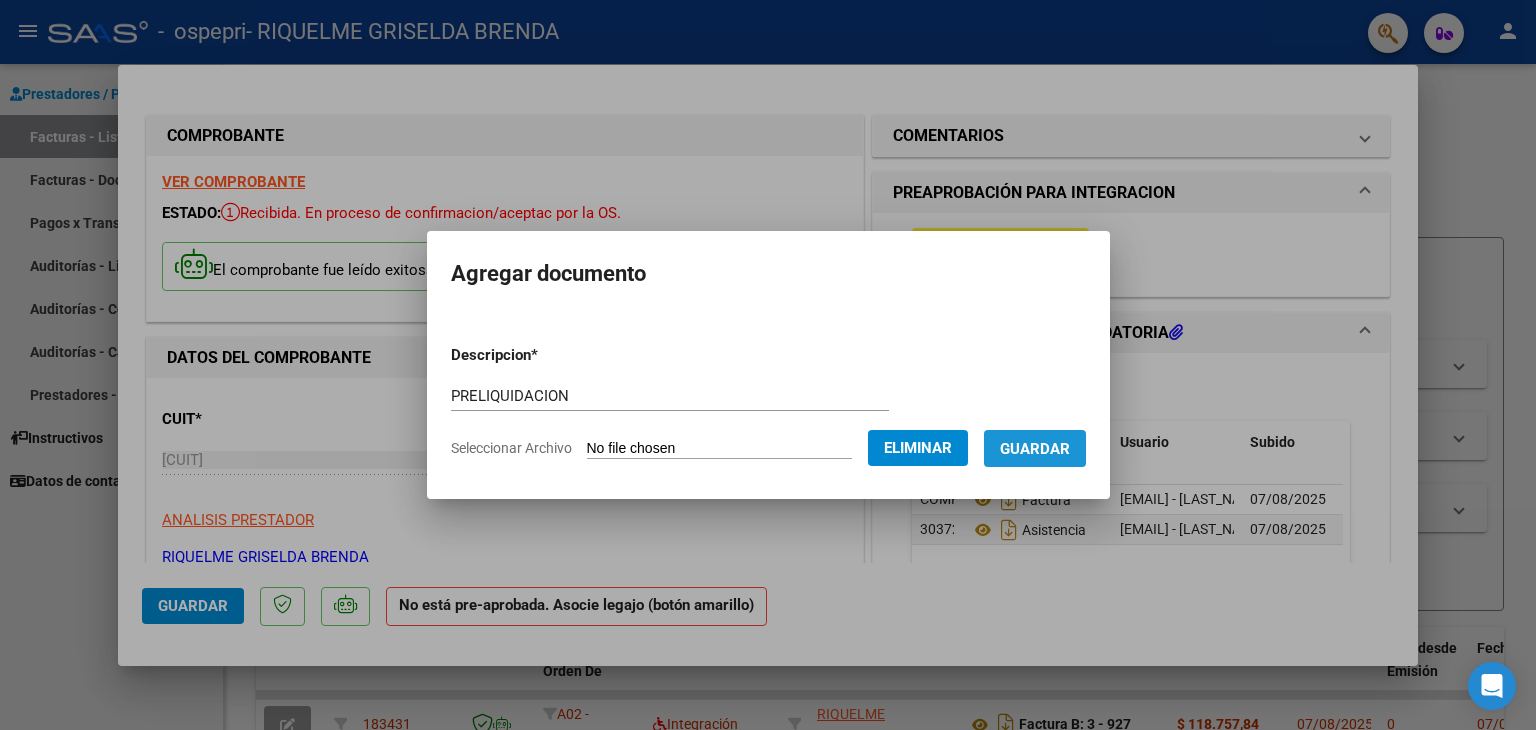 click on "Guardar" at bounding box center (1035, 449) 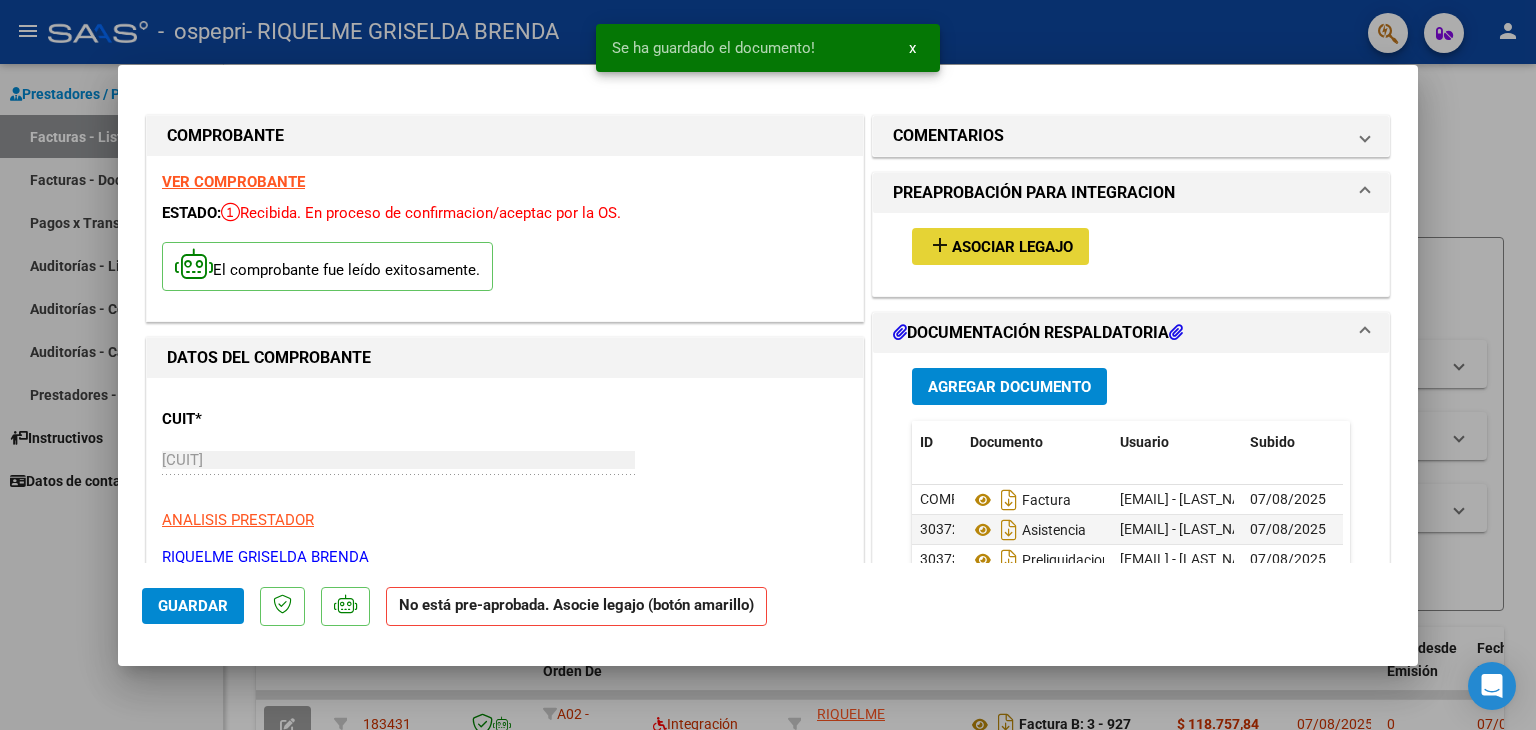 click on "Asociar Legajo" at bounding box center [1012, 247] 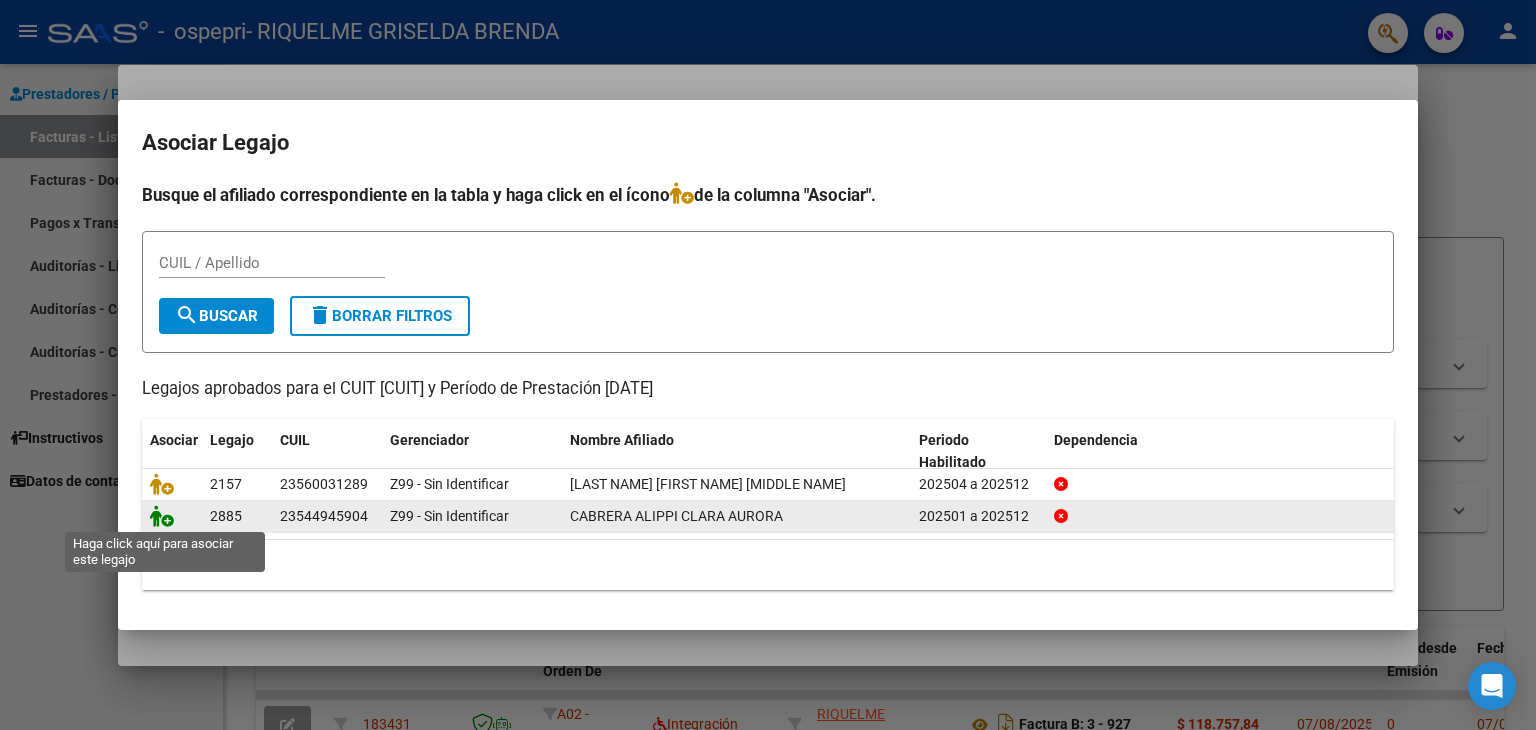 click 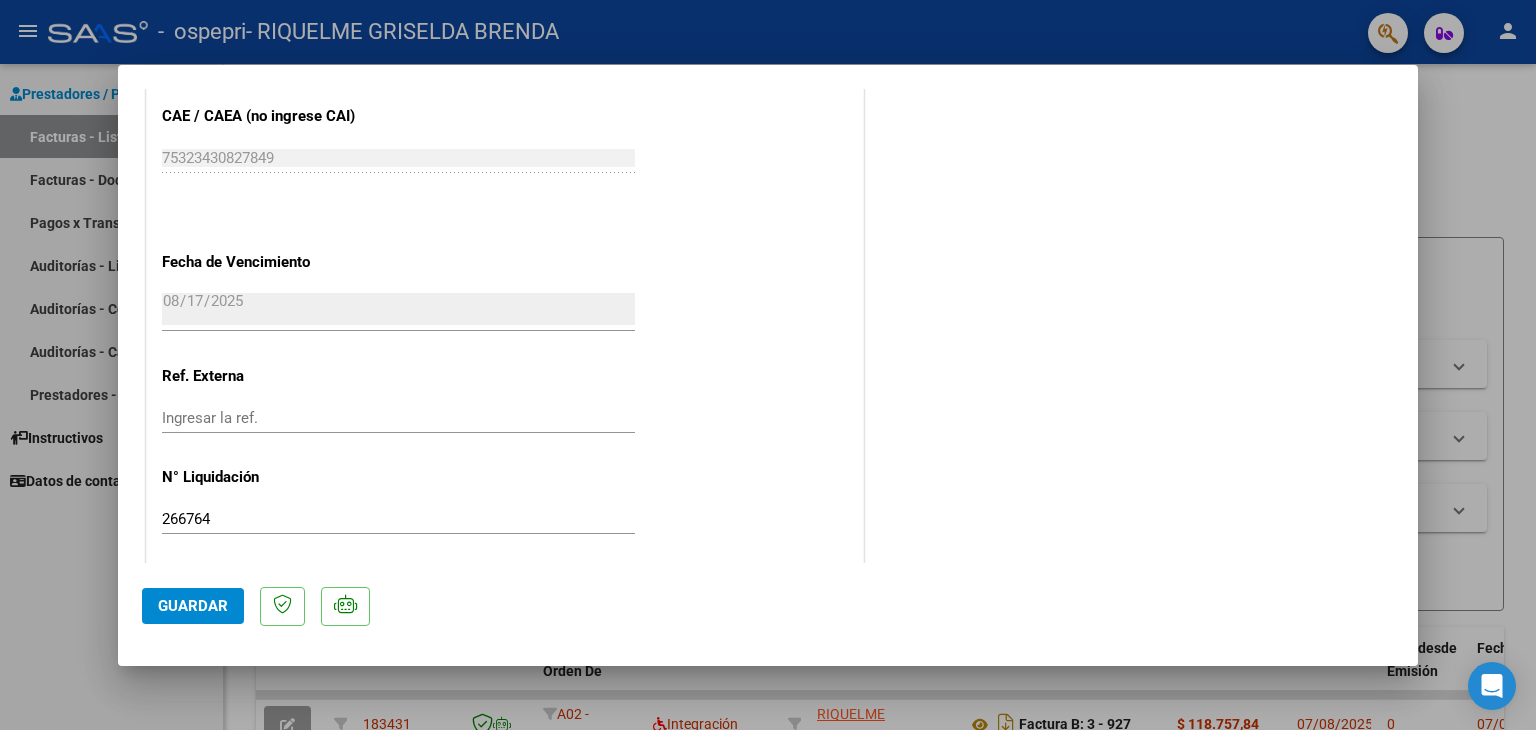 scroll, scrollTop: 0, scrollLeft: 0, axis: both 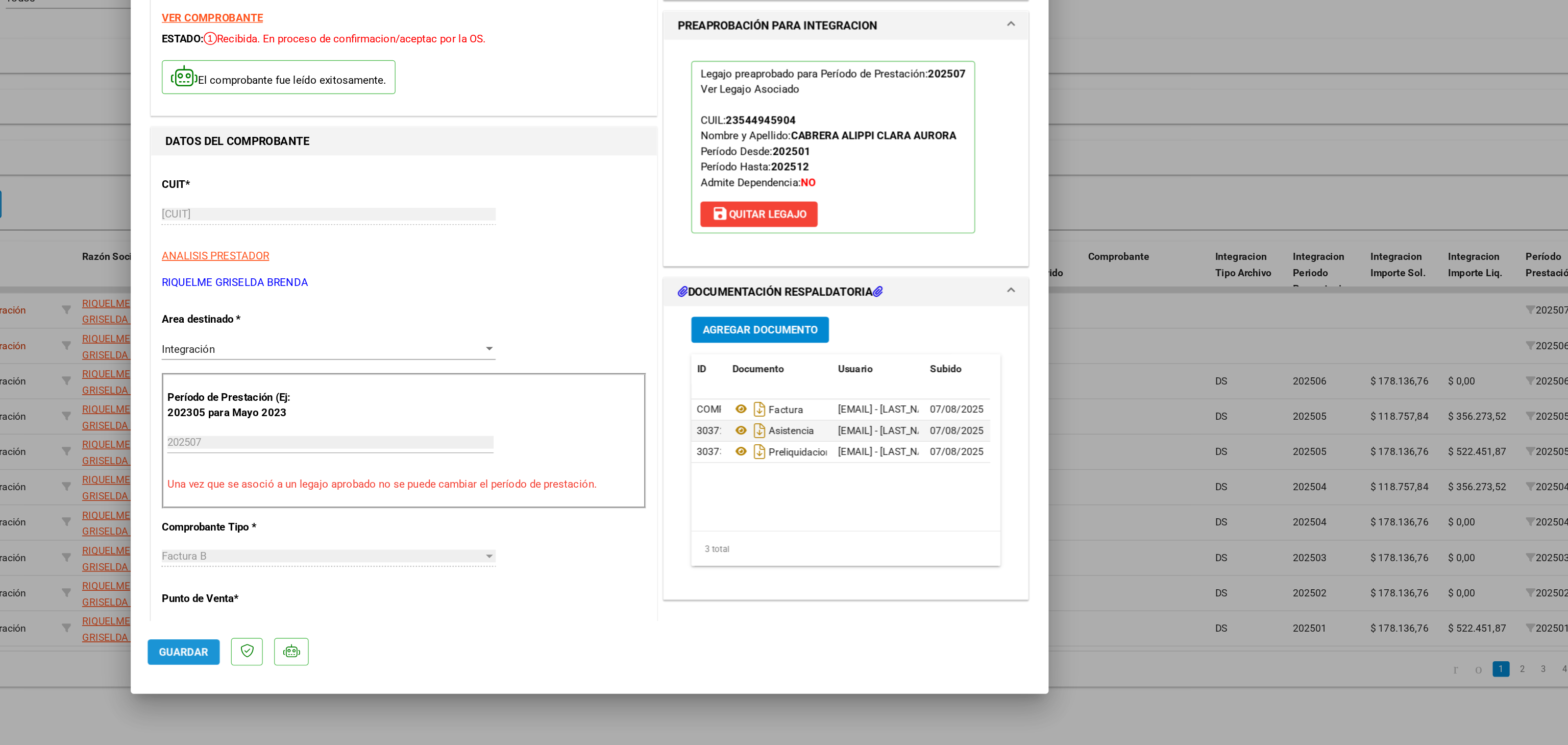 drag, startPoint x: 738, startPoint y: 73, endPoint x: 497, endPoint y: 619, distance: 596.822 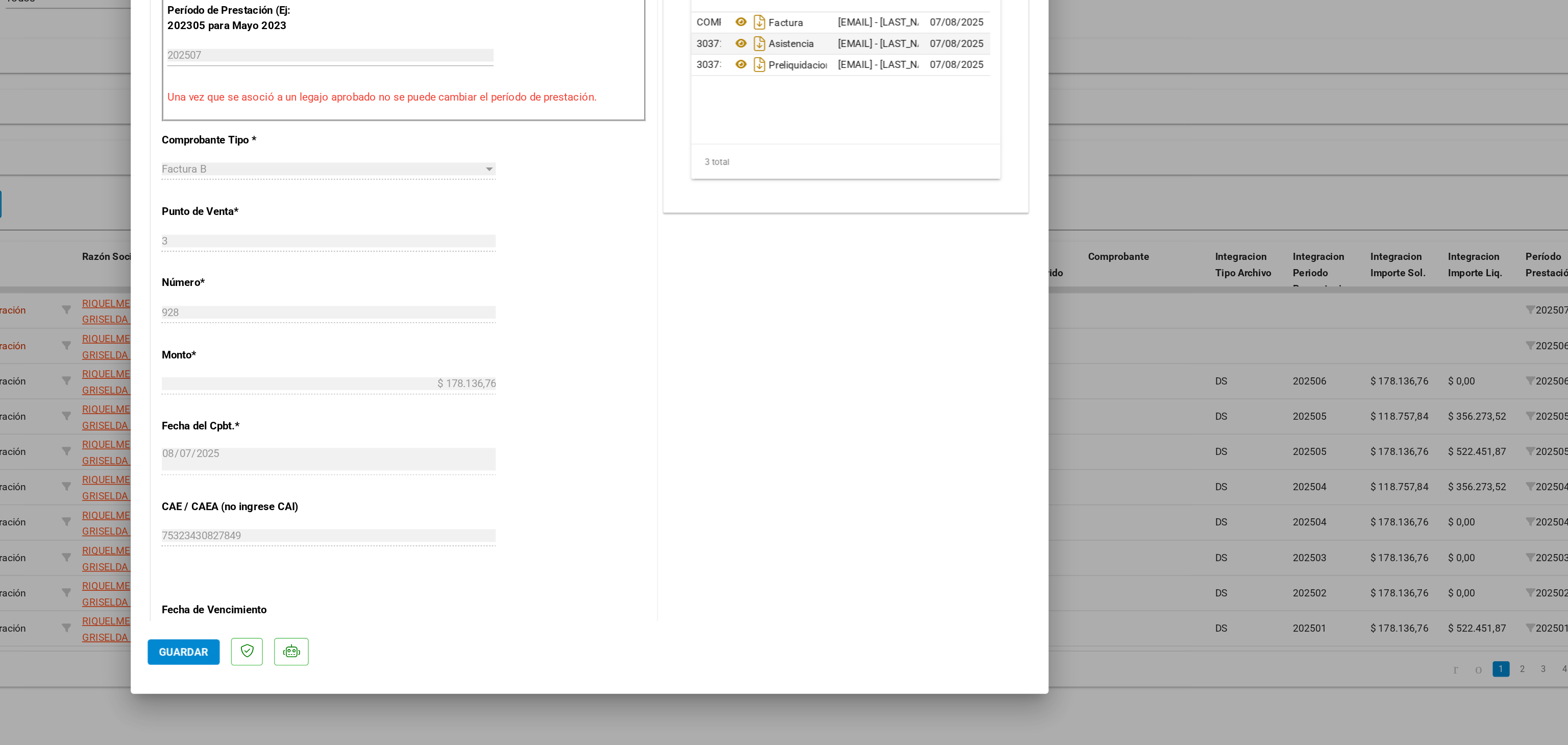 scroll, scrollTop: 433, scrollLeft: 0, axis: vertical 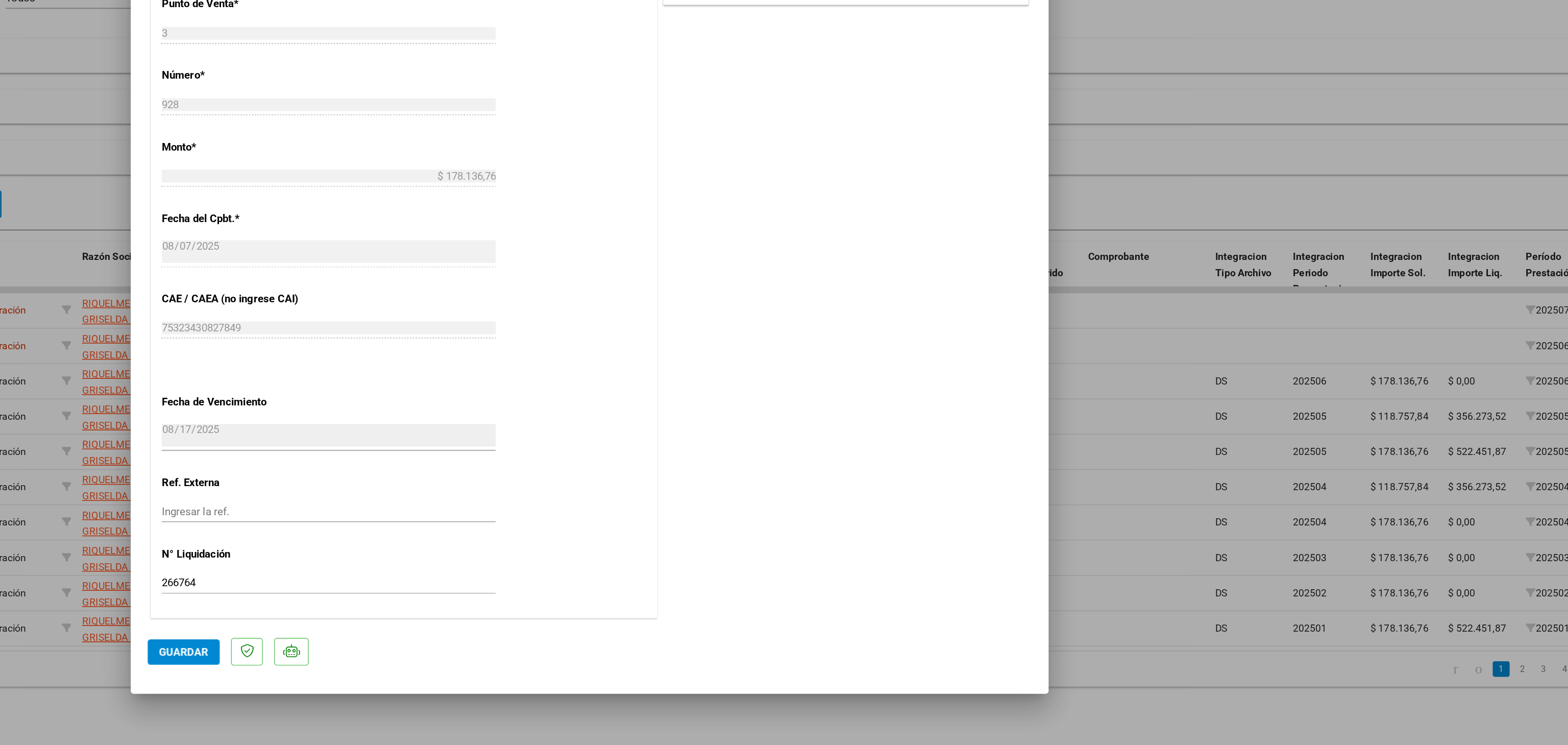 click on "Guardar" 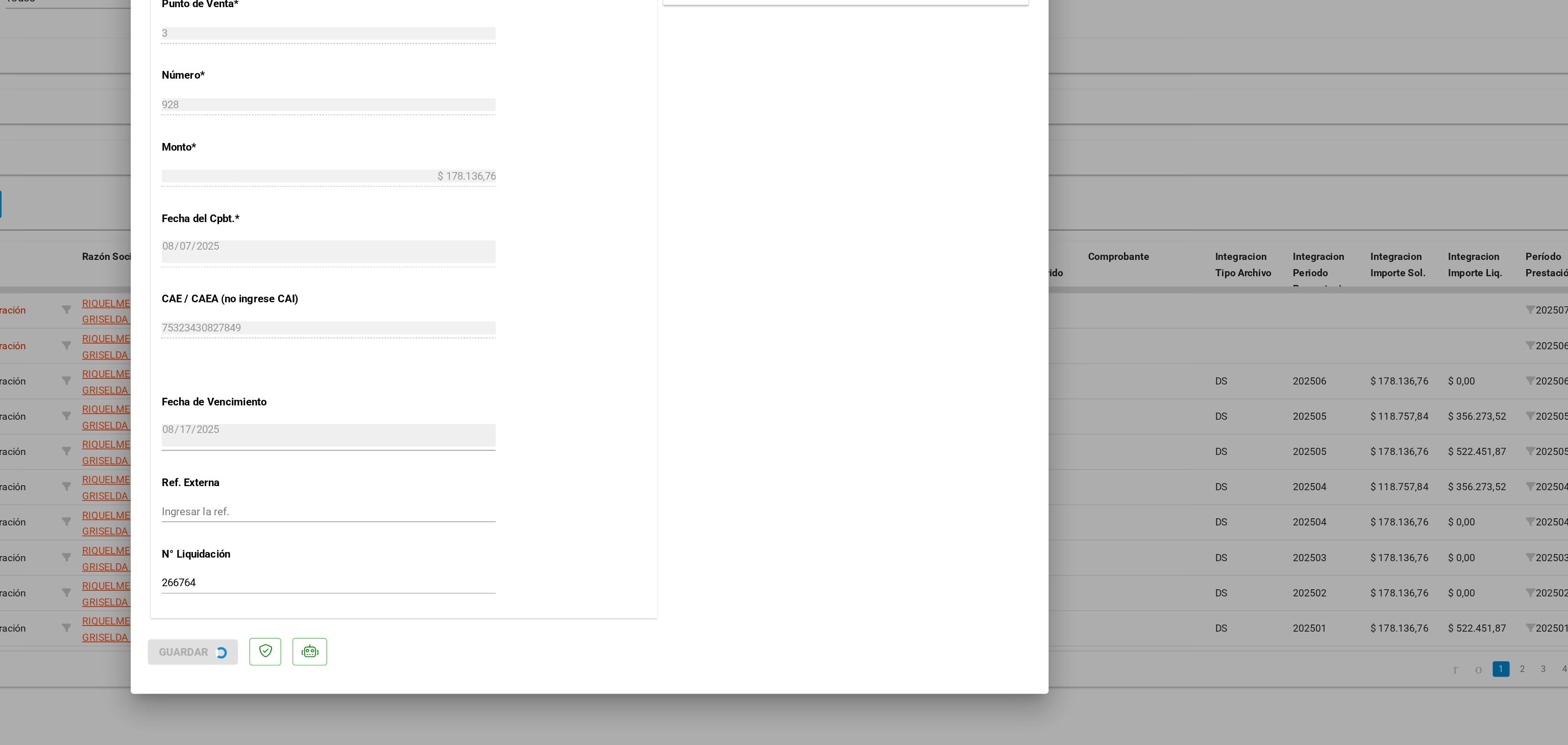 click on "Guardar" 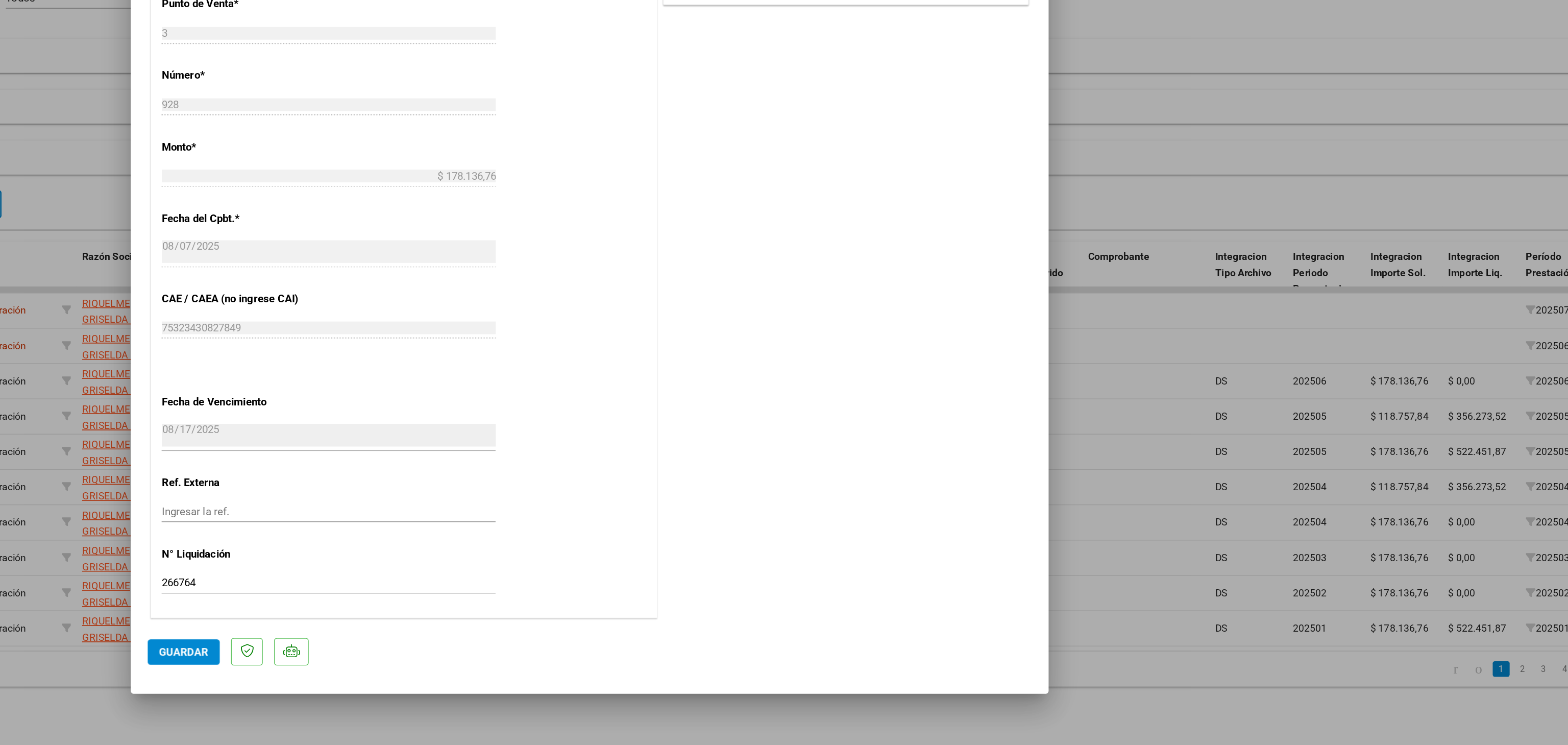 scroll, scrollTop: 0, scrollLeft: 0, axis: both 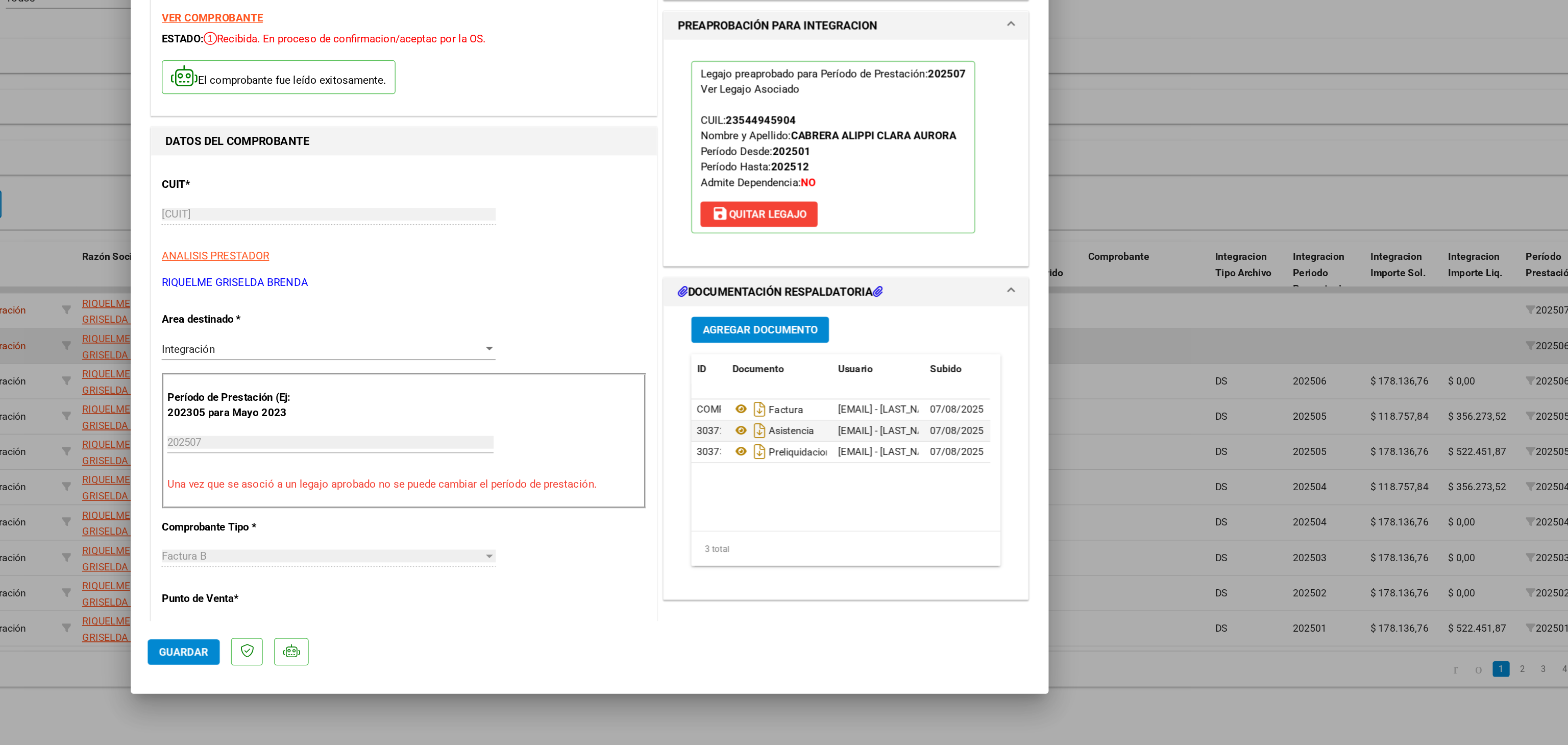 drag, startPoint x: 1191, startPoint y: 442, endPoint x: 1273, endPoint y: 407, distance: 89.15716 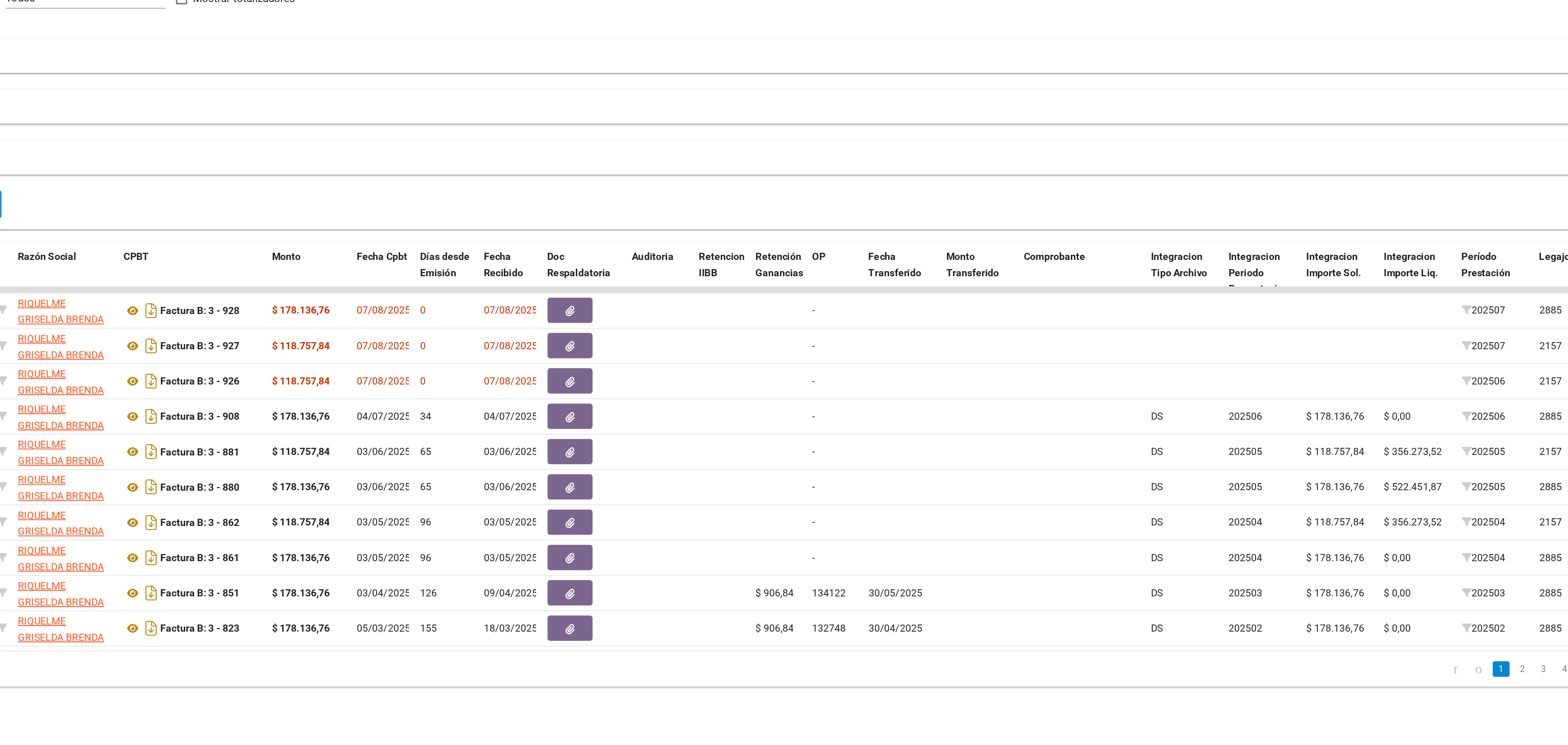scroll, scrollTop: 0, scrollLeft: 0, axis: both 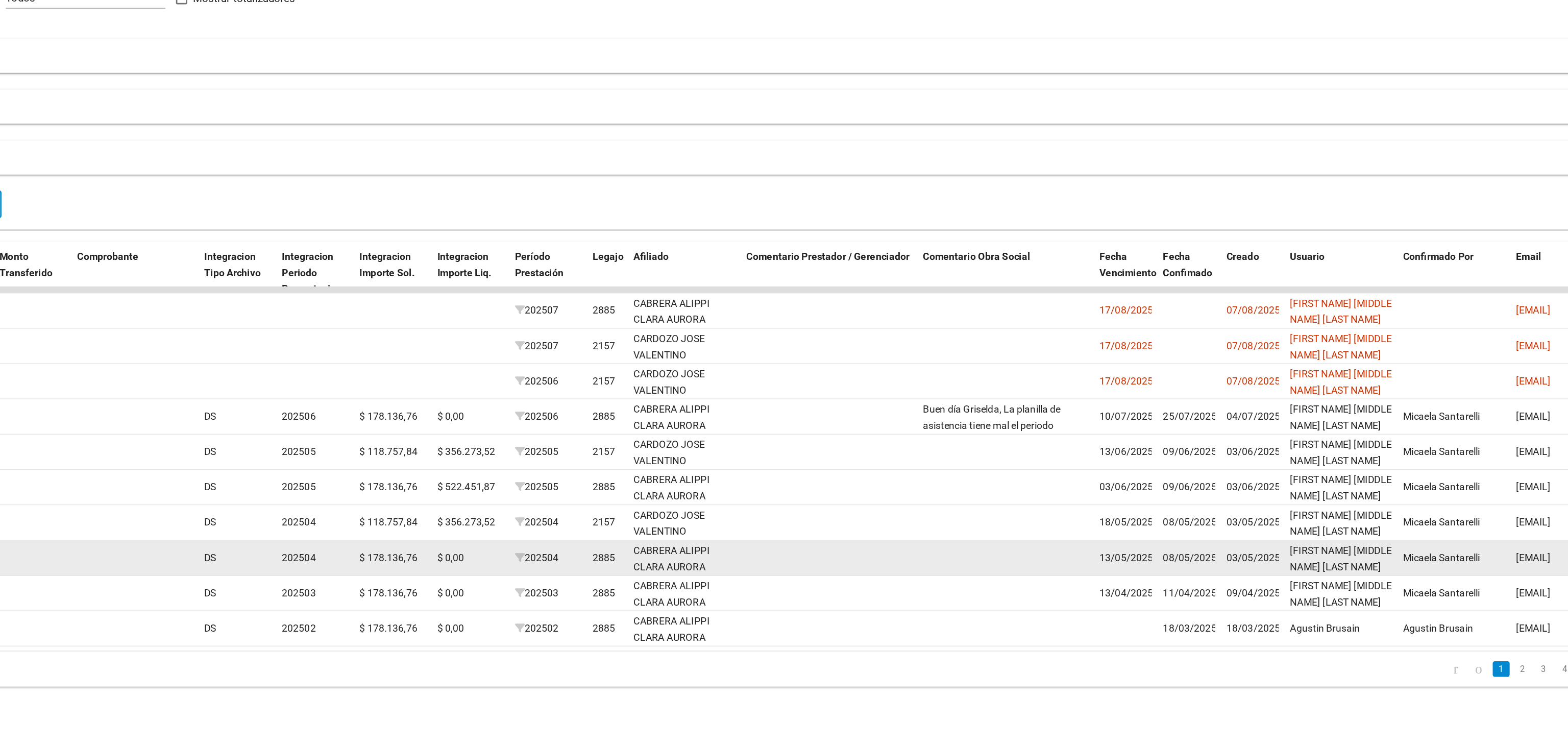 click on "[FIRST NAME] [MIDDLE NAME] [LAST NAME]" 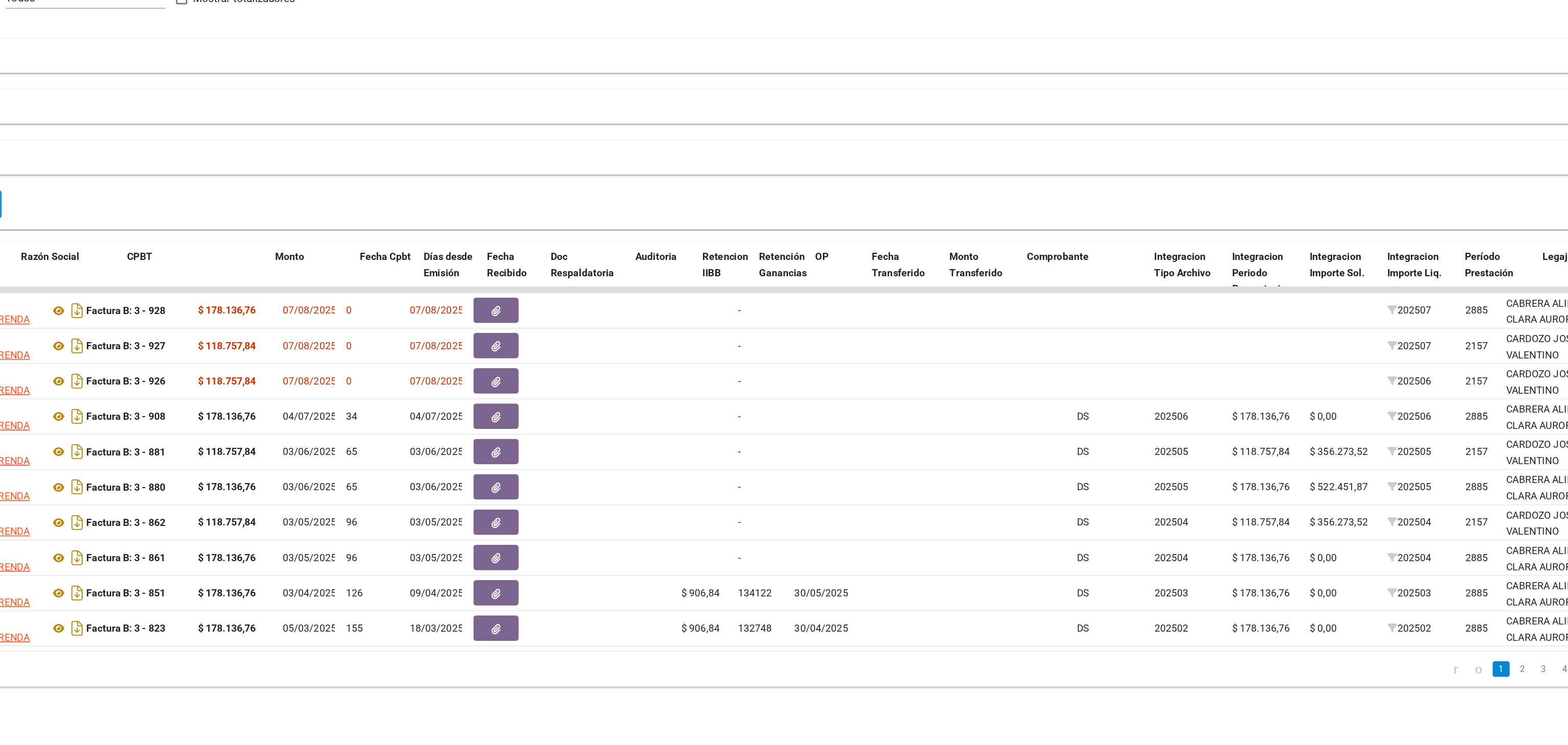 scroll, scrollTop: 0, scrollLeft: 44, axis: horizontal 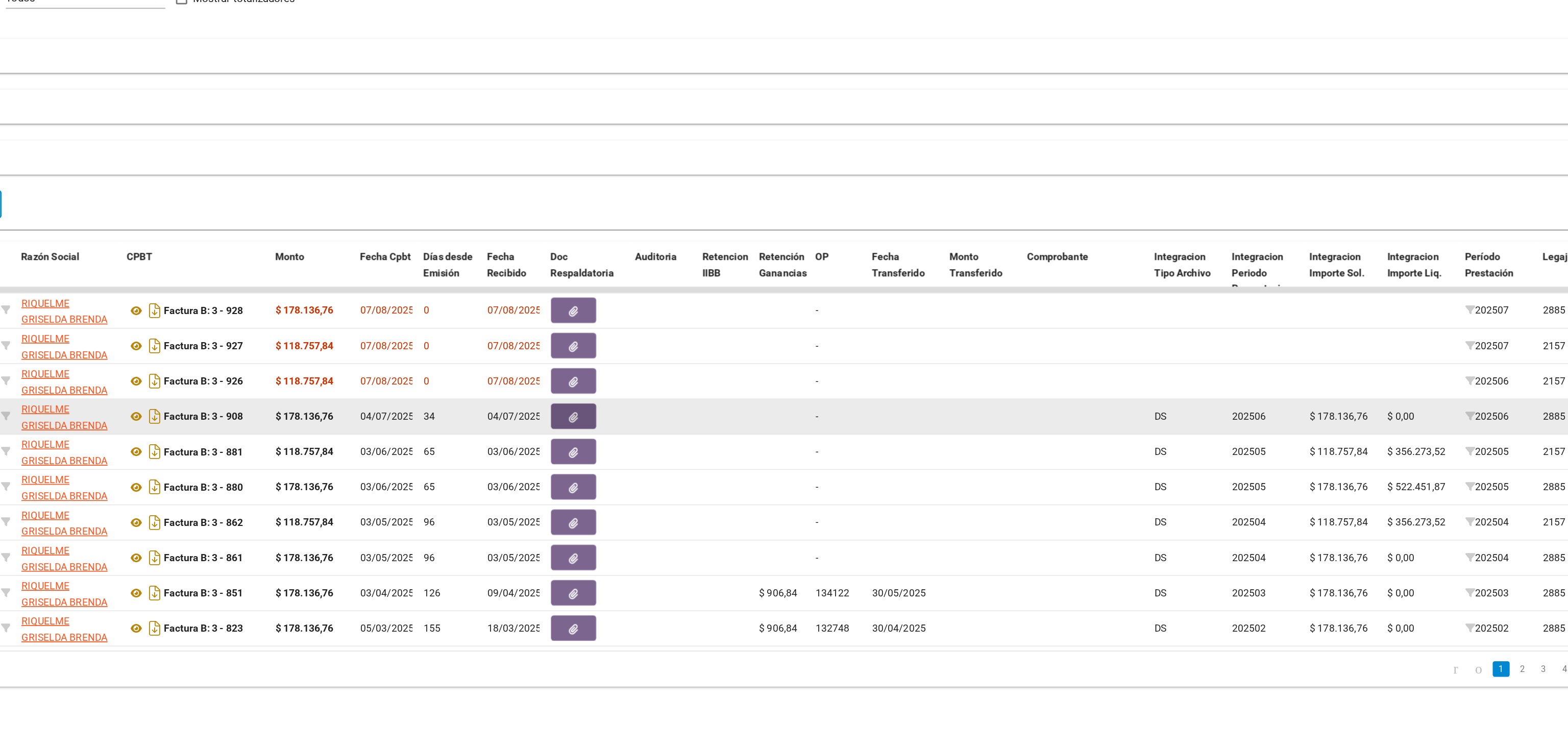 click 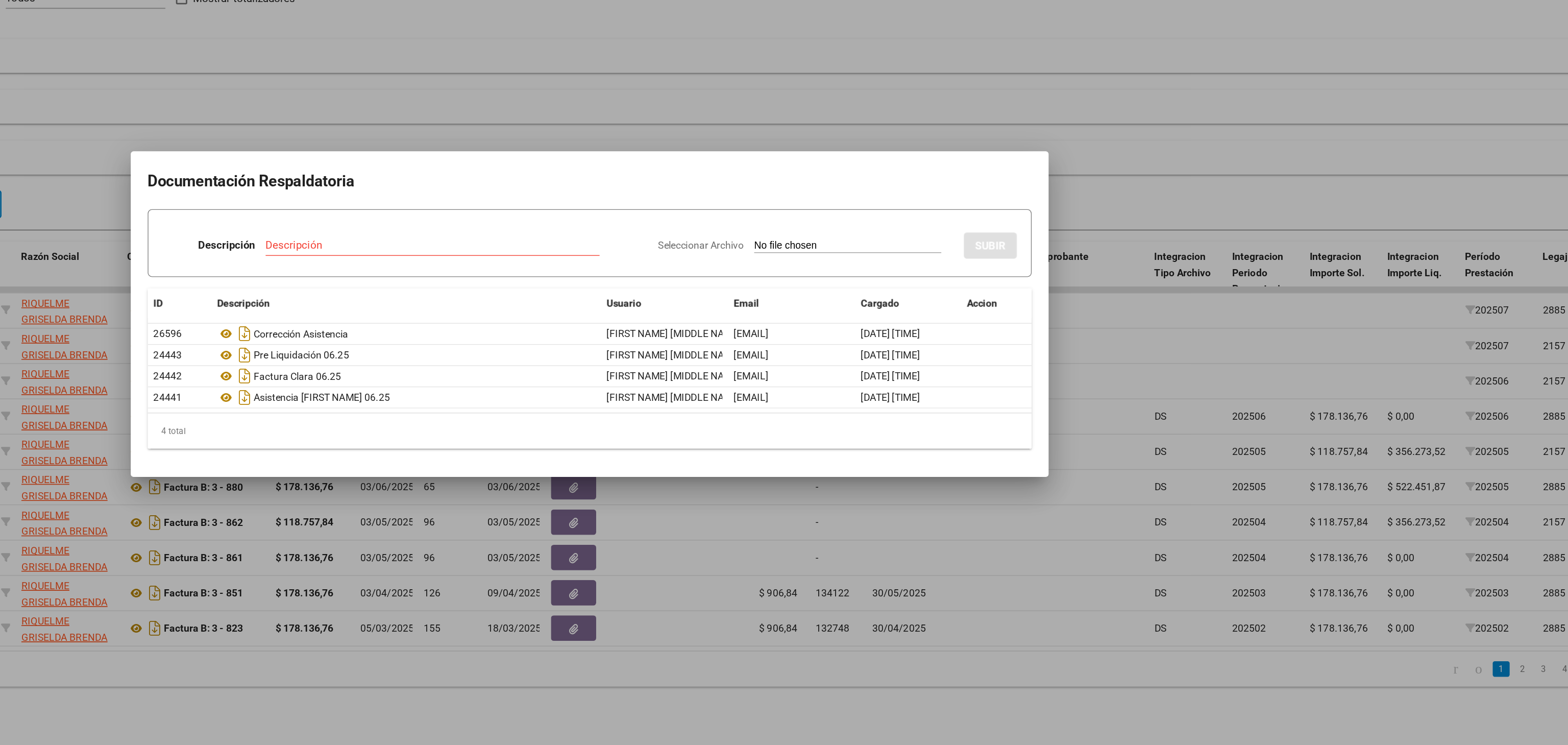 click at bounding box center [784, 372] 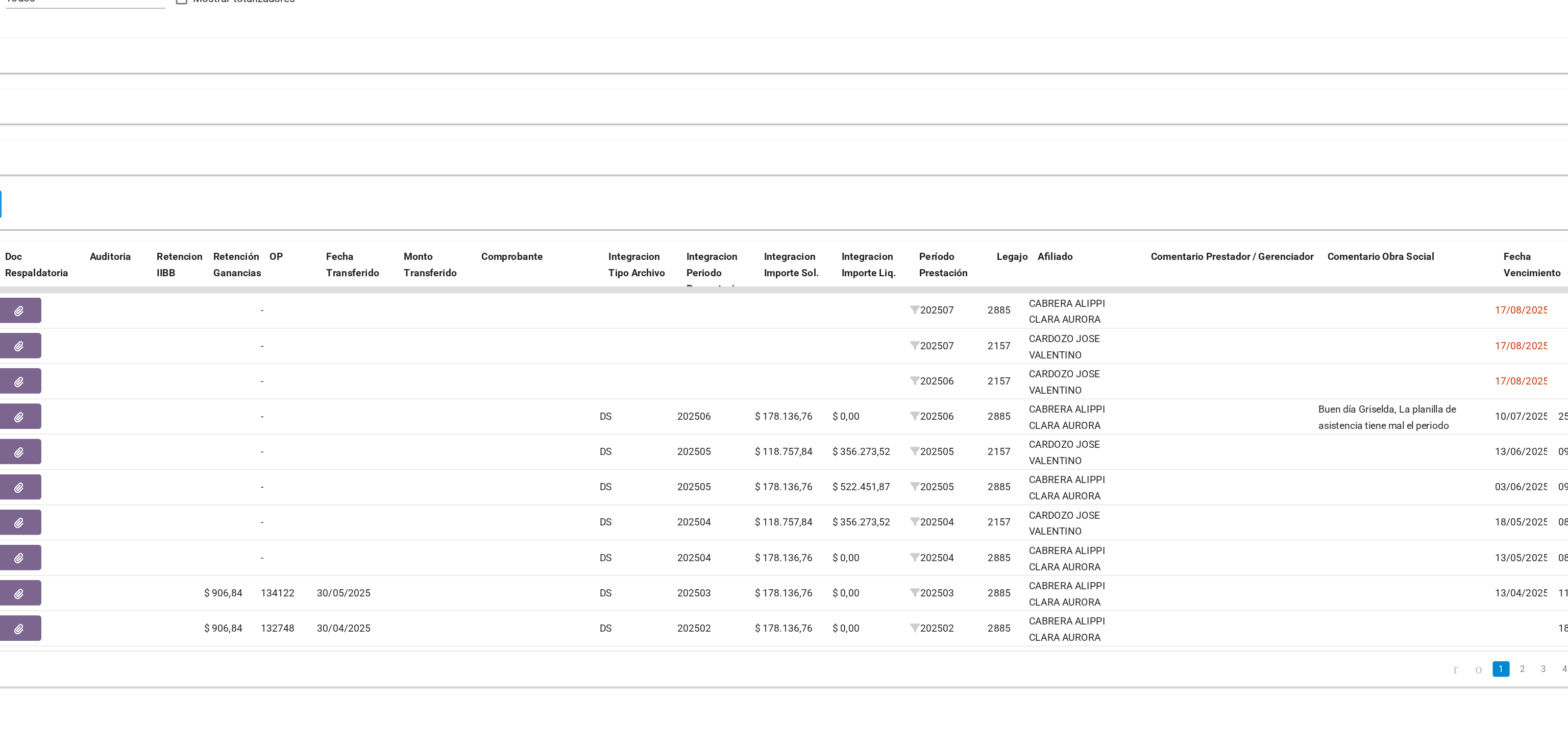 scroll, scrollTop: 0, scrollLeft: 452, axis: horizontal 